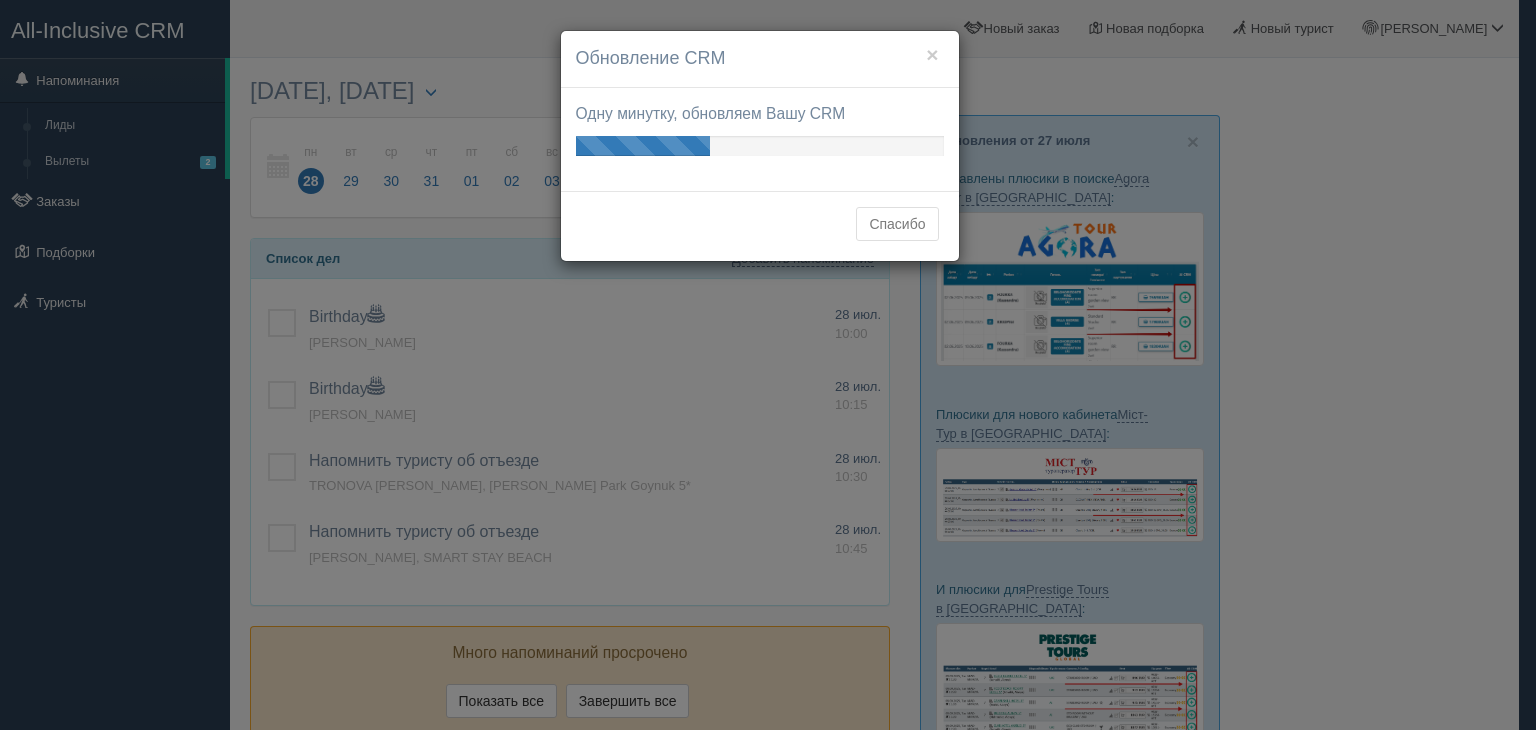 scroll, scrollTop: 0, scrollLeft: 0, axis: both 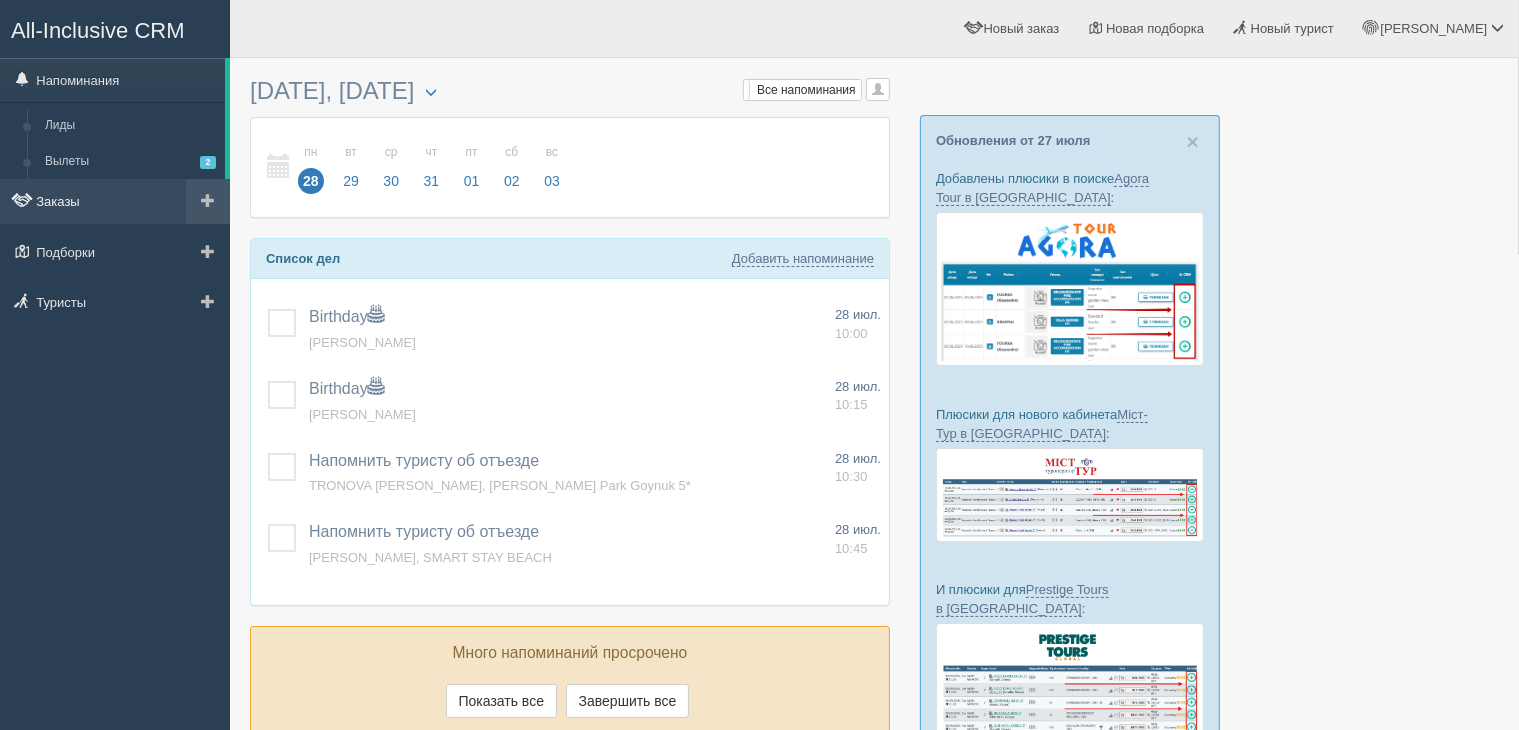 click on "Заказы" at bounding box center [115, 201] 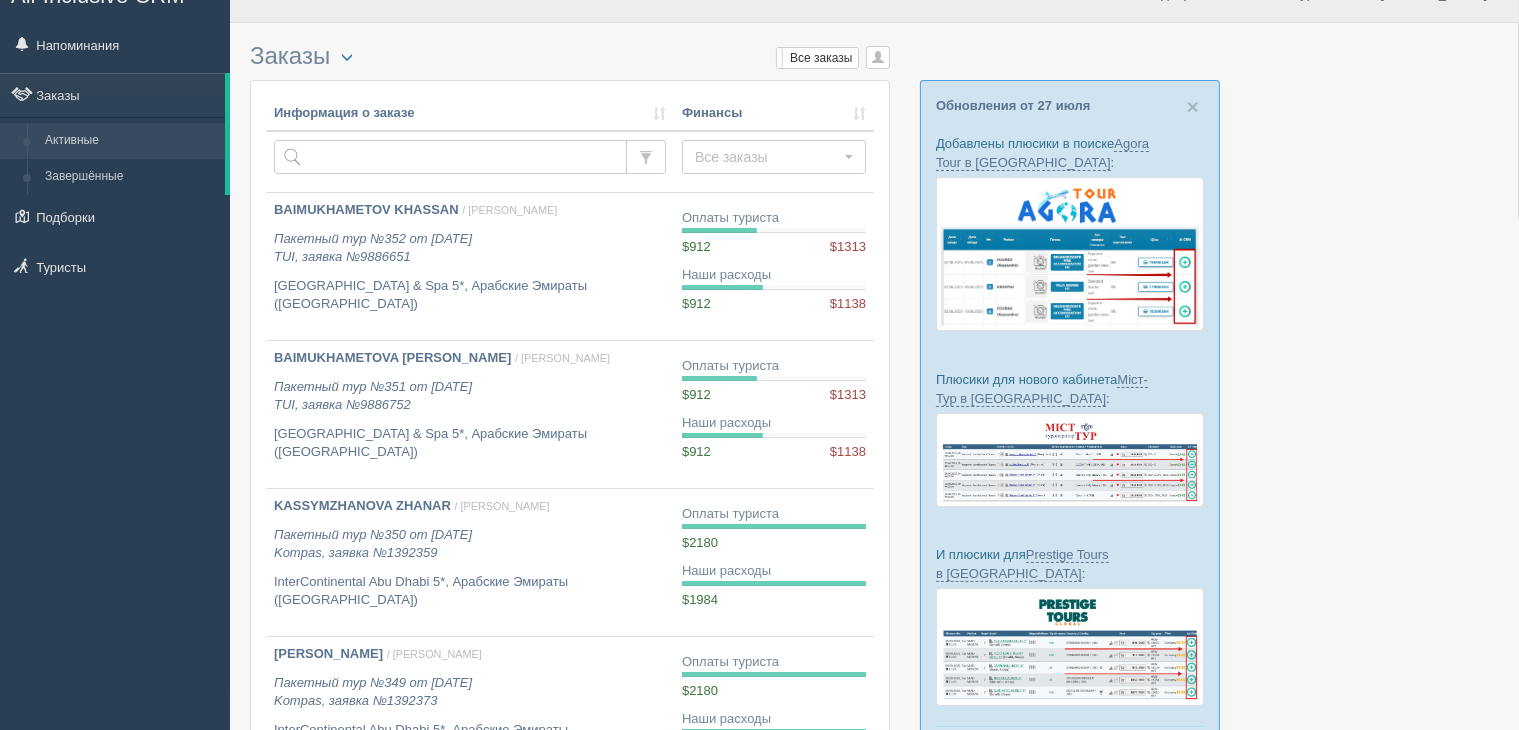 scroll, scrollTop: 0, scrollLeft: 0, axis: both 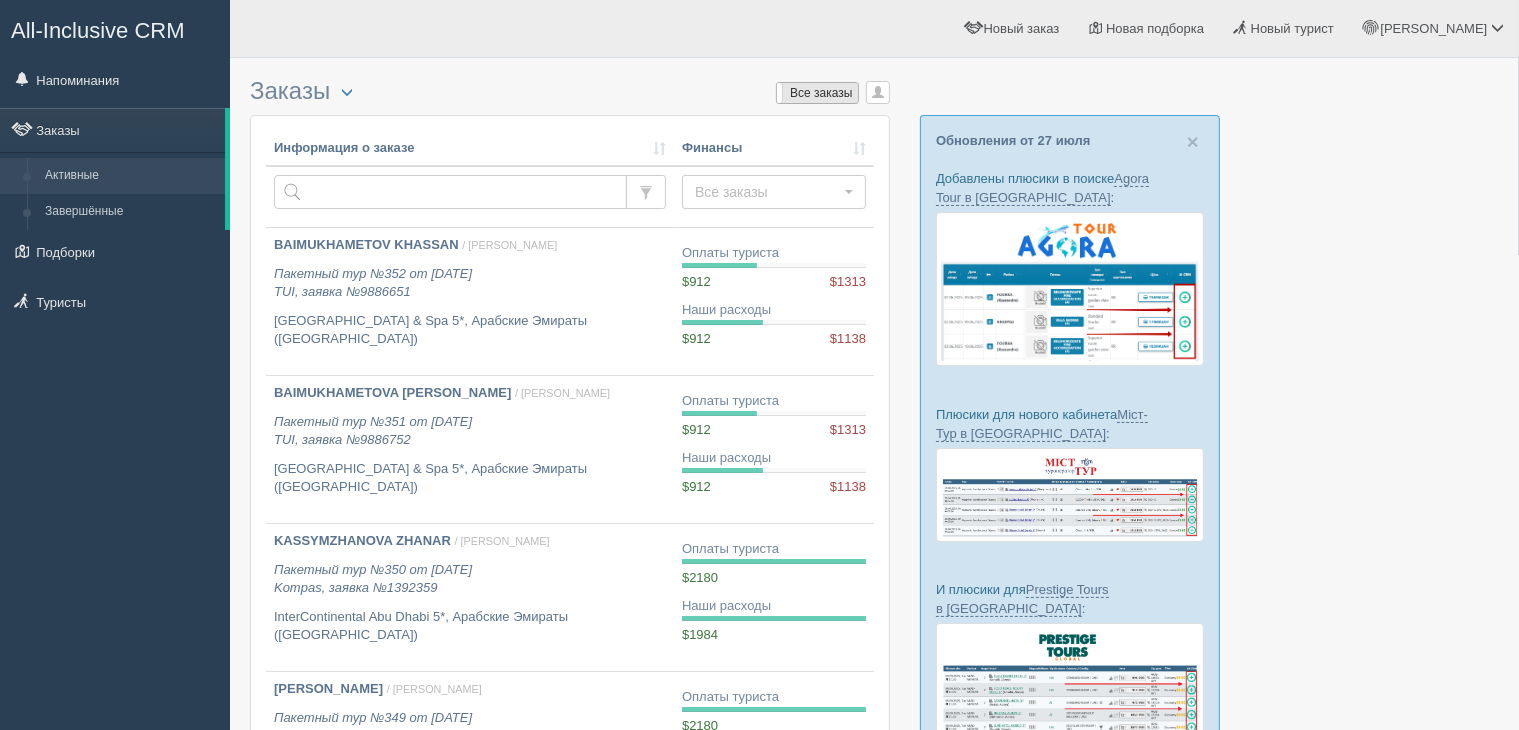 click on "Все заказы" at bounding box center (817, 93) 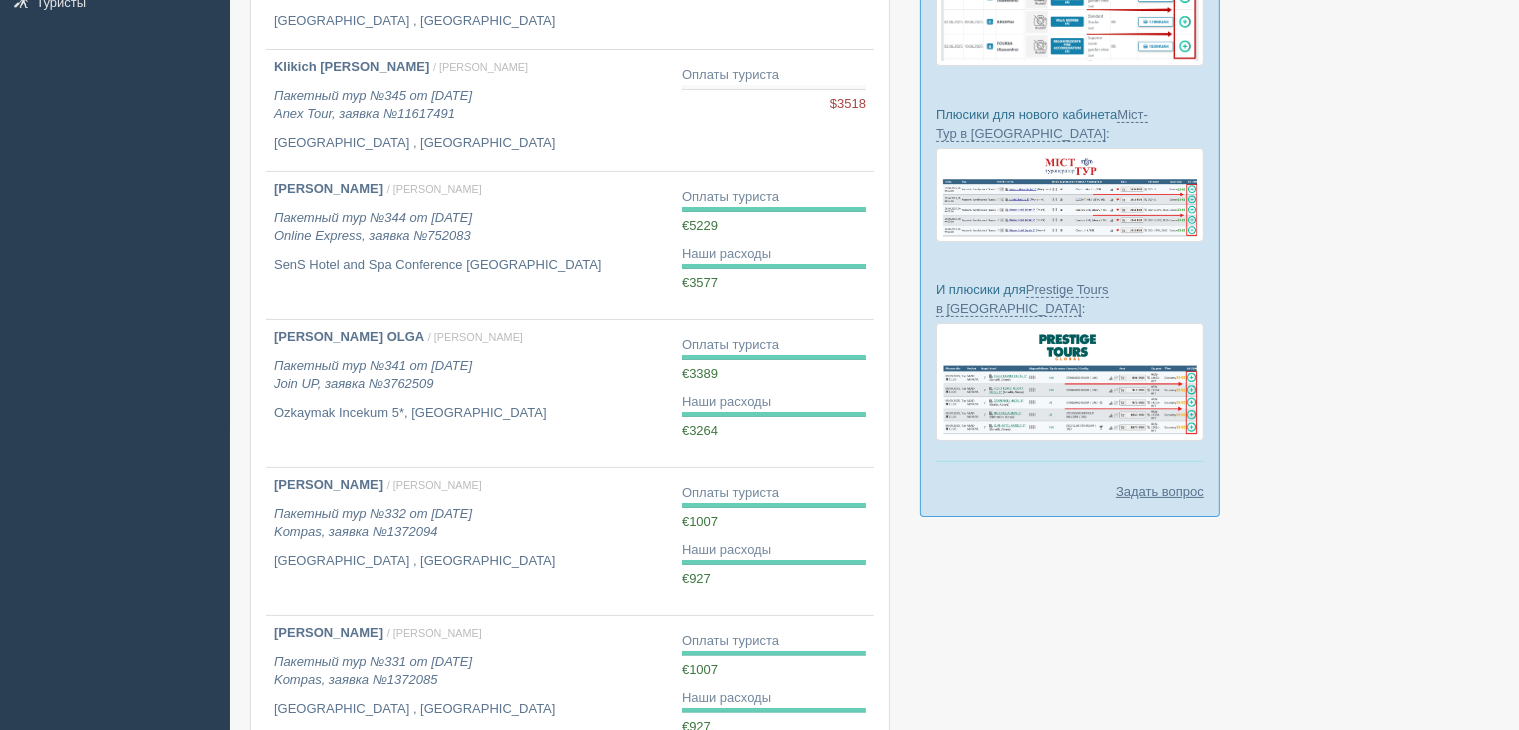 scroll, scrollTop: 200, scrollLeft: 0, axis: vertical 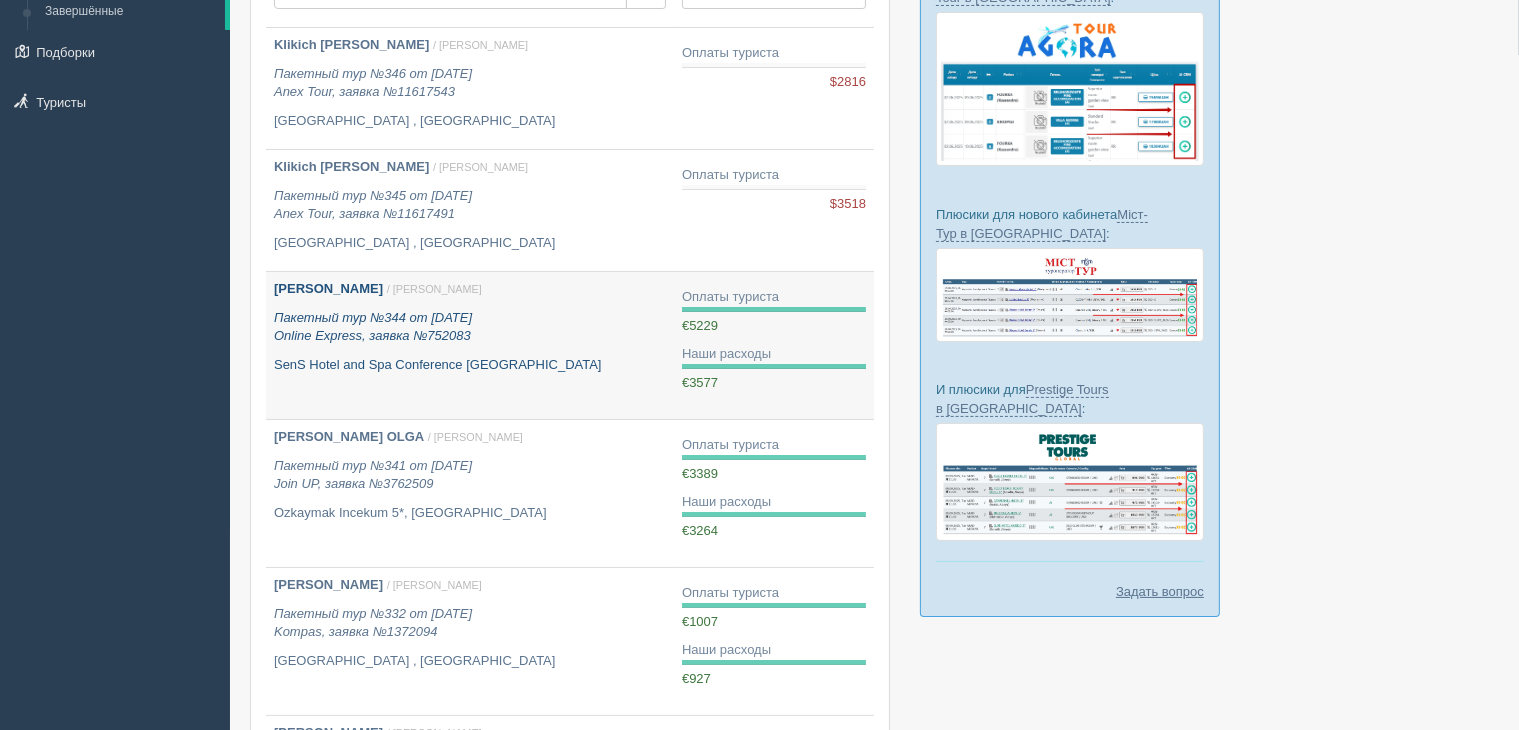click on "Пакетный тур №344 от [DATE]
Online Express, заявка №752083" at bounding box center [470, 327] 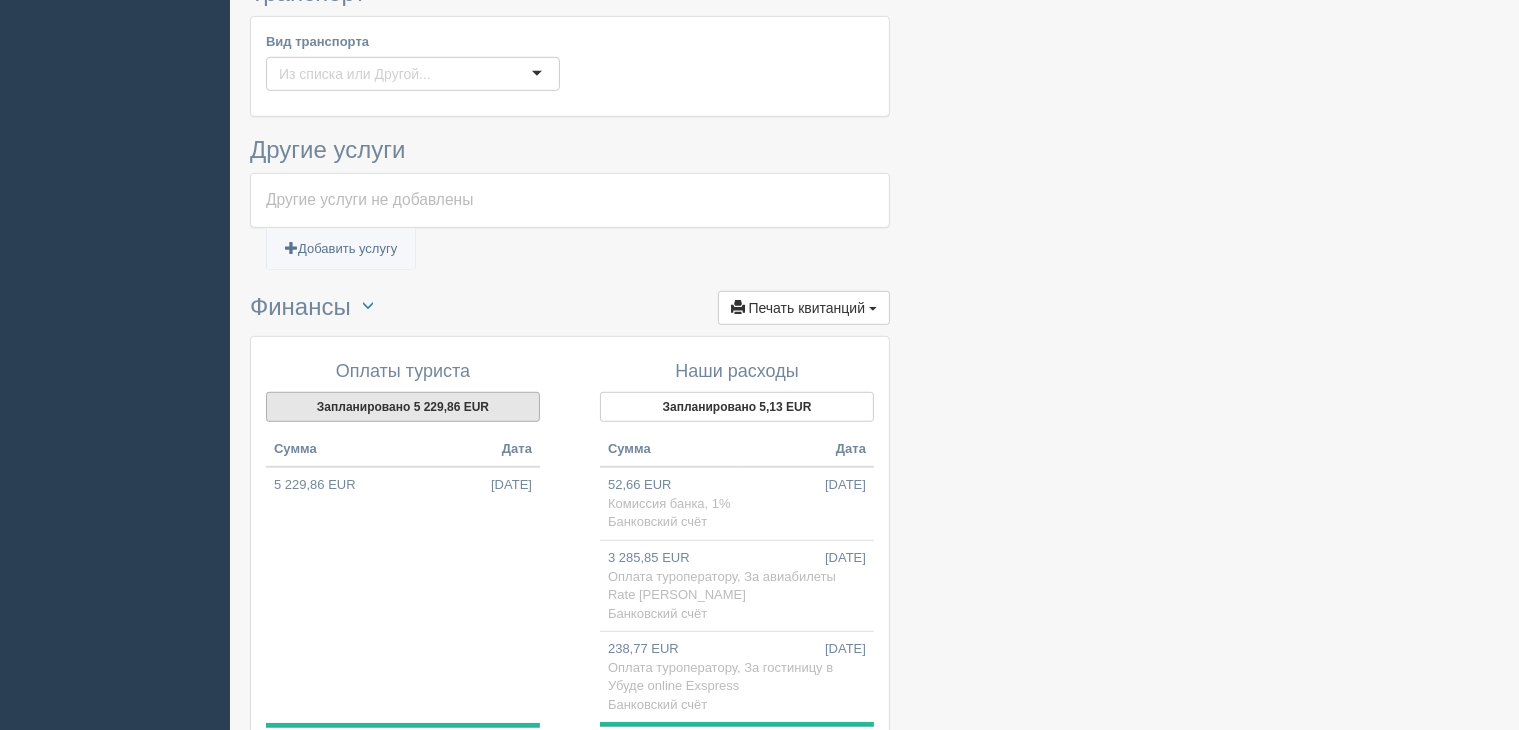 scroll, scrollTop: 1200, scrollLeft: 0, axis: vertical 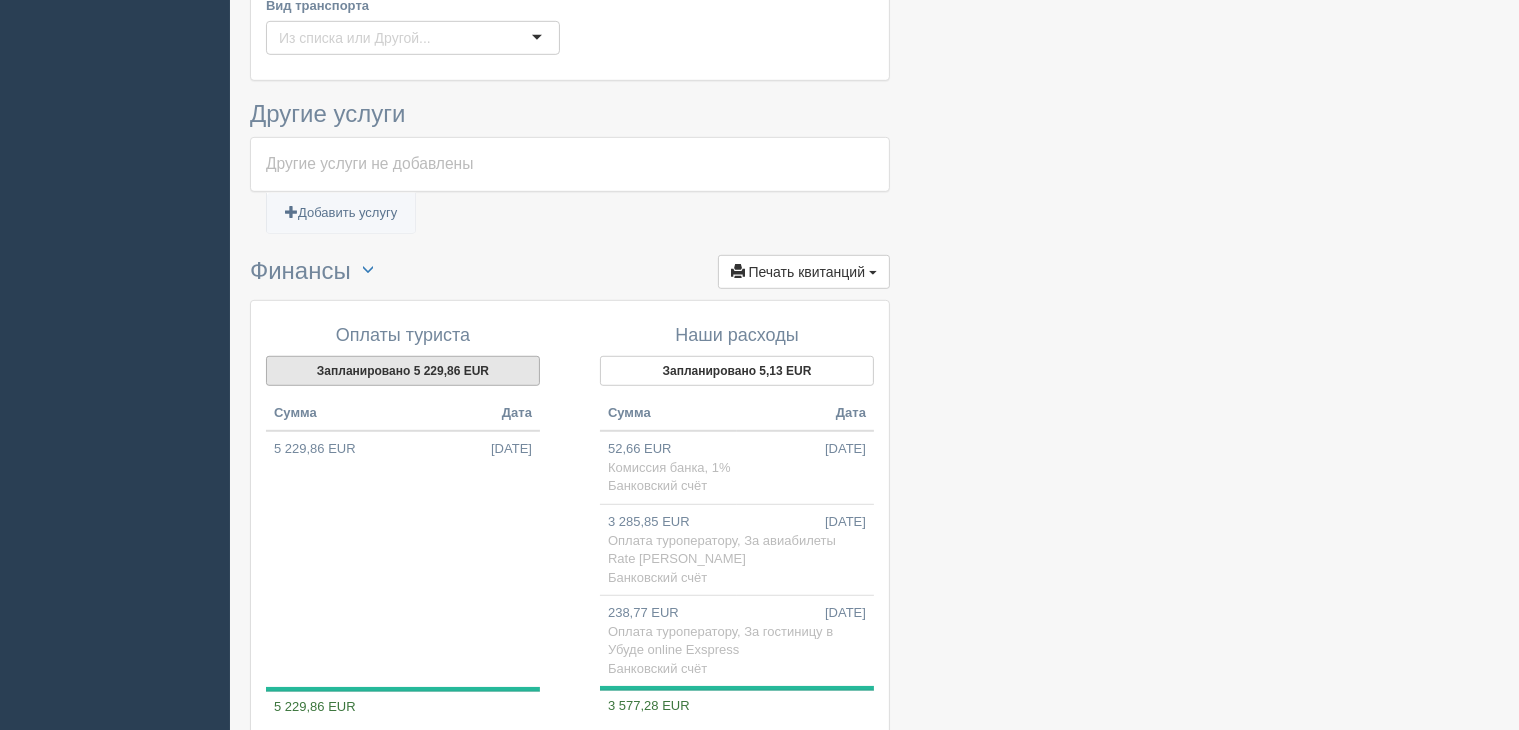 click on "Запланировано 5 229,86 EUR" at bounding box center (403, 371) 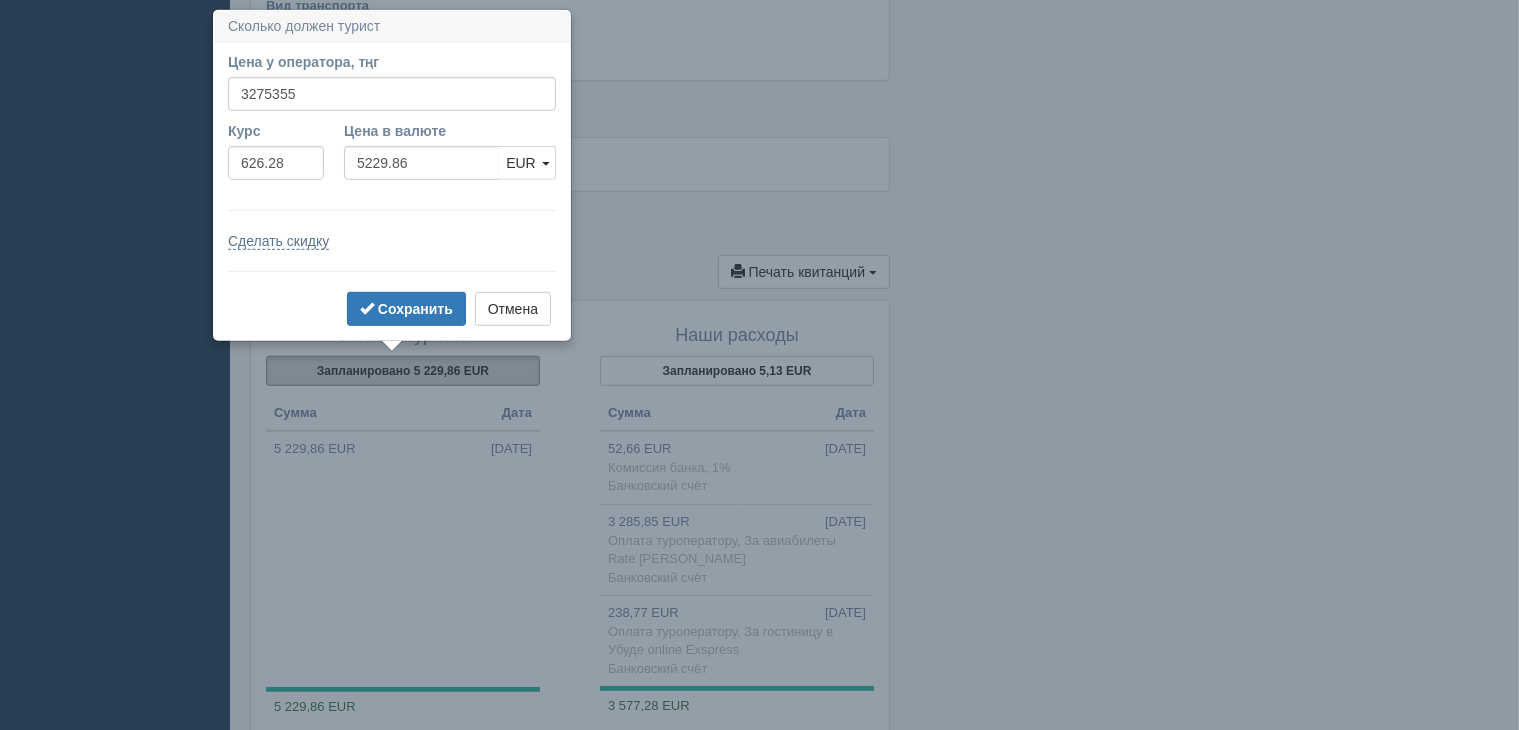 scroll, scrollTop: 1208, scrollLeft: 0, axis: vertical 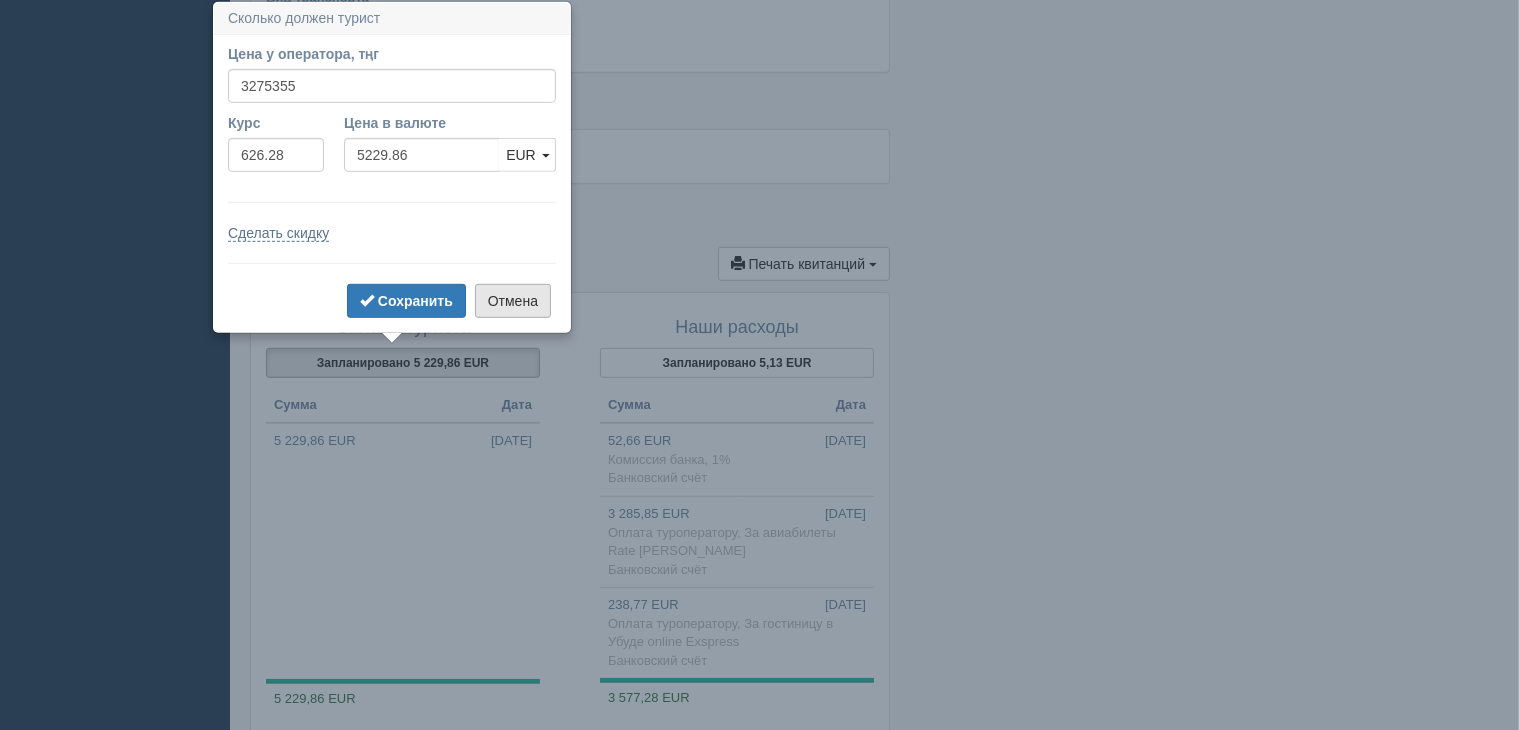 click on "Отмена" at bounding box center (513, 301) 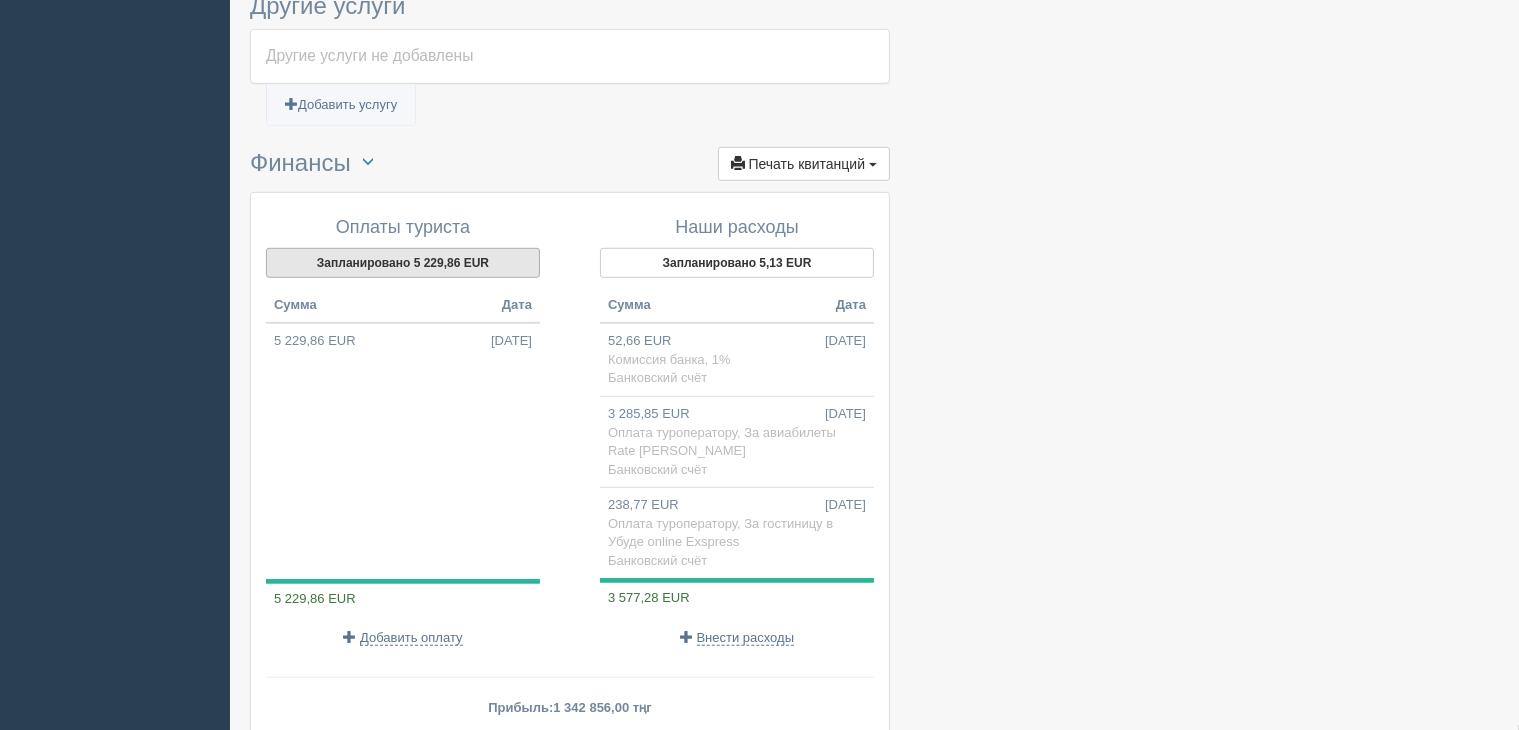 click on "Запланировано 5 229,86 EUR" at bounding box center (403, 263) 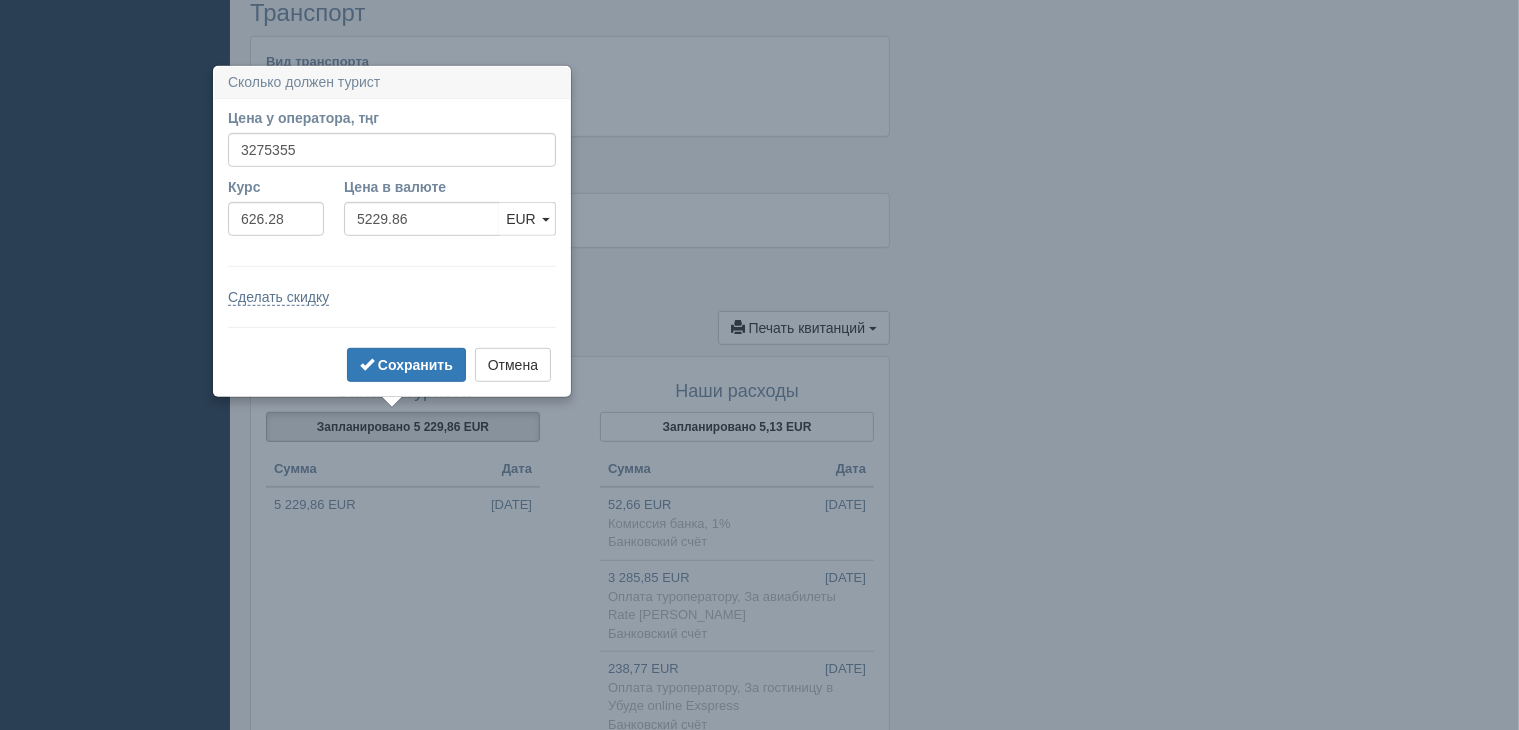 scroll, scrollTop: 1108, scrollLeft: 0, axis: vertical 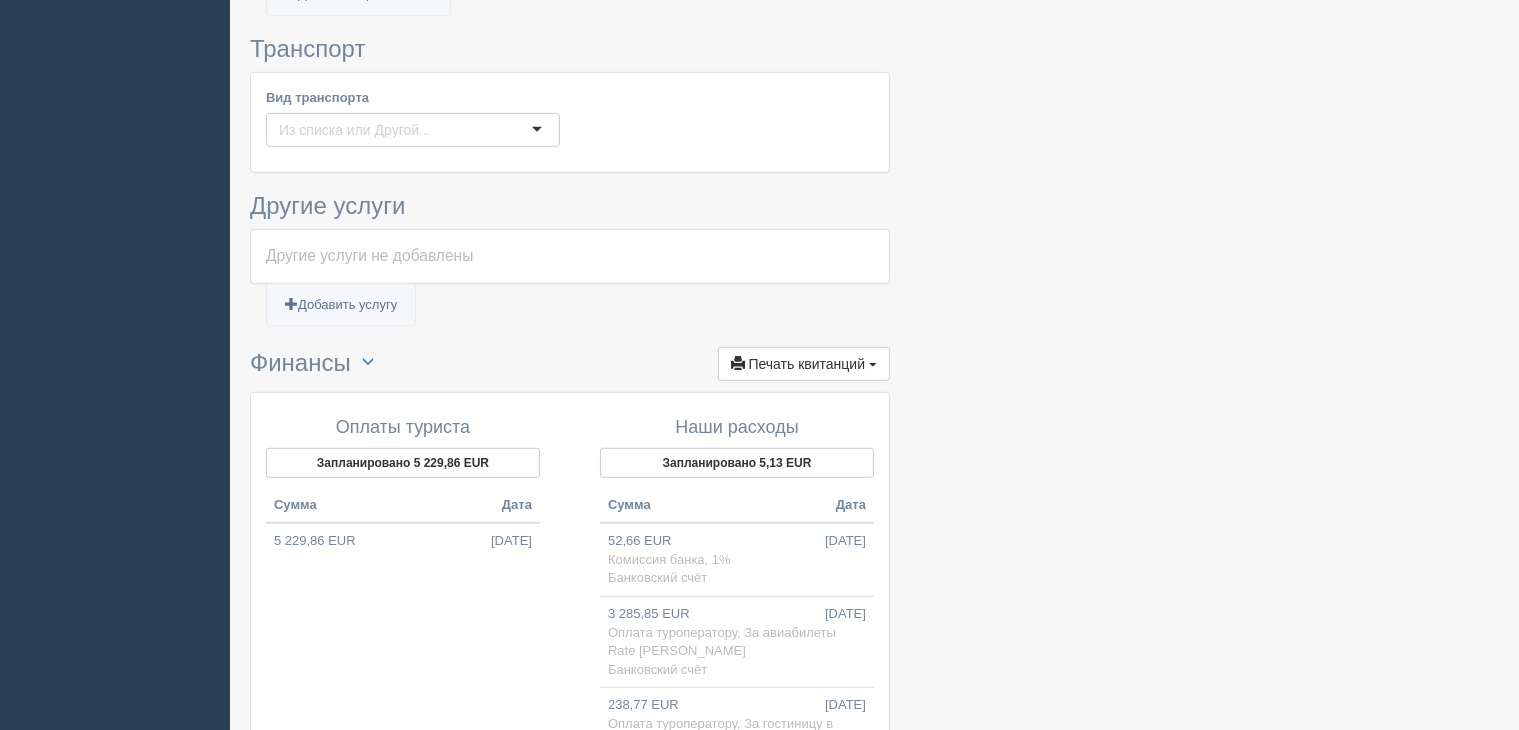 click on "Напоминания для заказа
Оплата туриста
выполнено!
Оплата агентства
выполнено!
Подтвердить заявку у туроператора
выполнено!
Выдать документы туристу
выполнено!" at bounding box center [570, 9] 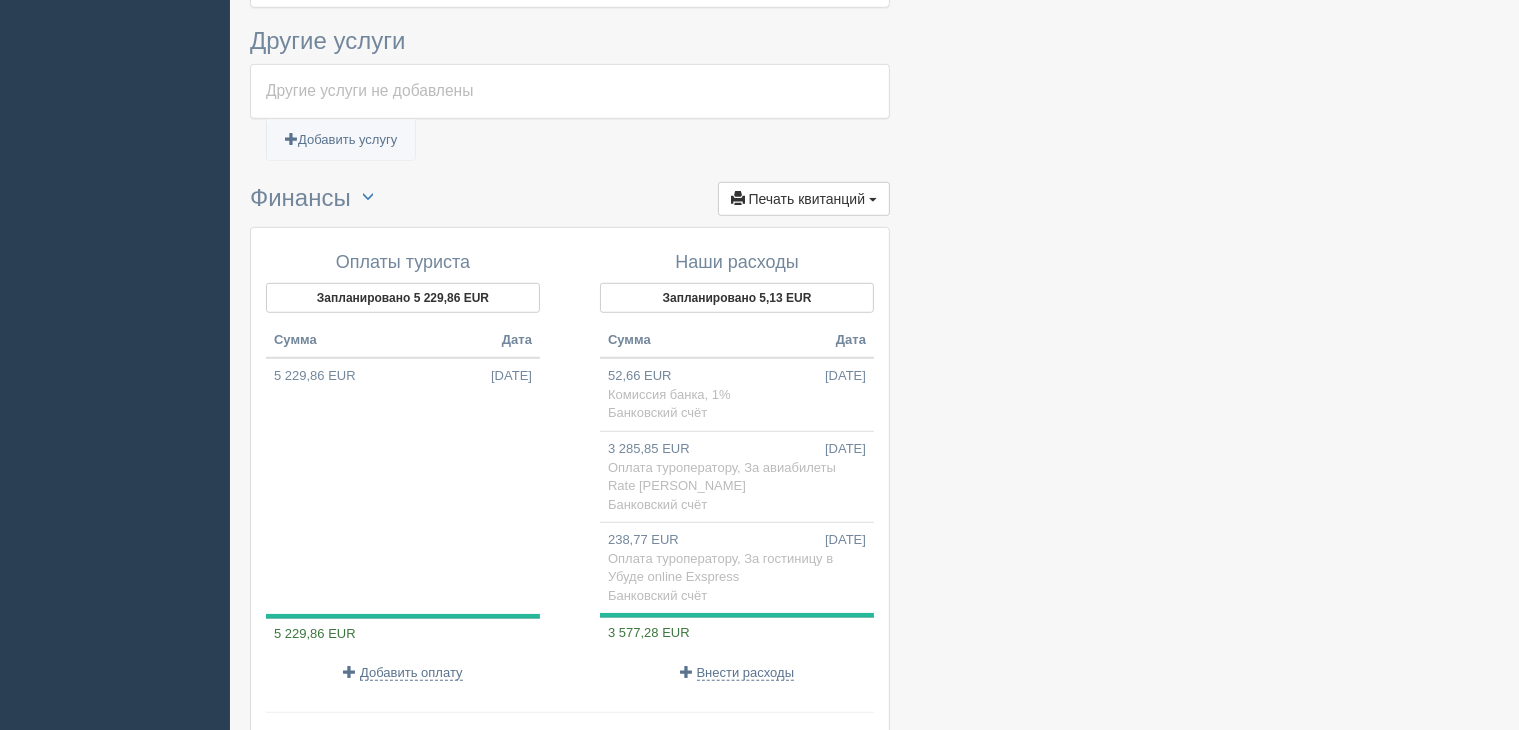 scroll, scrollTop: 1308, scrollLeft: 0, axis: vertical 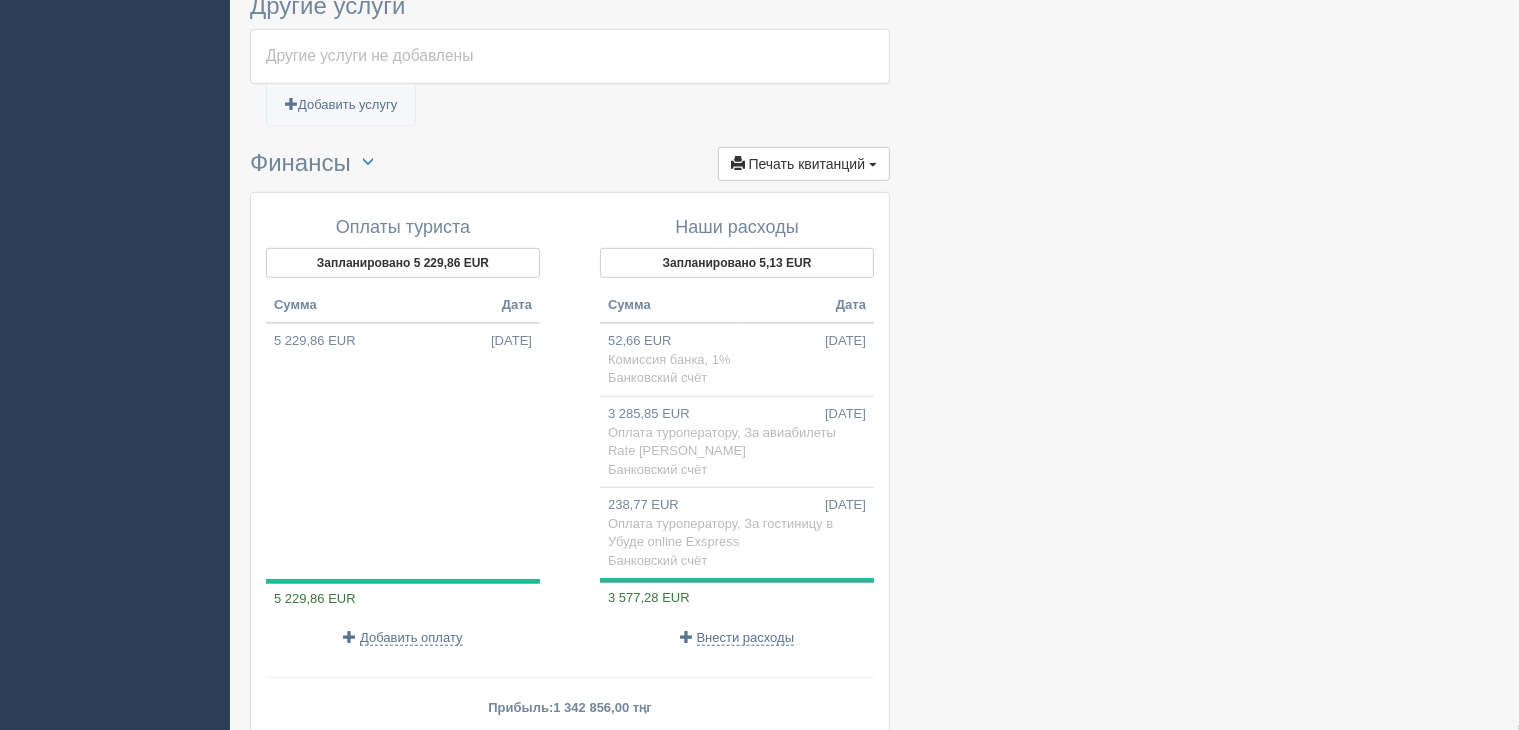 click on "5 229,86 EUR
[DATE]" at bounding box center [403, 341] 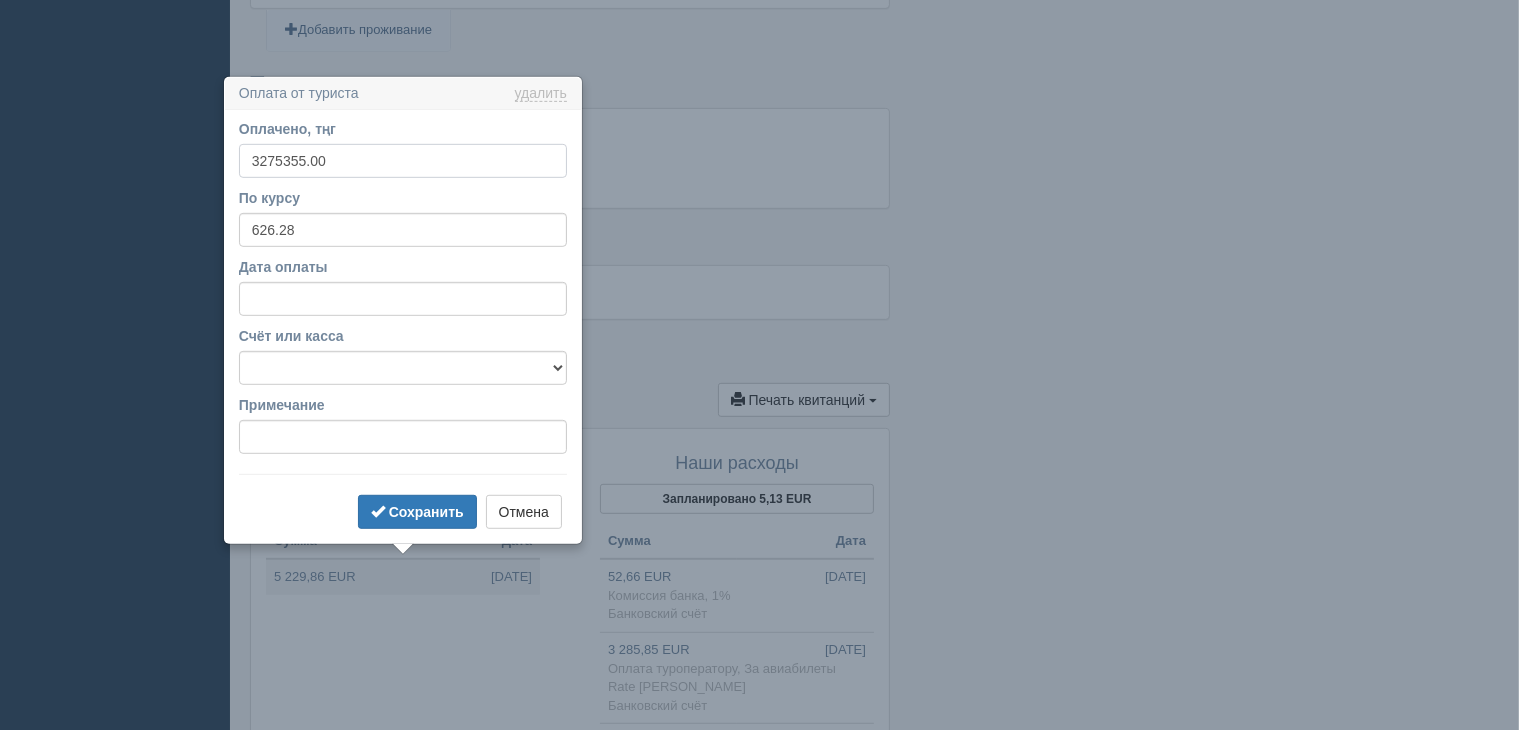 scroll, scrollTop: 1148, scrollLeft: 0, axis: vertical 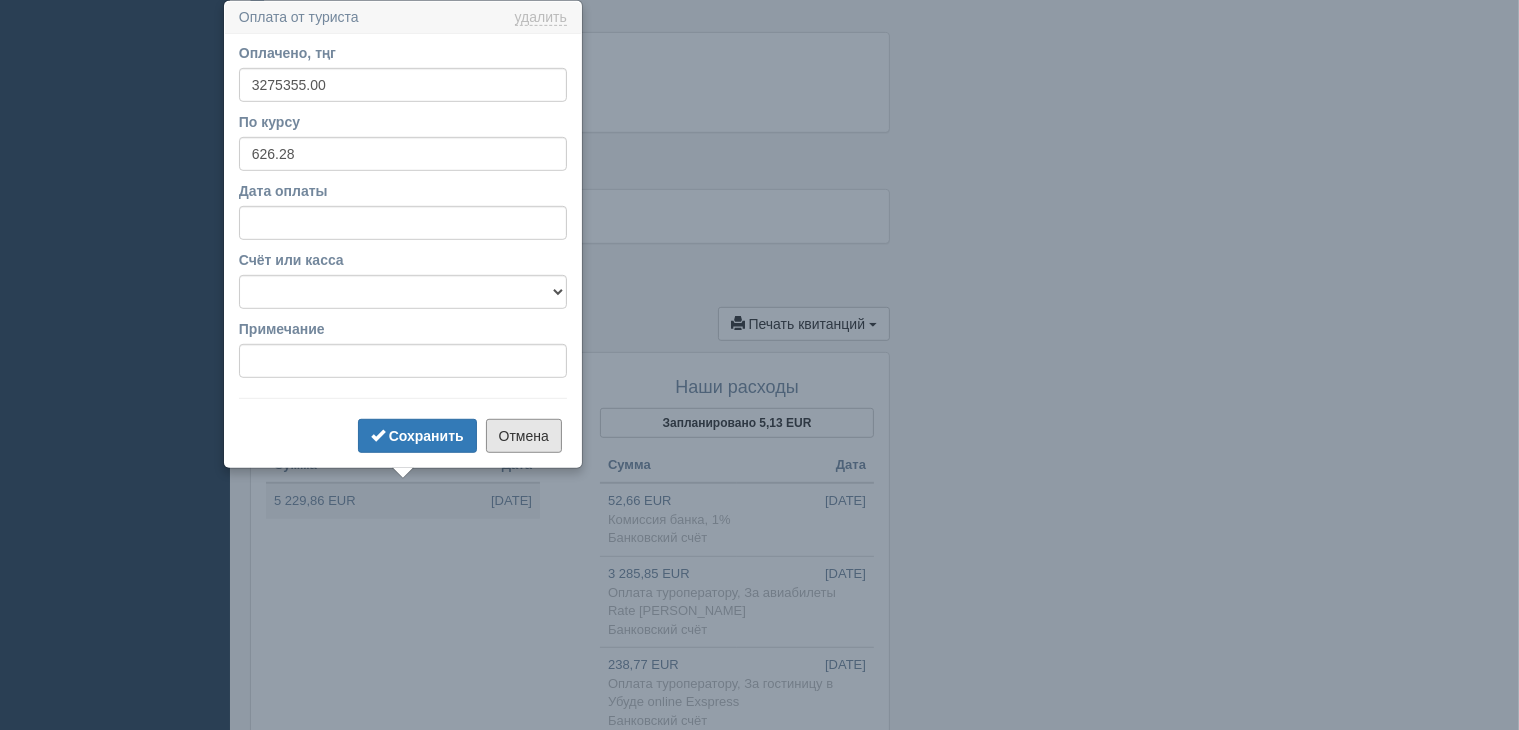 click on "Отмена" at bounding box center [524, 436] 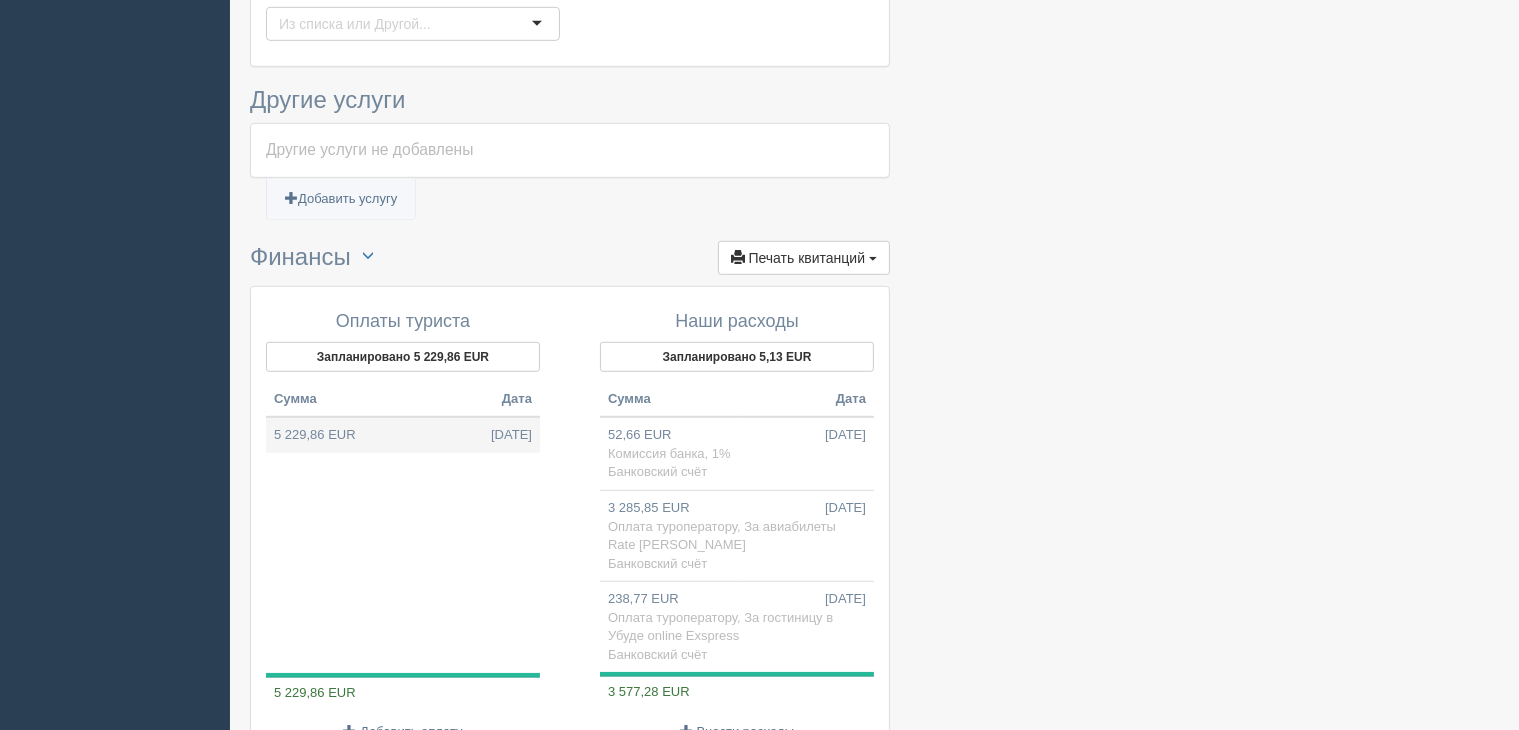 scroll, scrollTop: 1248, scrollLeft: 0, axis: vertical 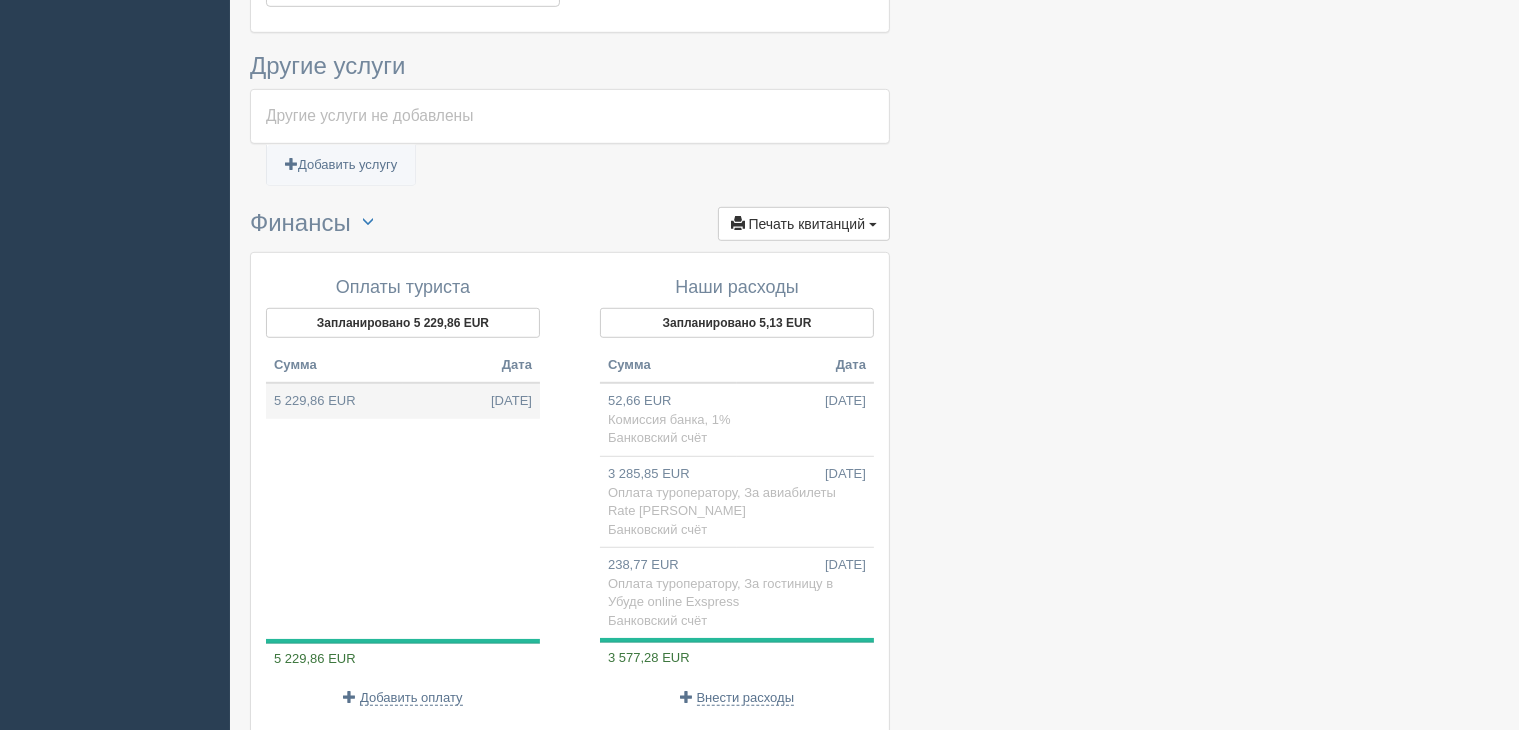 click on "5 229,86 EUR
[DATE]" at bounding box center (403, 401) 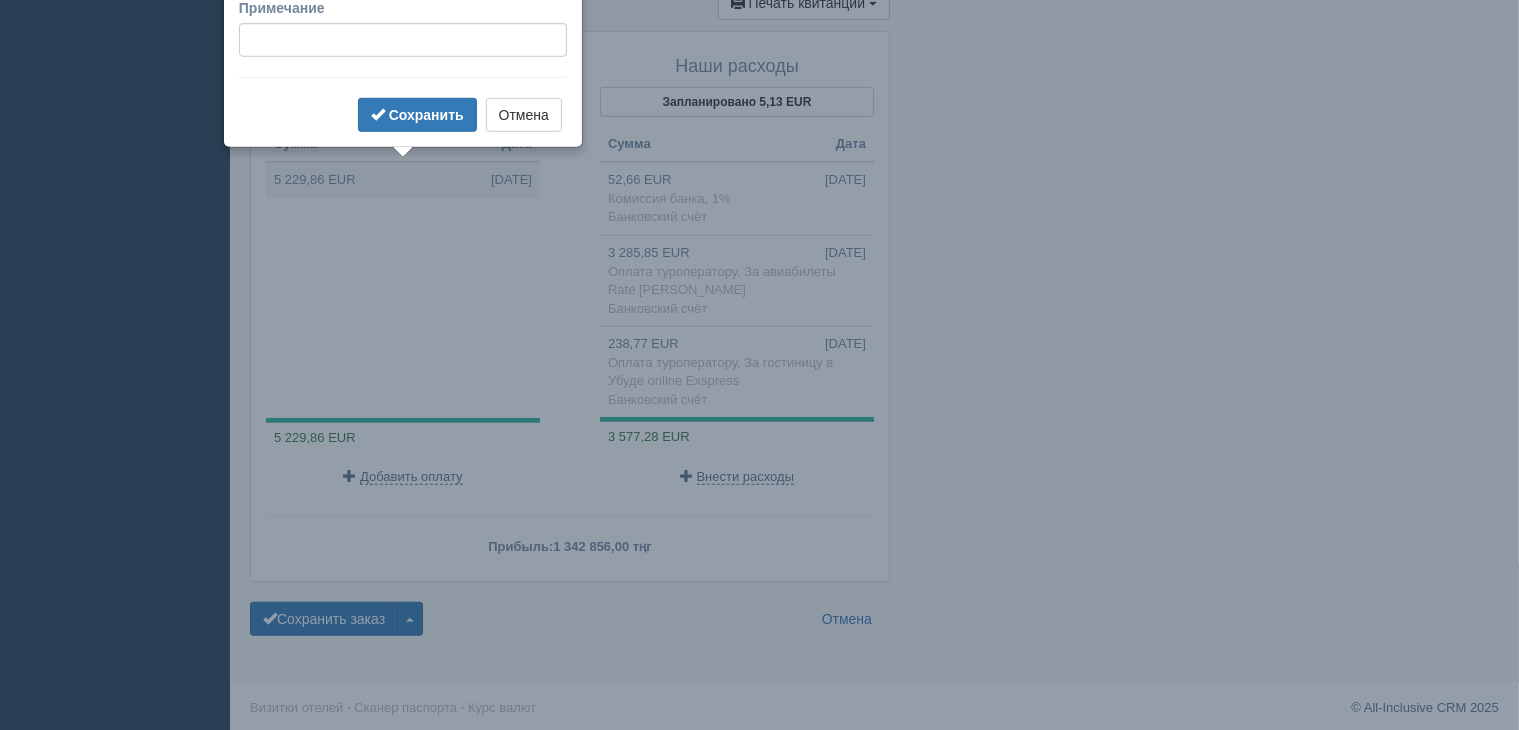 scroll, scrollTop: 1269, scrollLeft: 0, axis: vertical 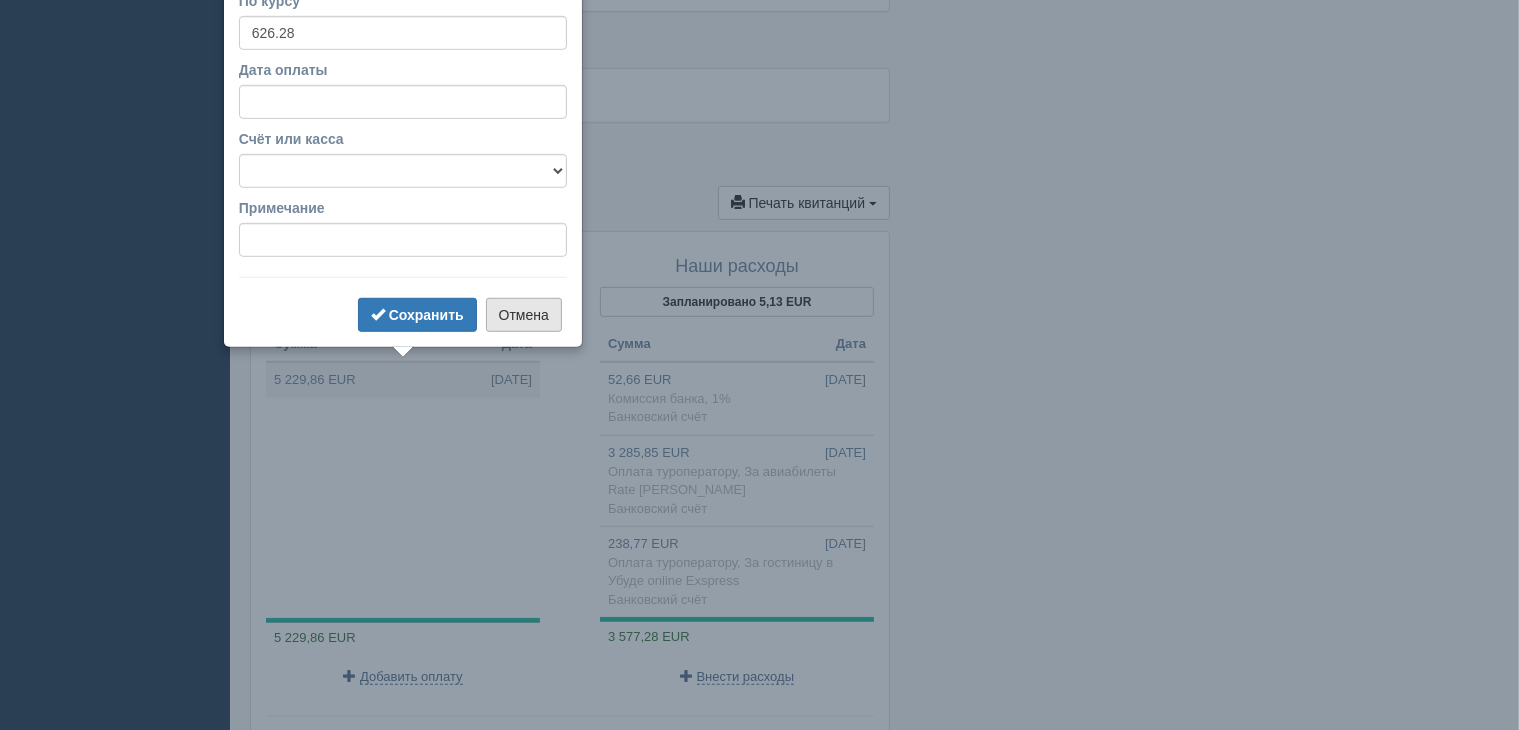 click on "Отмена" at bounding box center (524, 315) 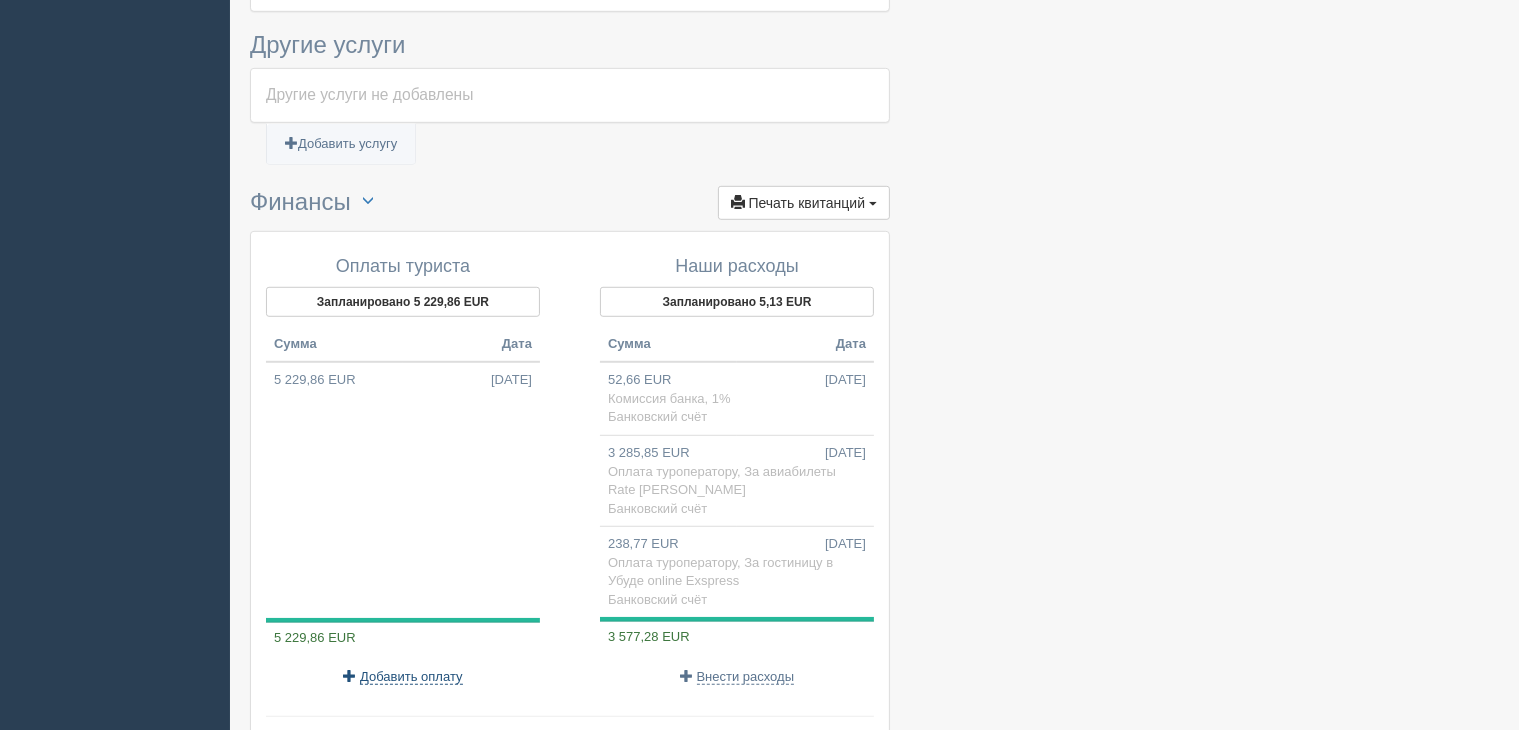 click on "Добавить оплату" at bounding box center (411, 677) 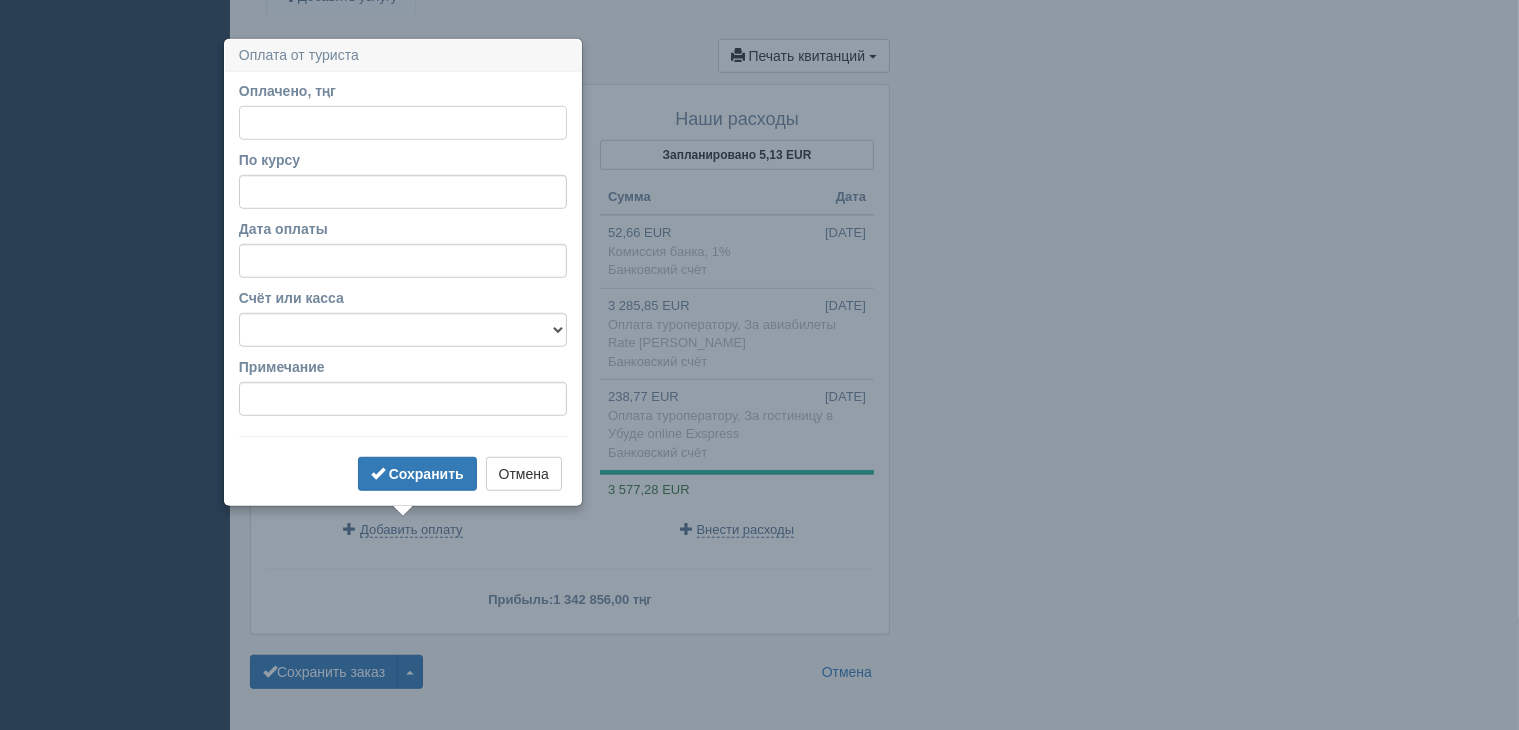 scroll, scrollTop: 1453, scrollLeft: 0, axis: vertical 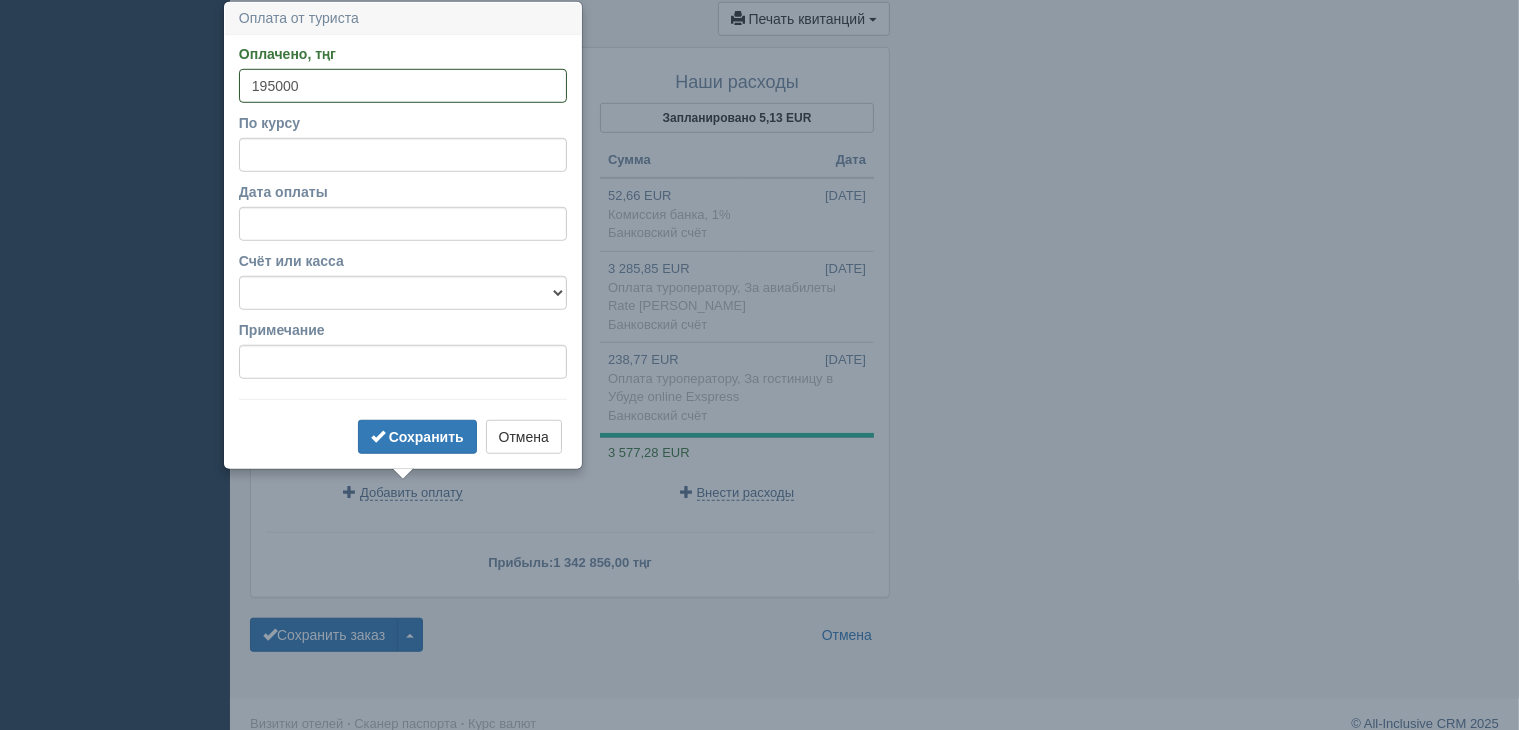 type on "195000" 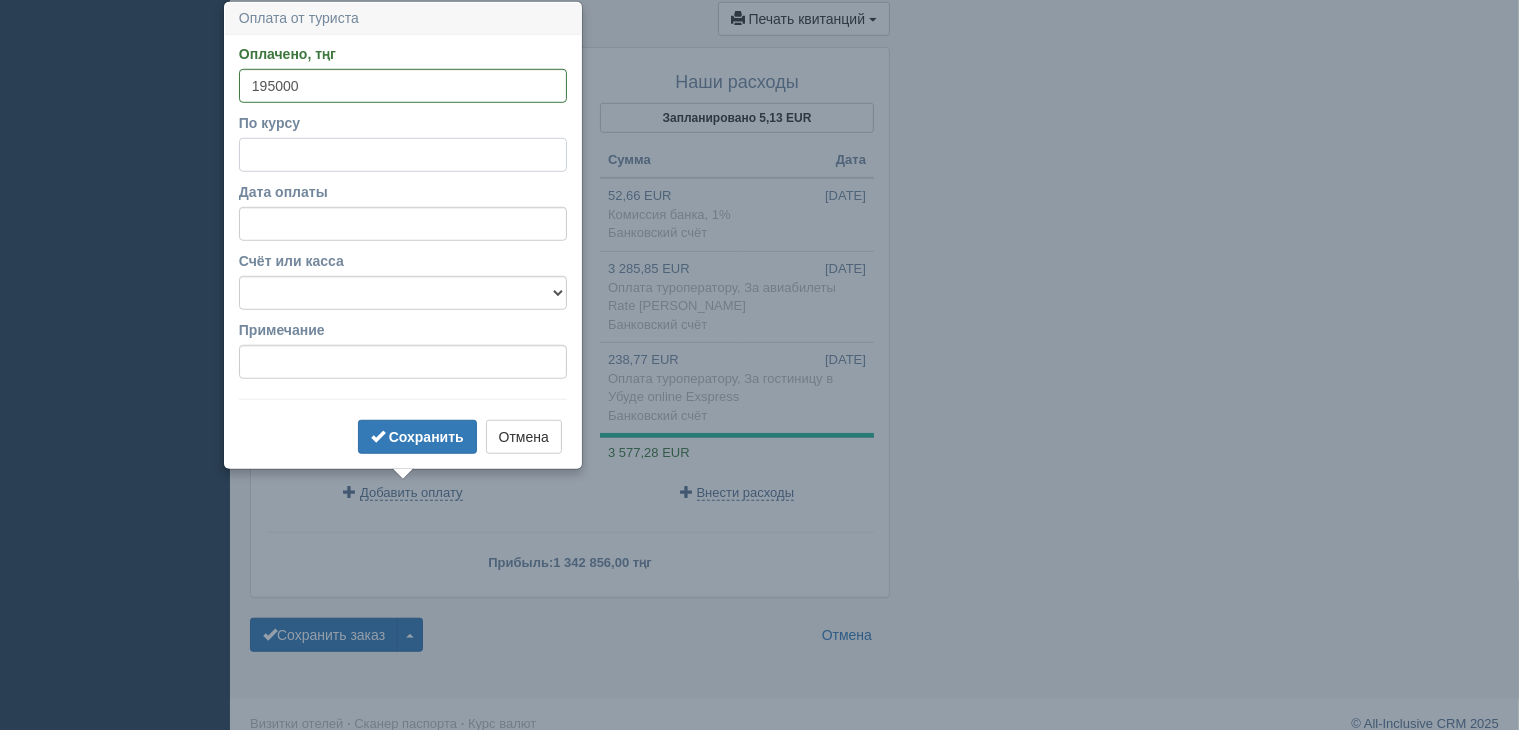 click on "По курсу" at bounding box center (403, 155) 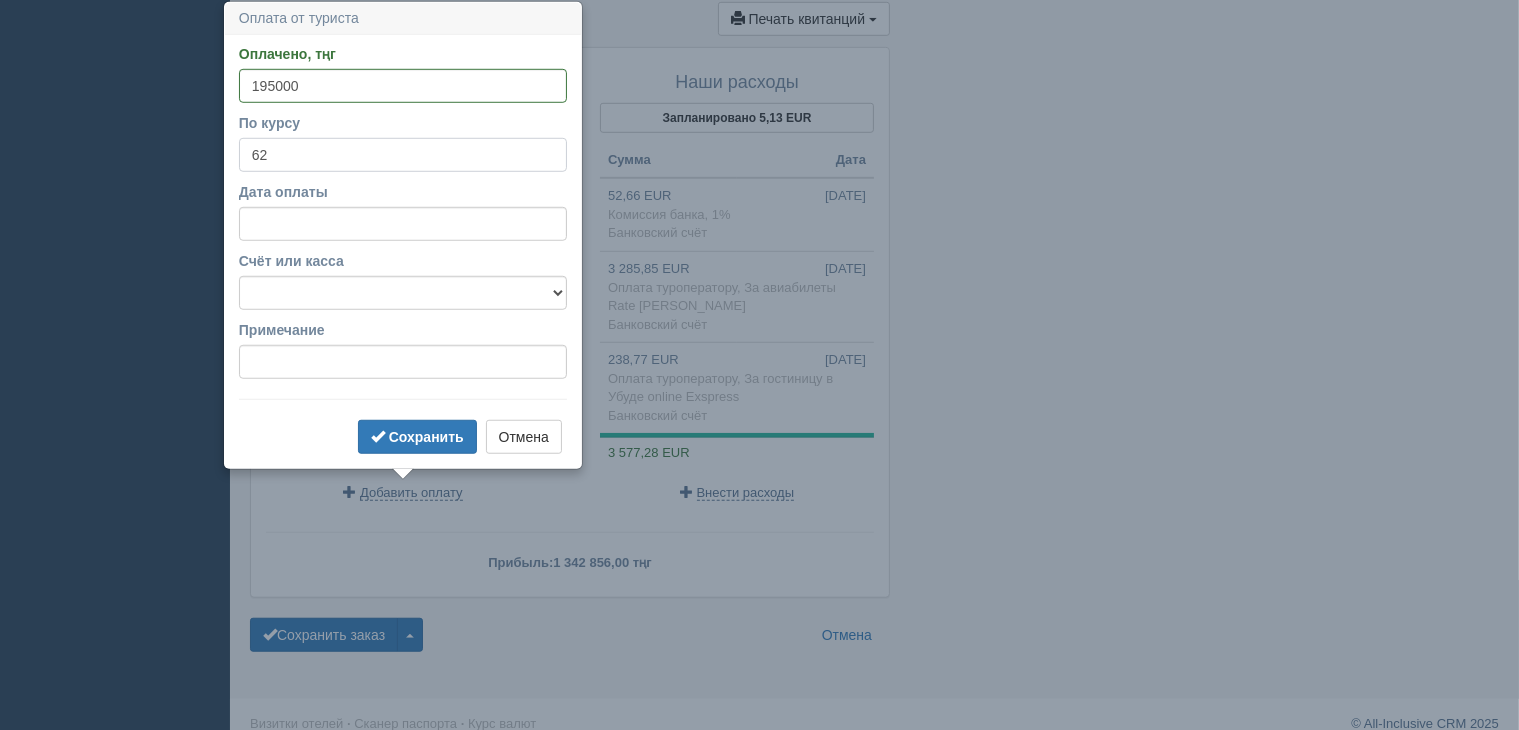 type on "6" 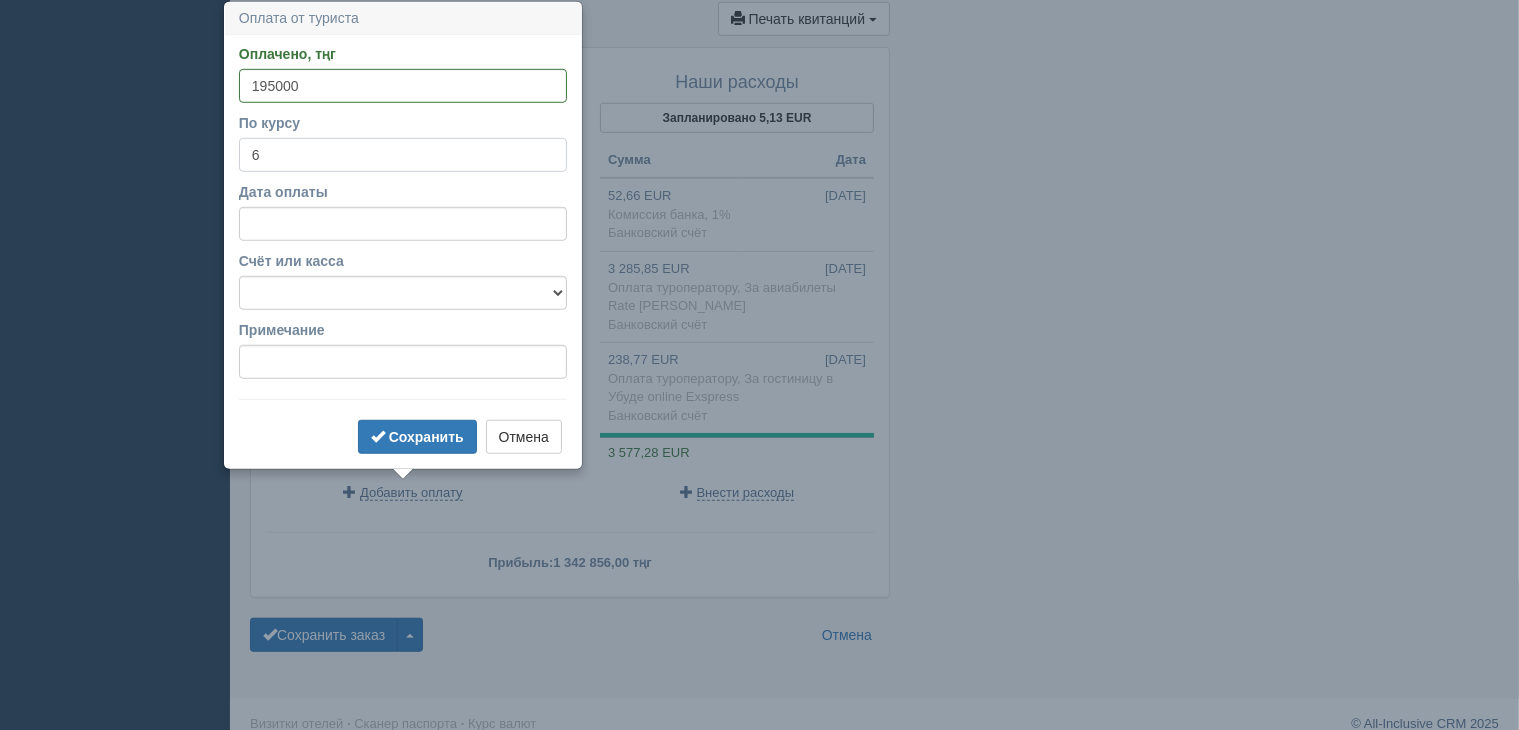 type 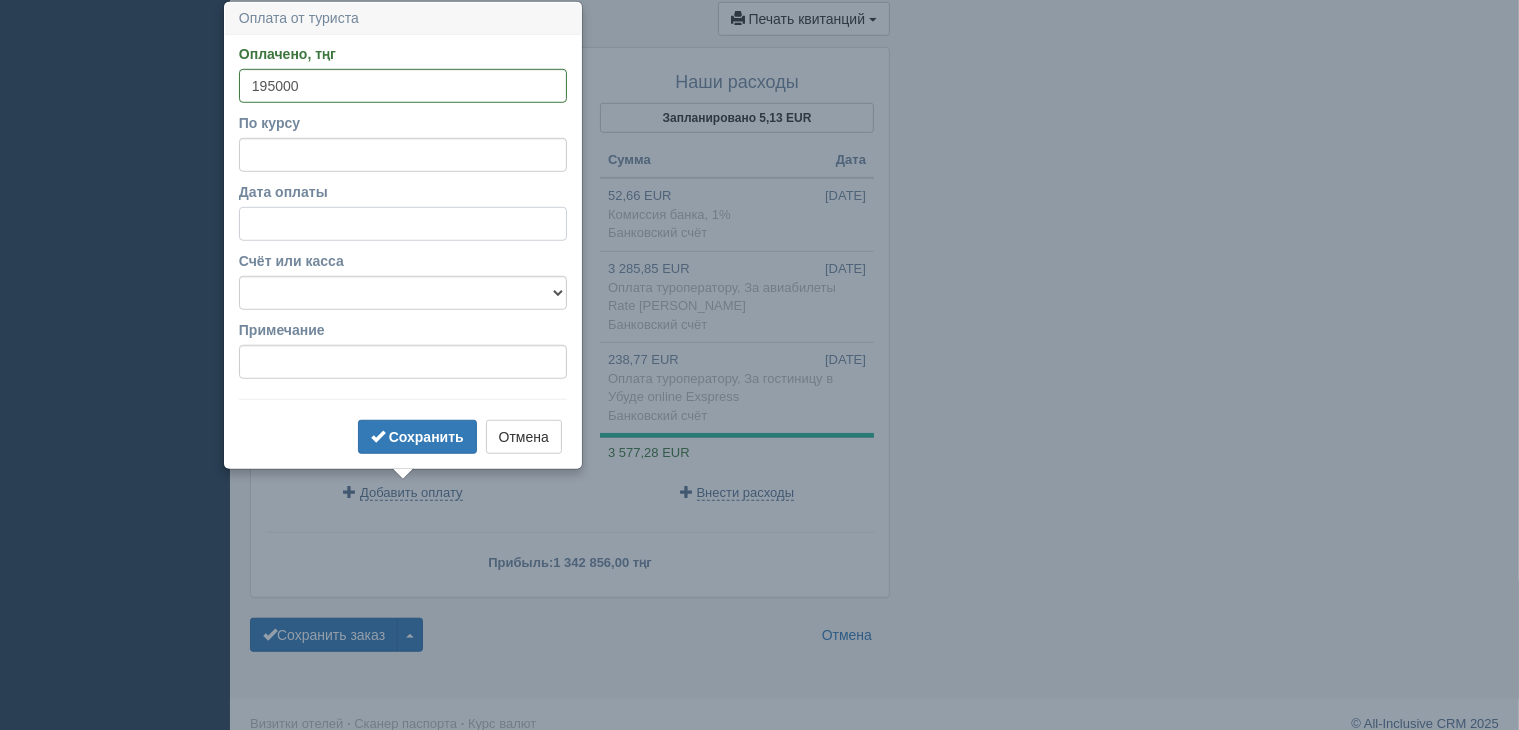 click on "Дата оплаты" at bounding box center (403, 224) 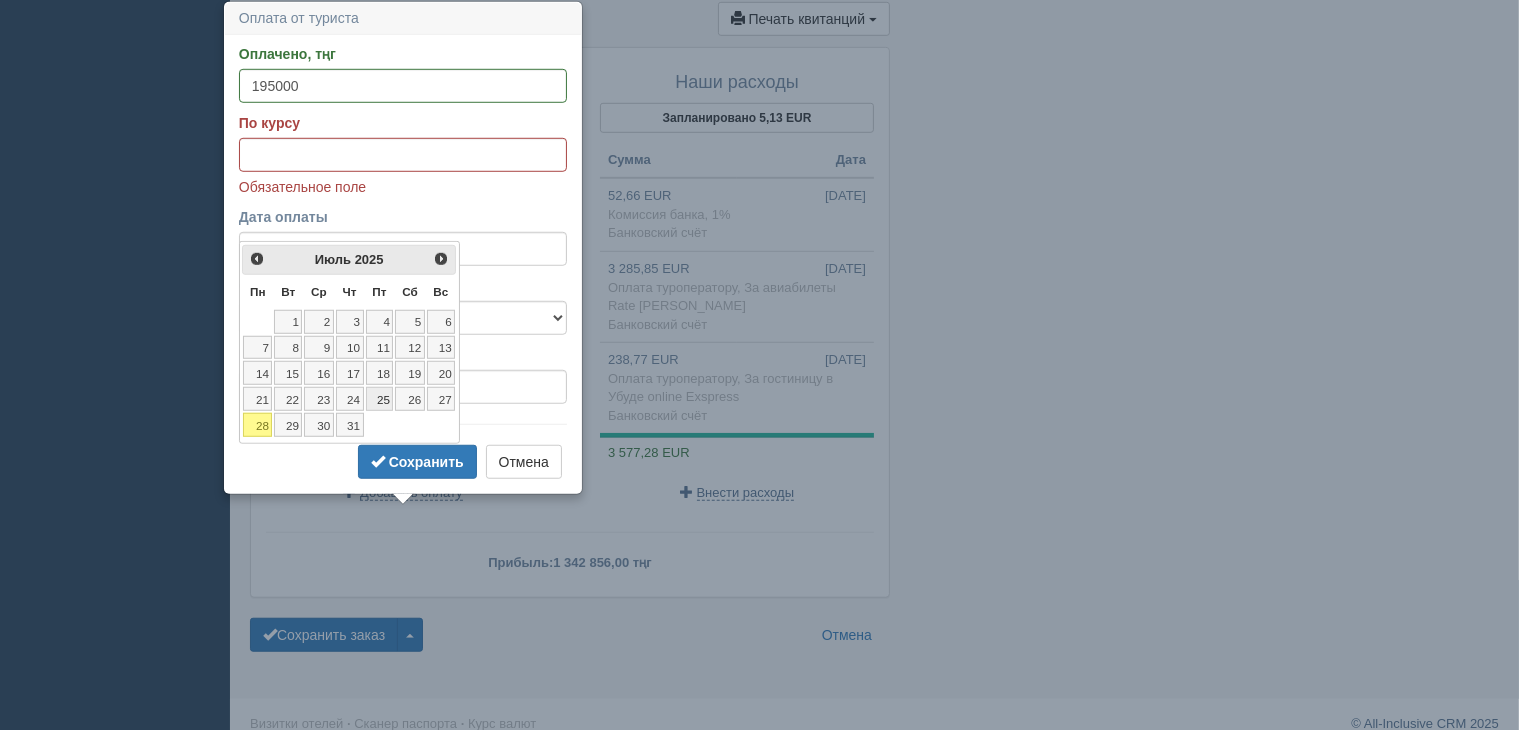 click on "25" at bounding box center (380, 399) 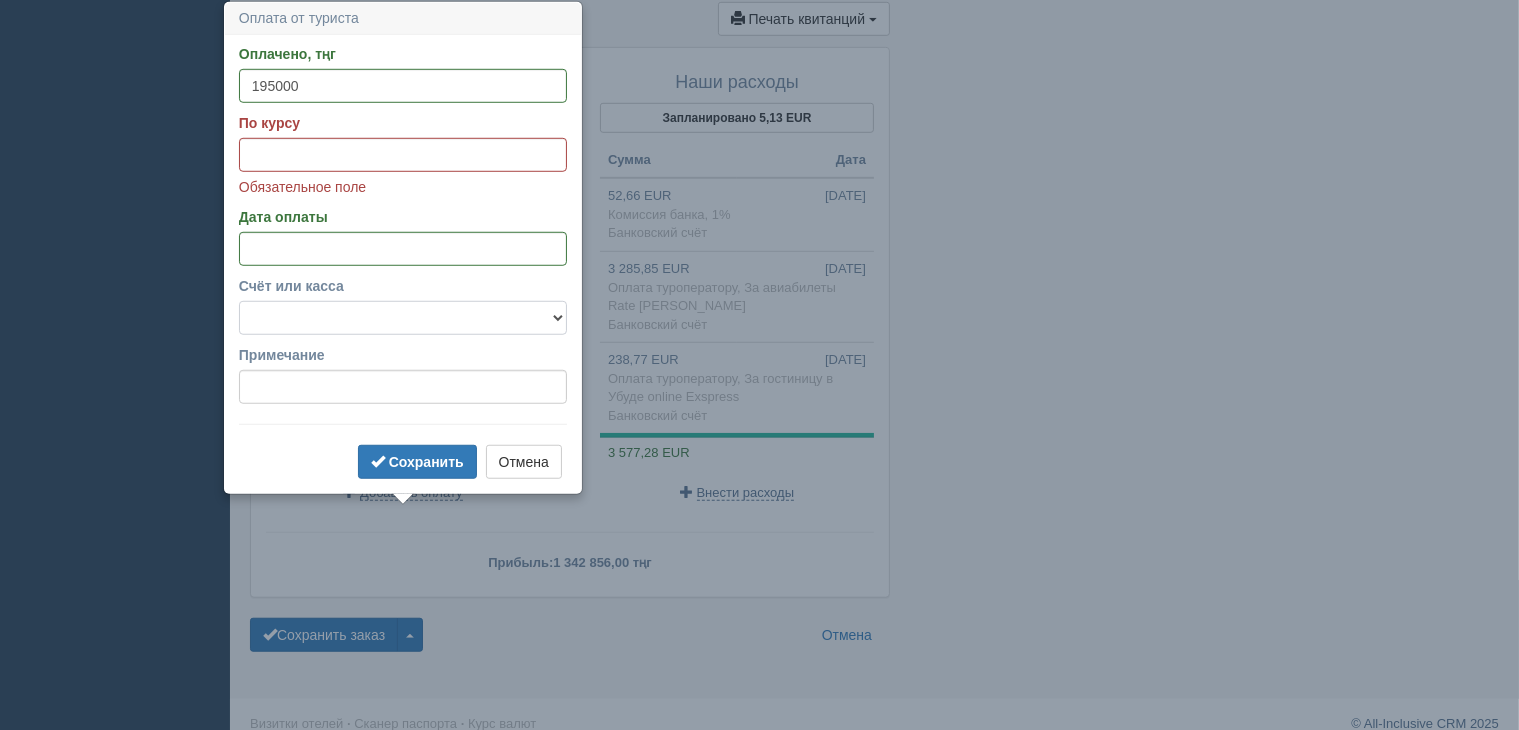 click on "f
Банковский счёт
Наличная касса" at bounding box center [403, 318] 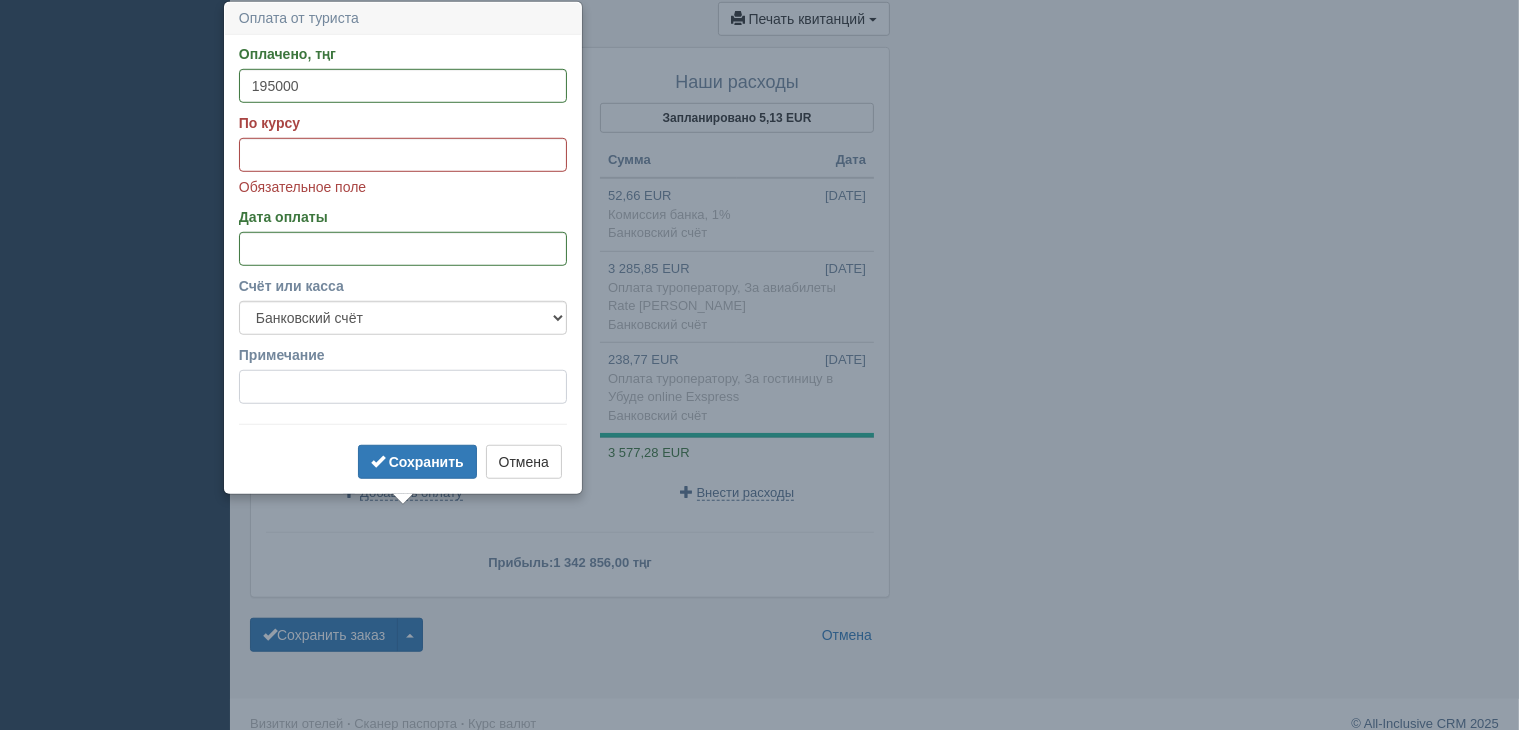 click on "Примечание" at bounding box center [403, 387] 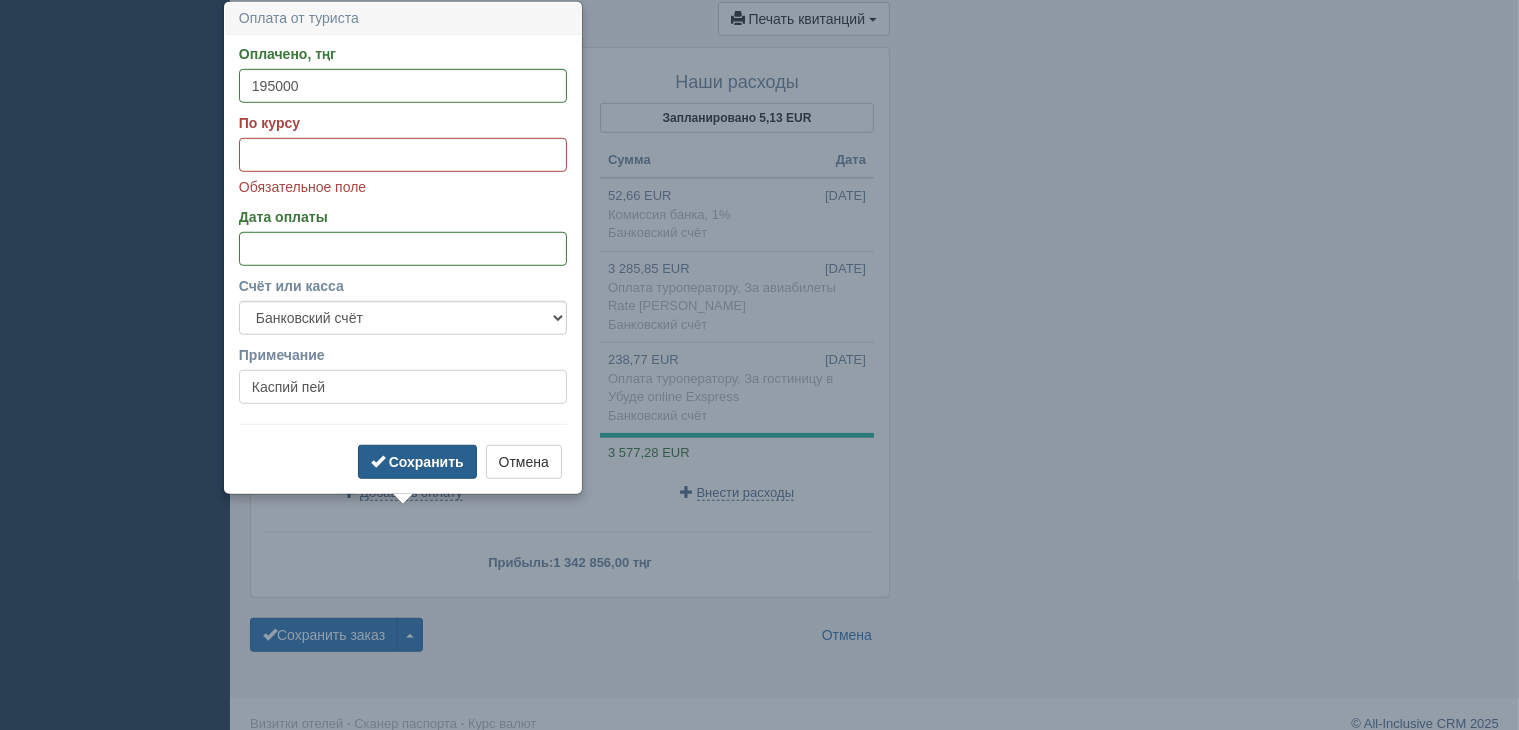 type on "Каспий пей" 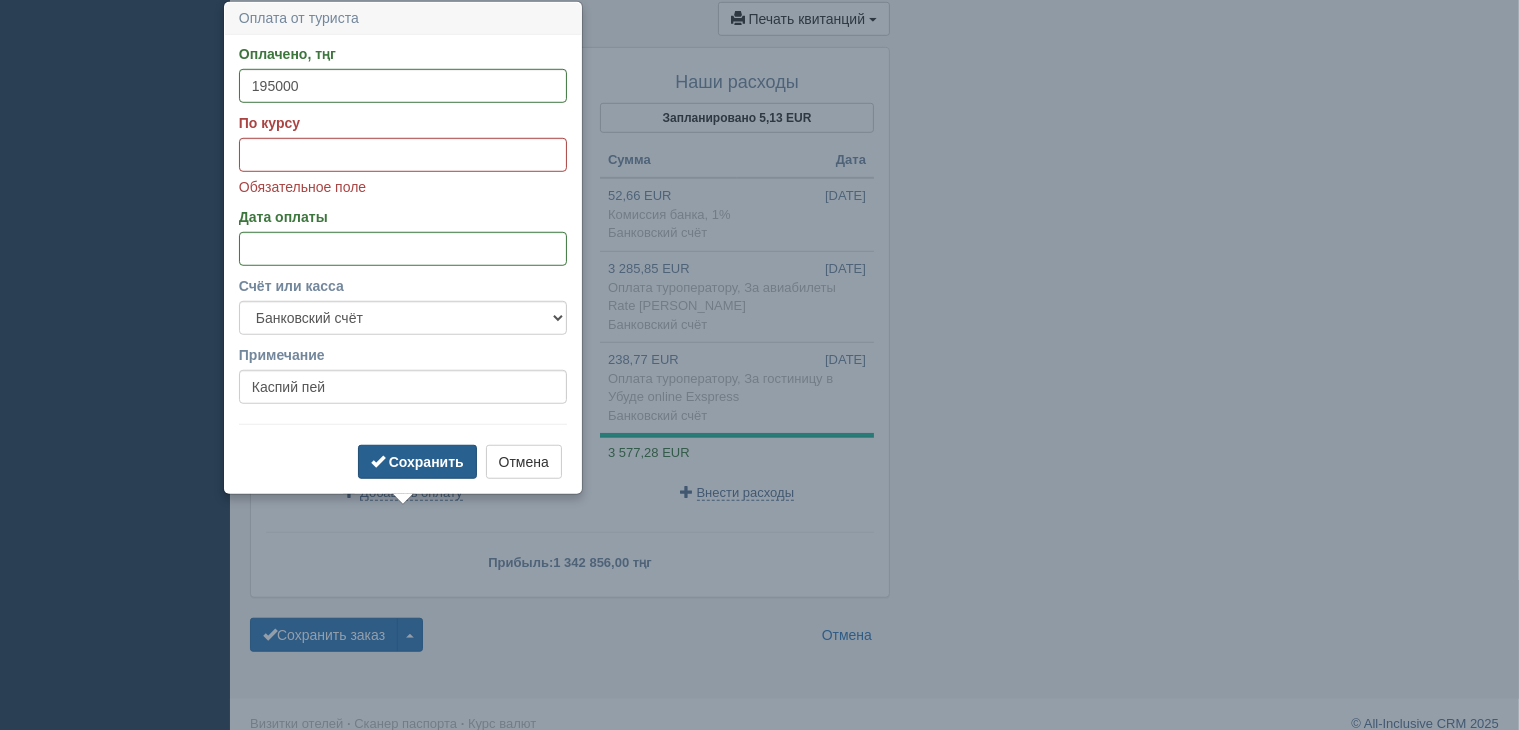 click on "Сохранить" at bounding box center (426, 462) 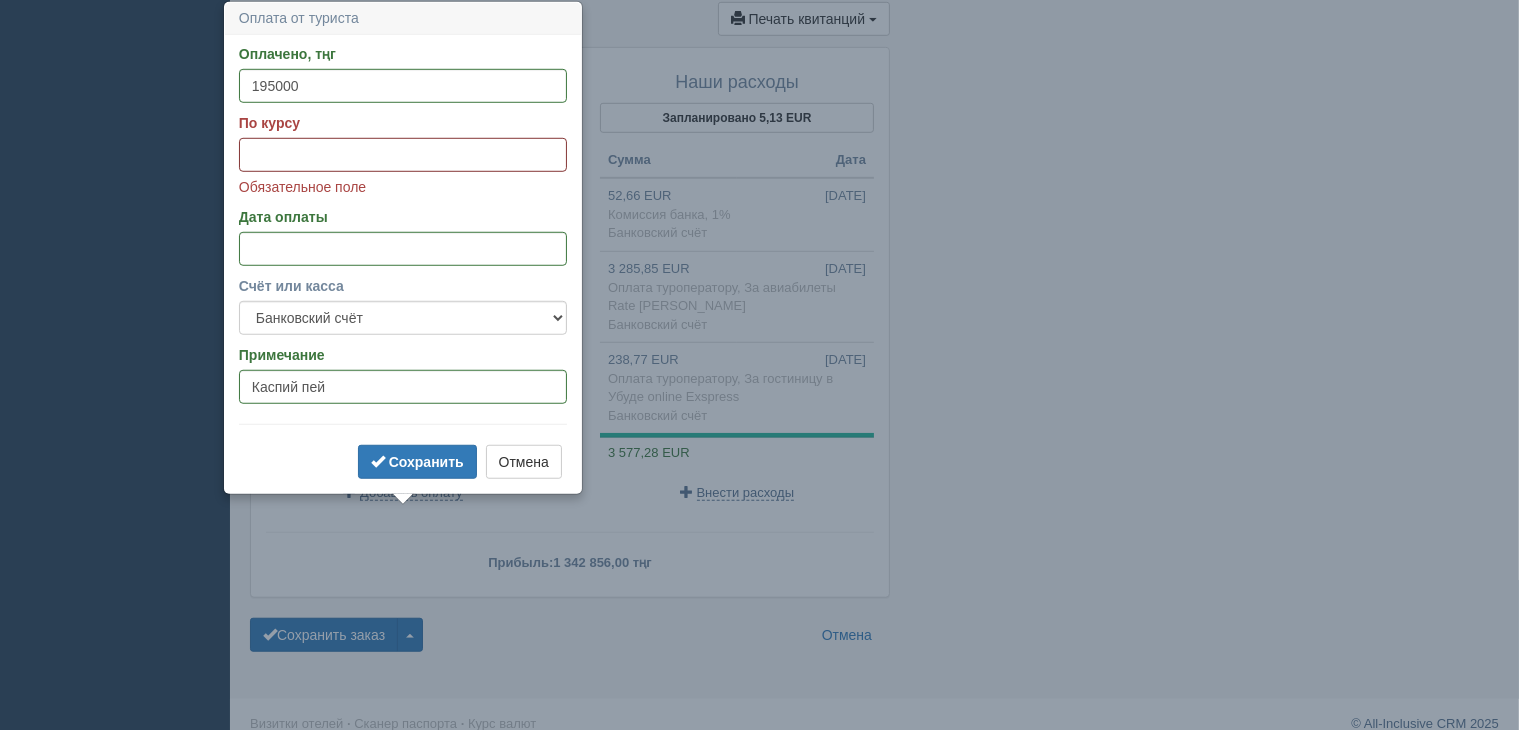 click on "По курсу" at bounding box center [403, 155] 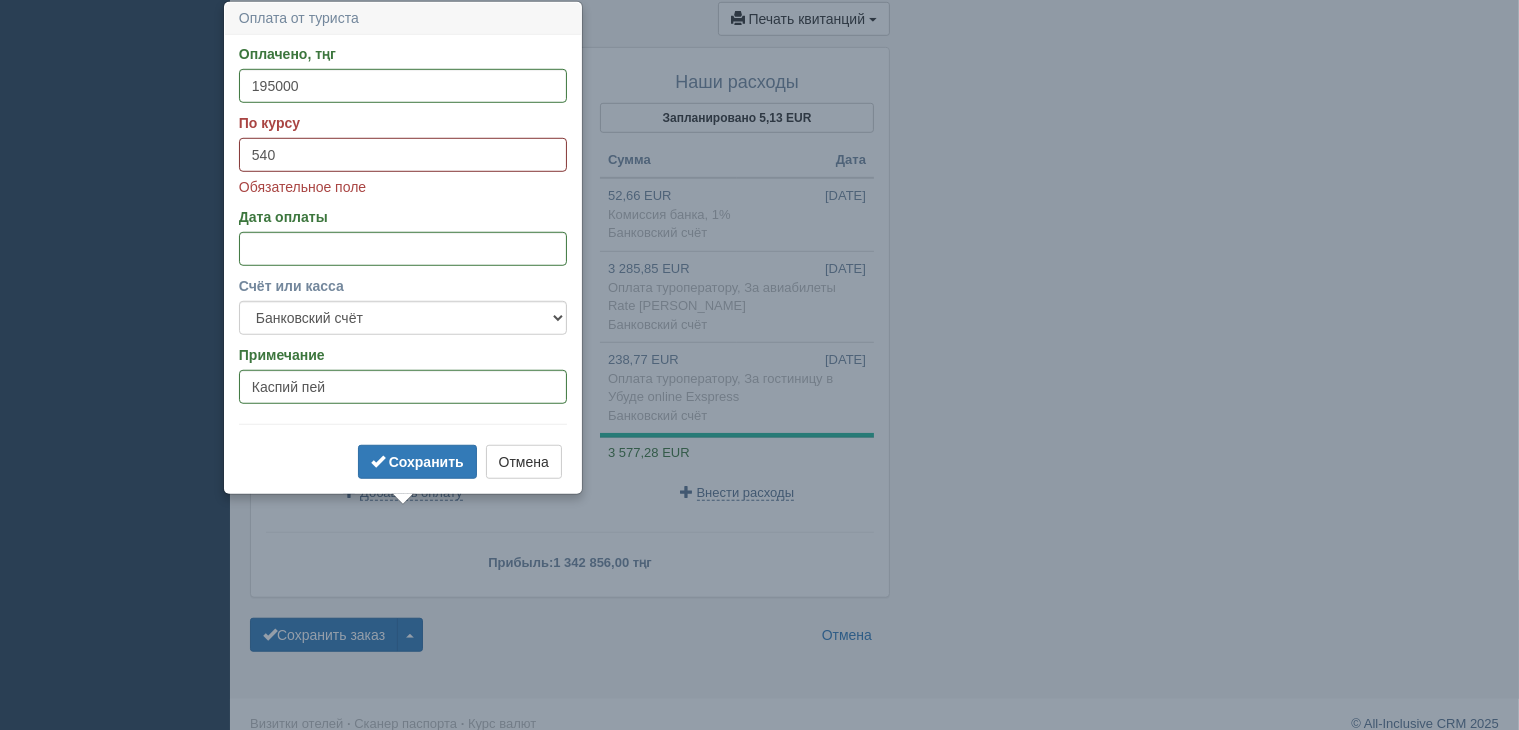 type on "540" 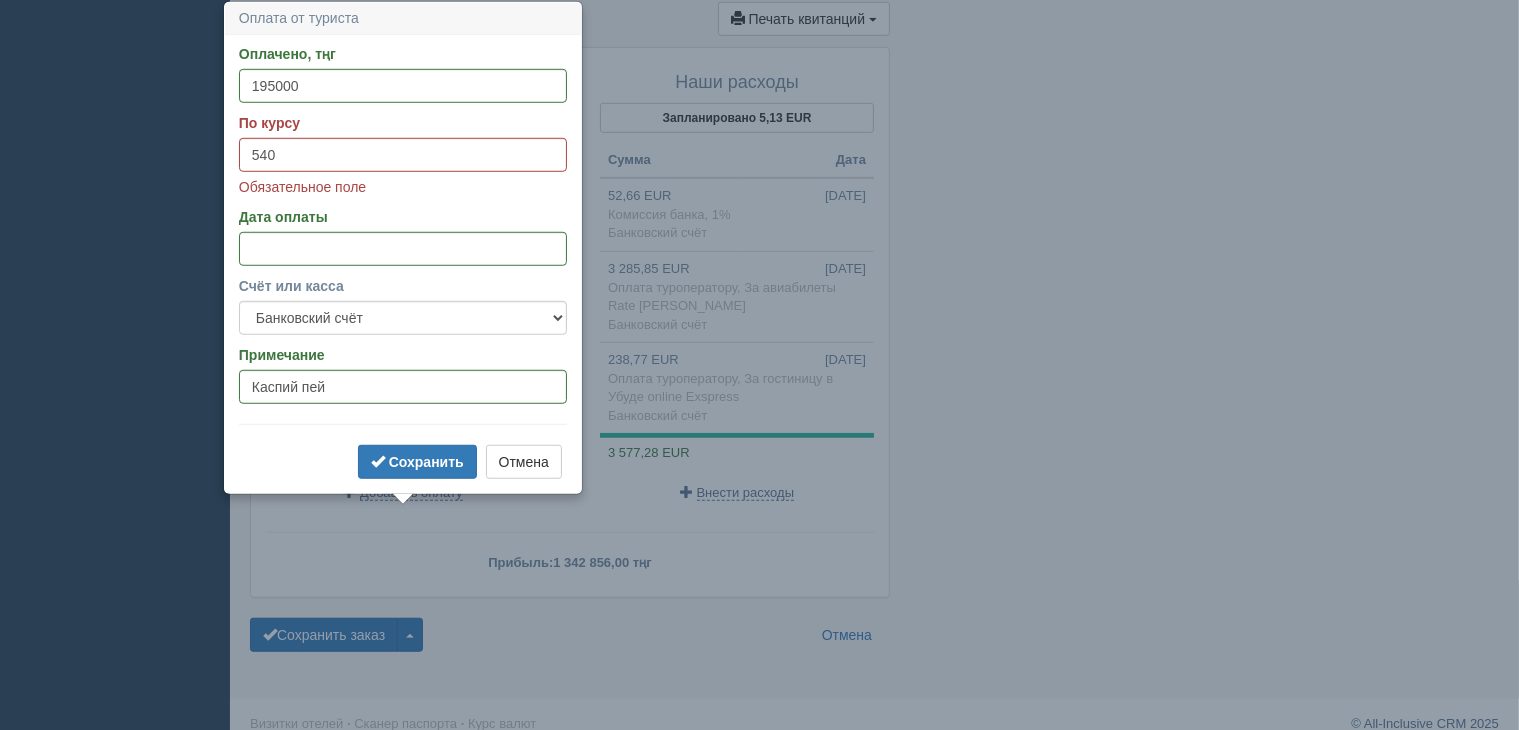 click on "Сохранить
Отмена" at bounding box center (403, 464) 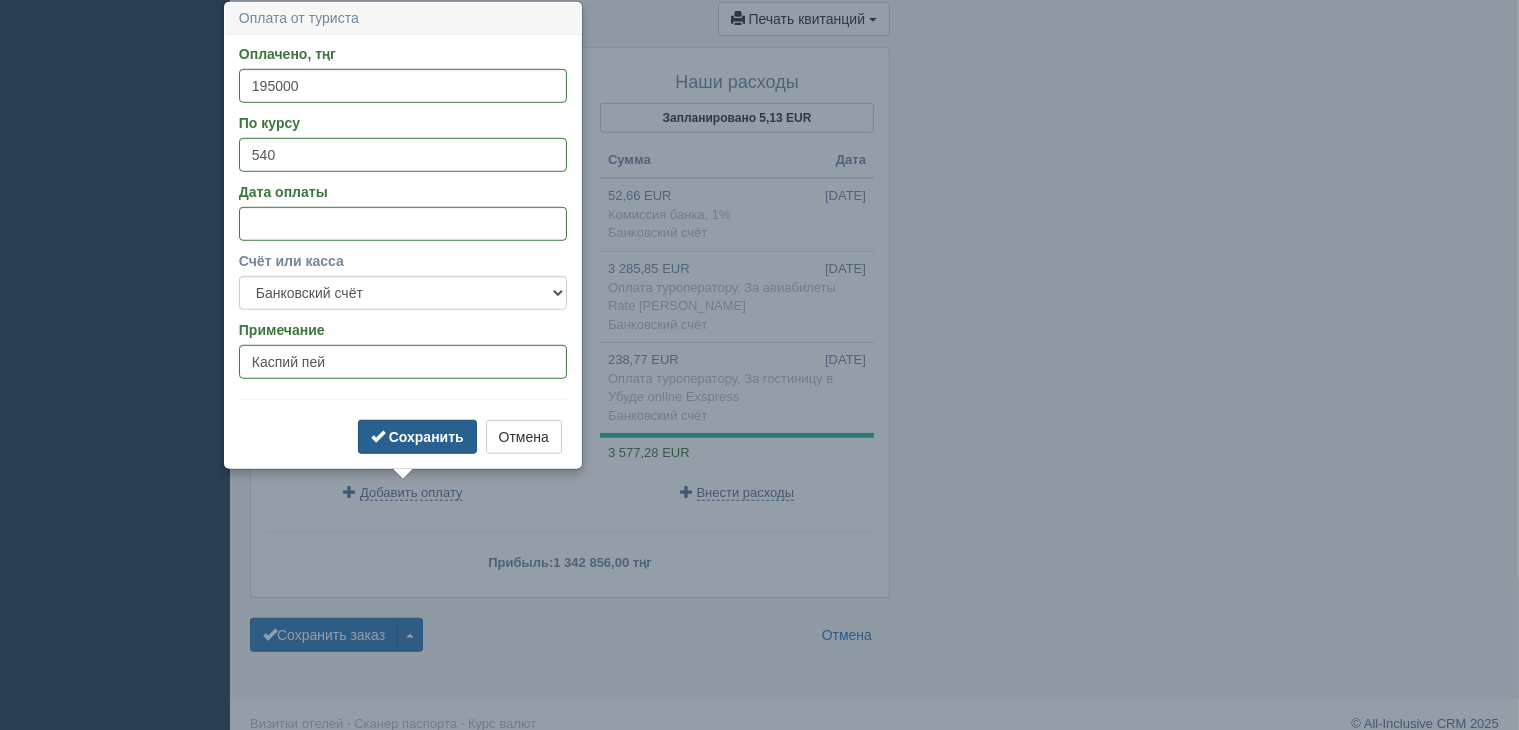 click on "Сохранить" at bounding box center (417, 437) 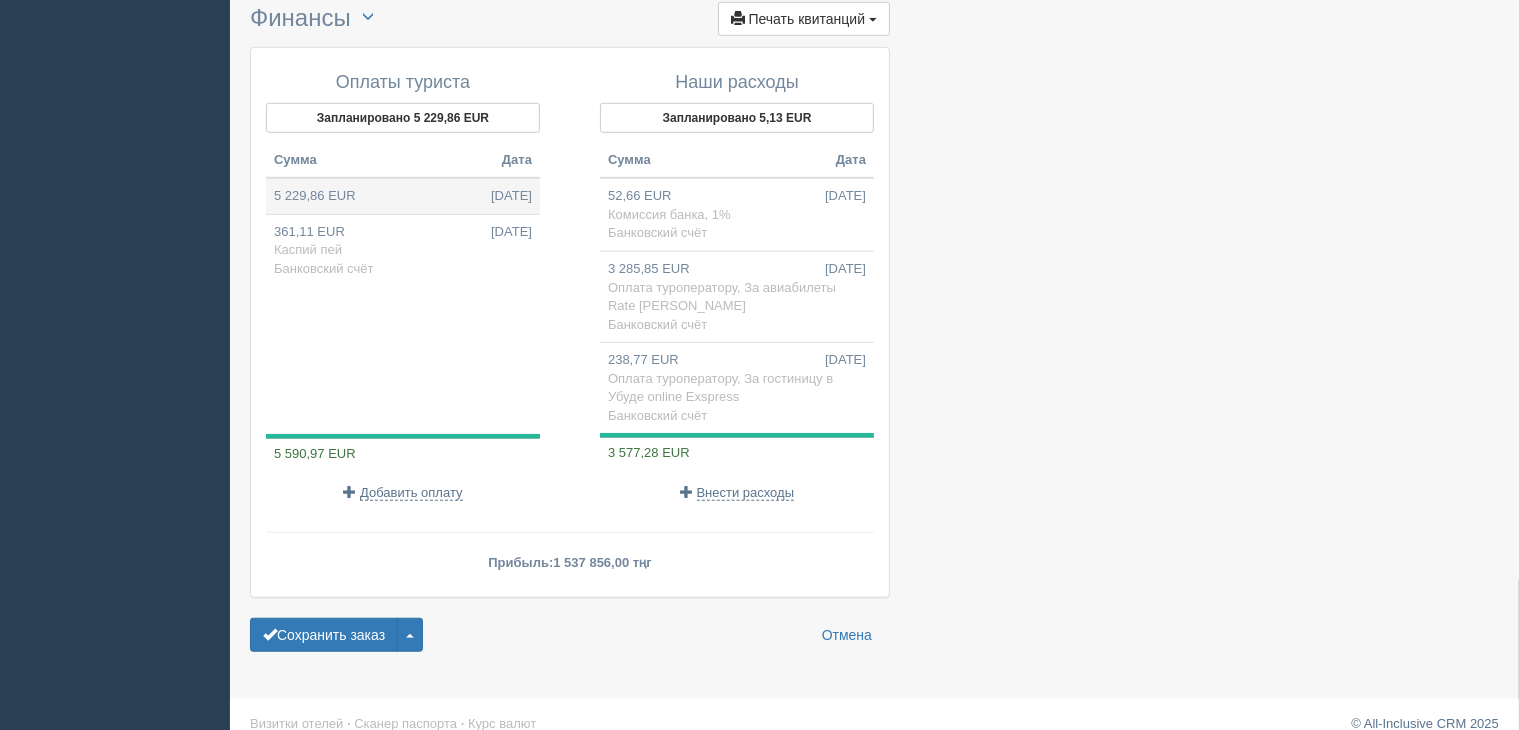 click on "5 229,86 EUR
[DATE]" at bounding box center (403, 196) 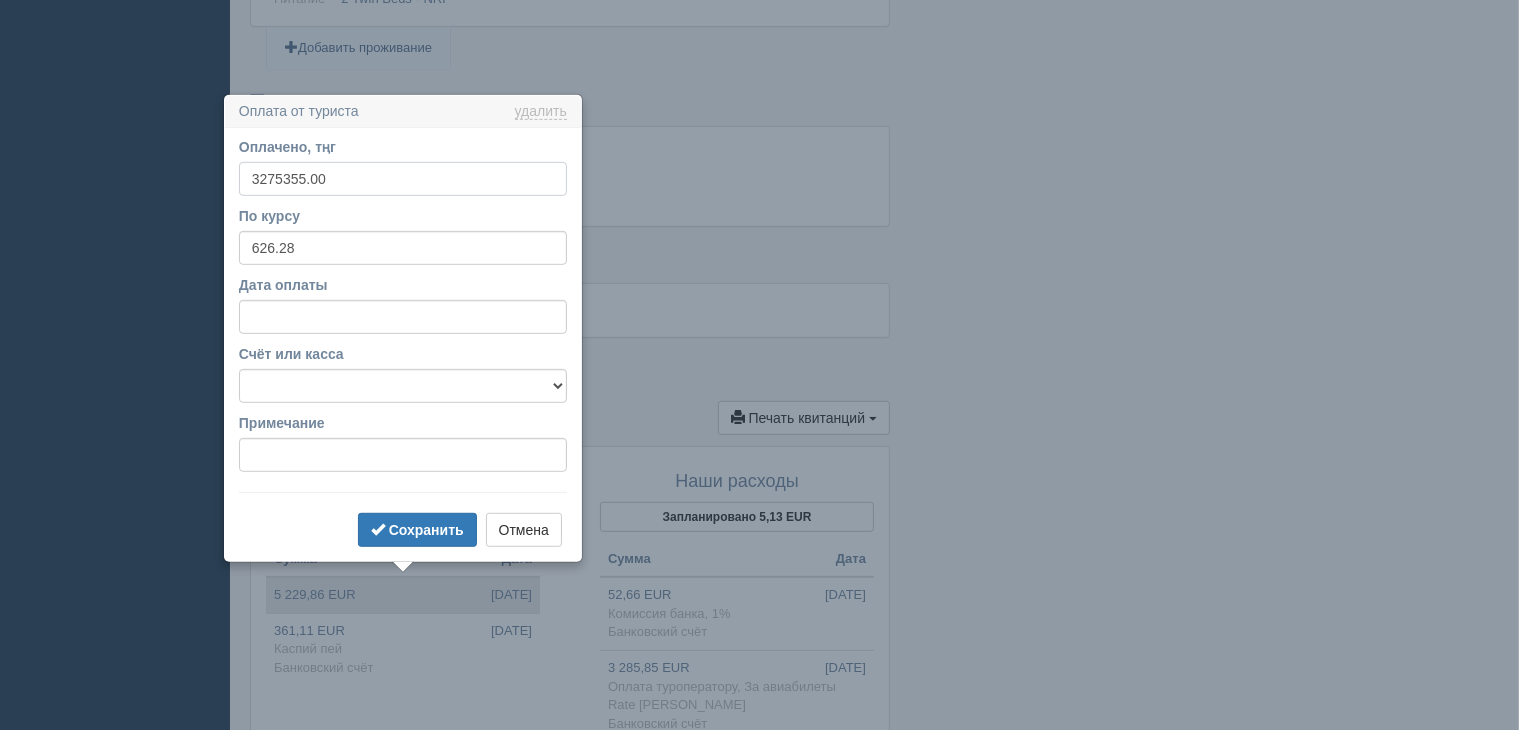 scroll, scrollTop: 1148, scrollLeft: 0, axis: vertical 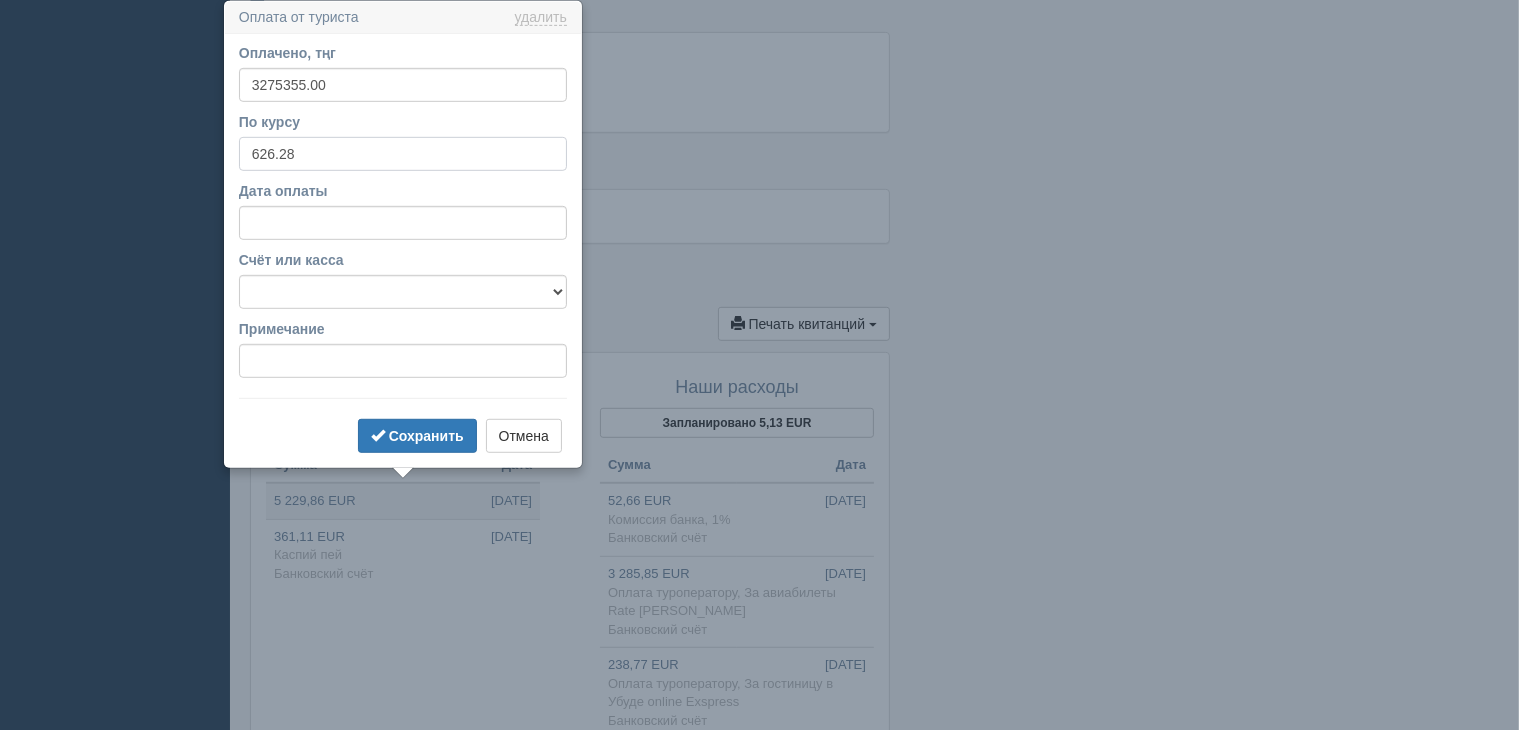 click on "626.28" at bounding box center [403, 154] 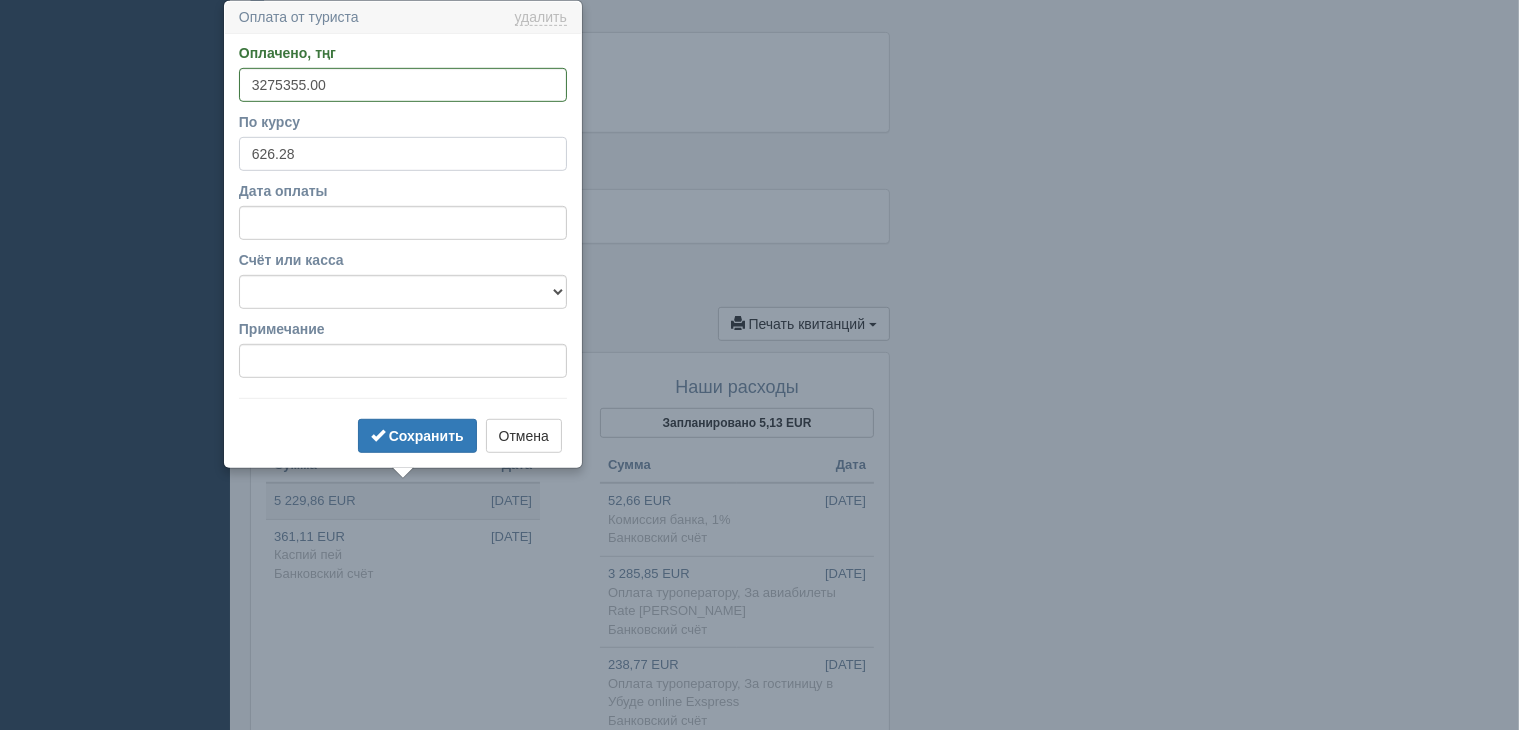 drag, startPoint x: 305, startPoint y: 154, endPoint x: 146, endPoint y: 168, distance: 159.61516 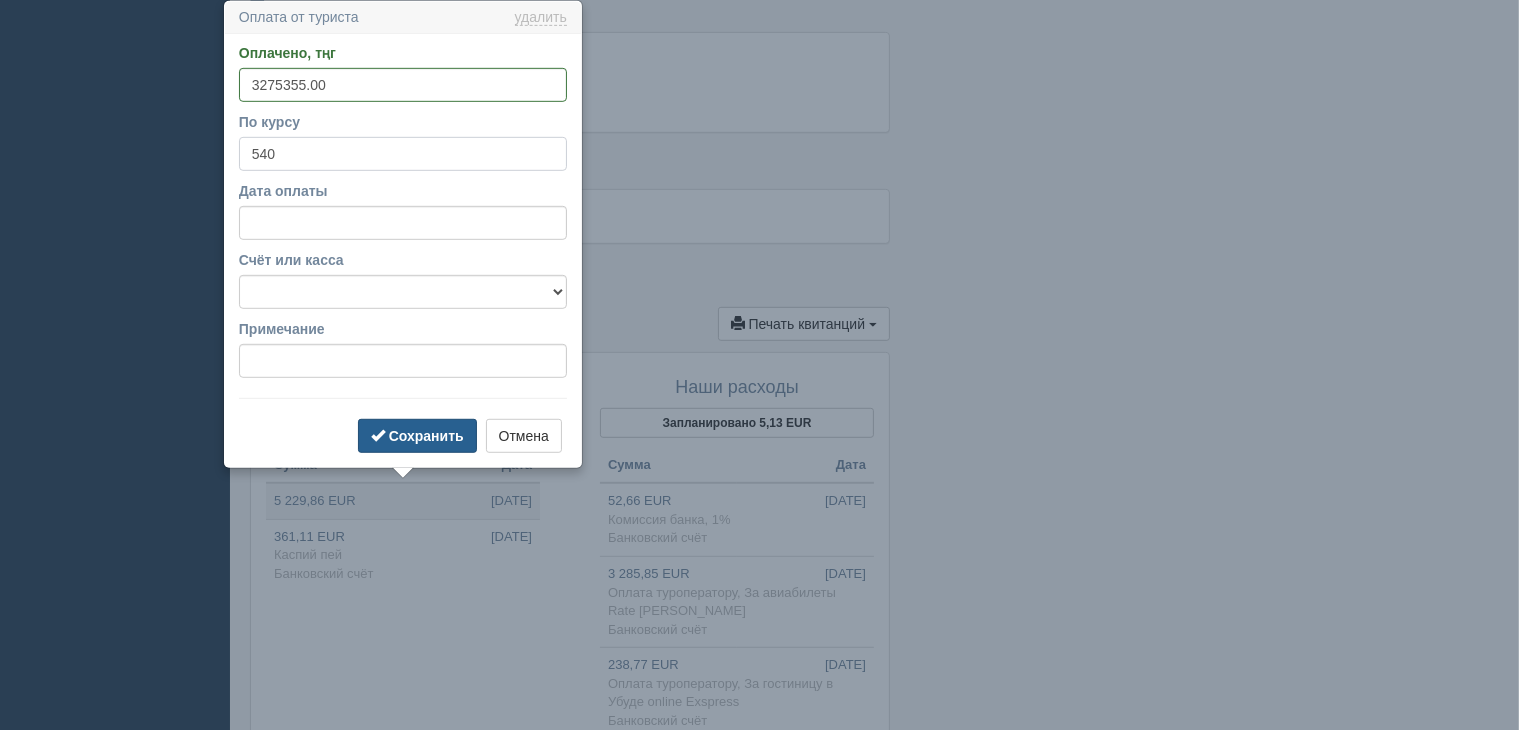 type on "540" 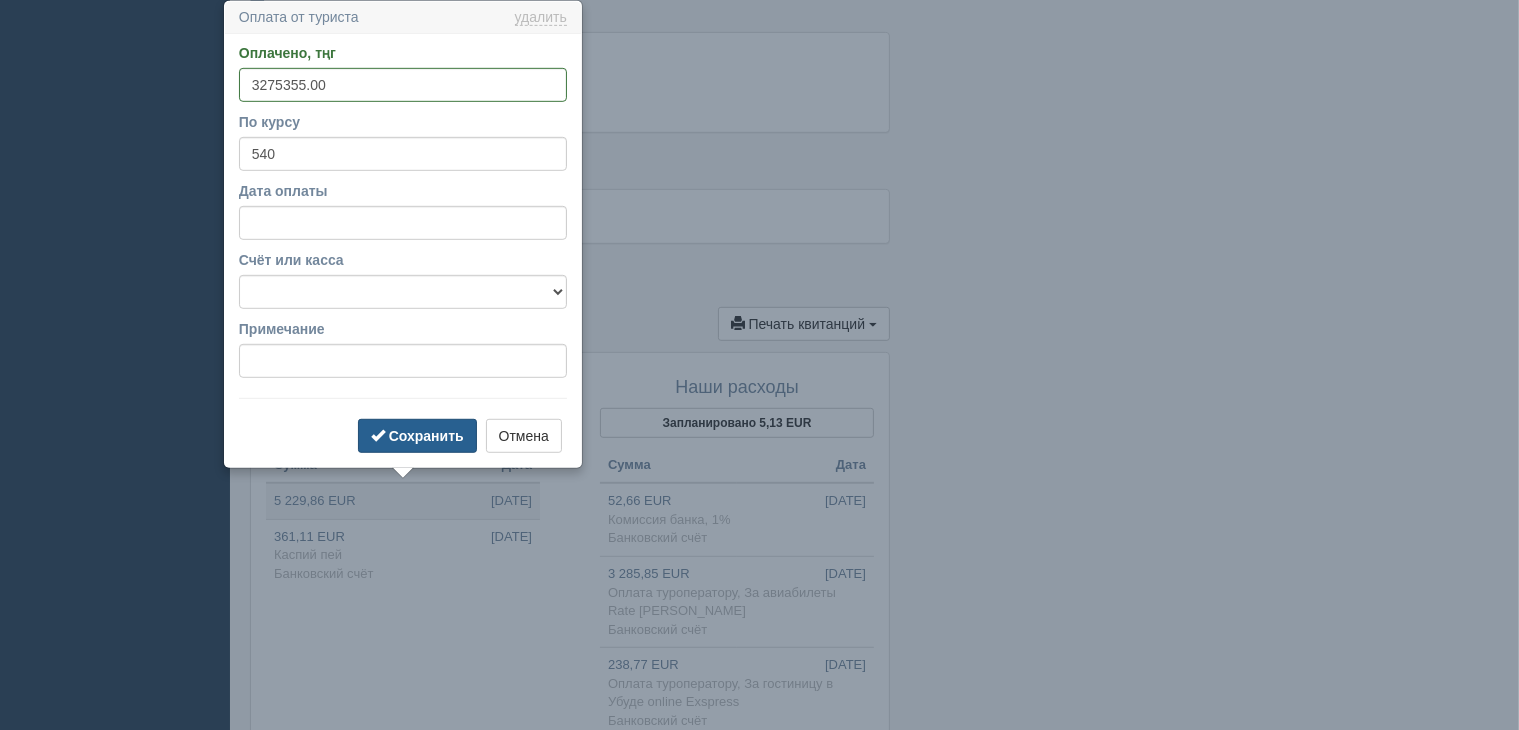 click on "Сохранить" at bounding box center [426, 436] 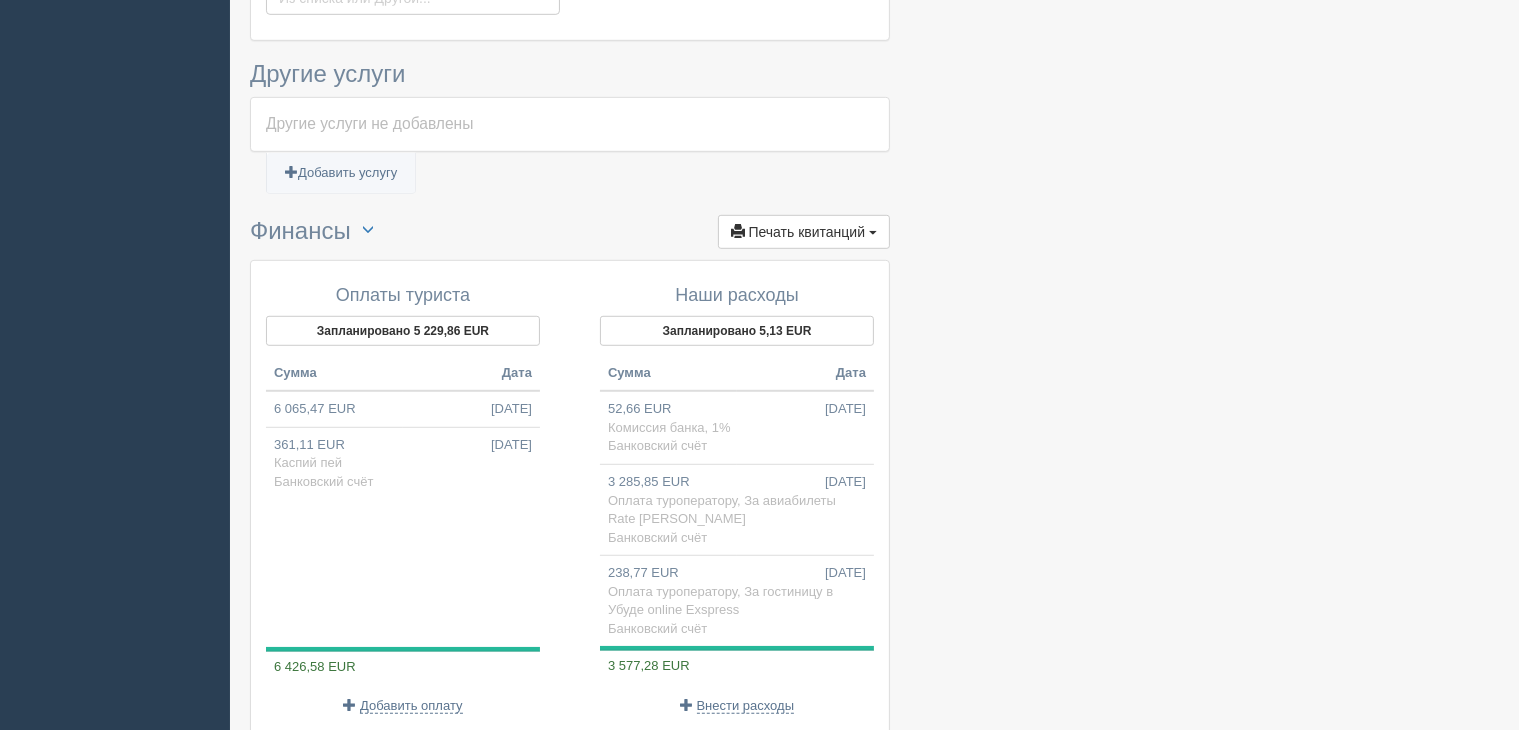 scroll, scrollTop: 1348, scrollLeft: 0, axis: vertical 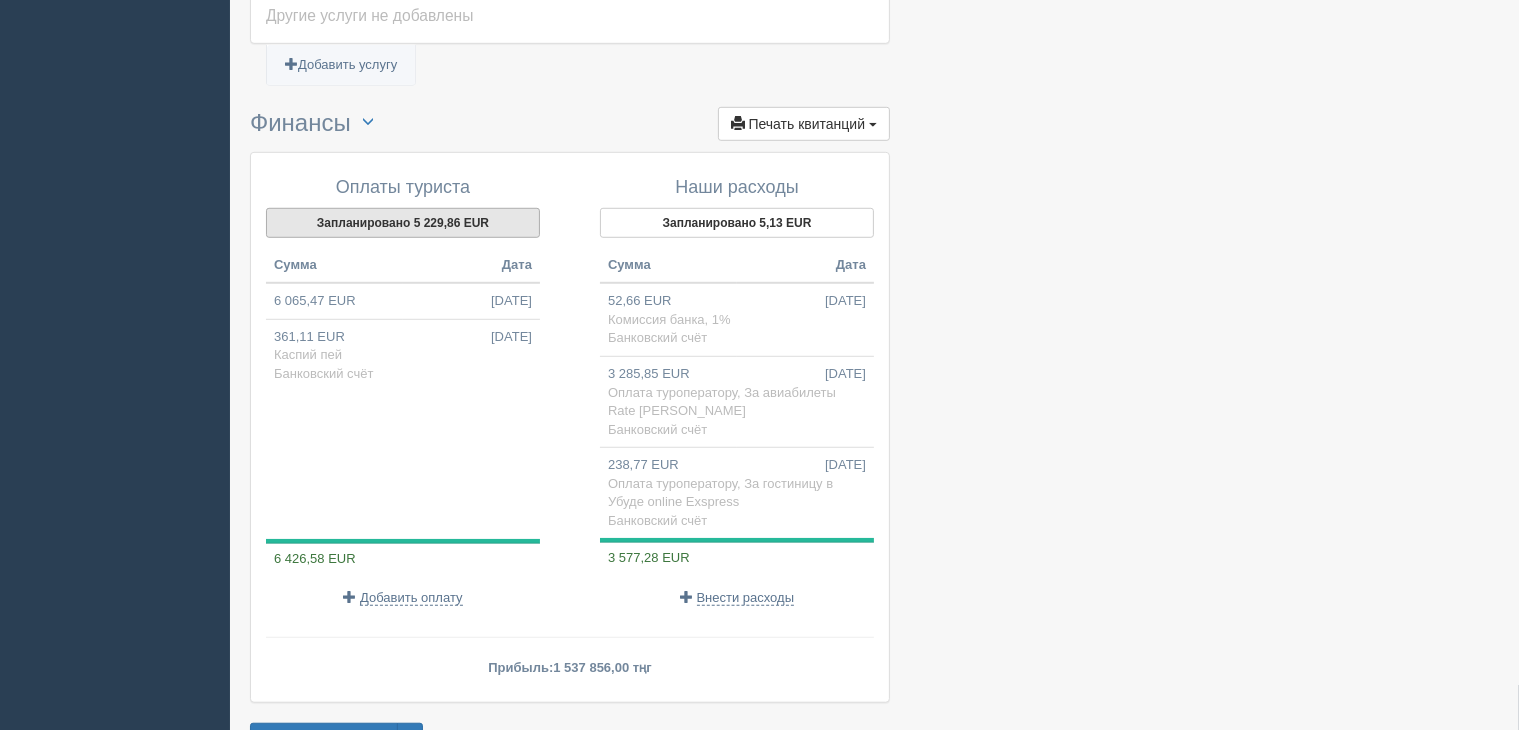 click on "Запланировано 5 229,86 EUR" at bounding box center [403, 223] 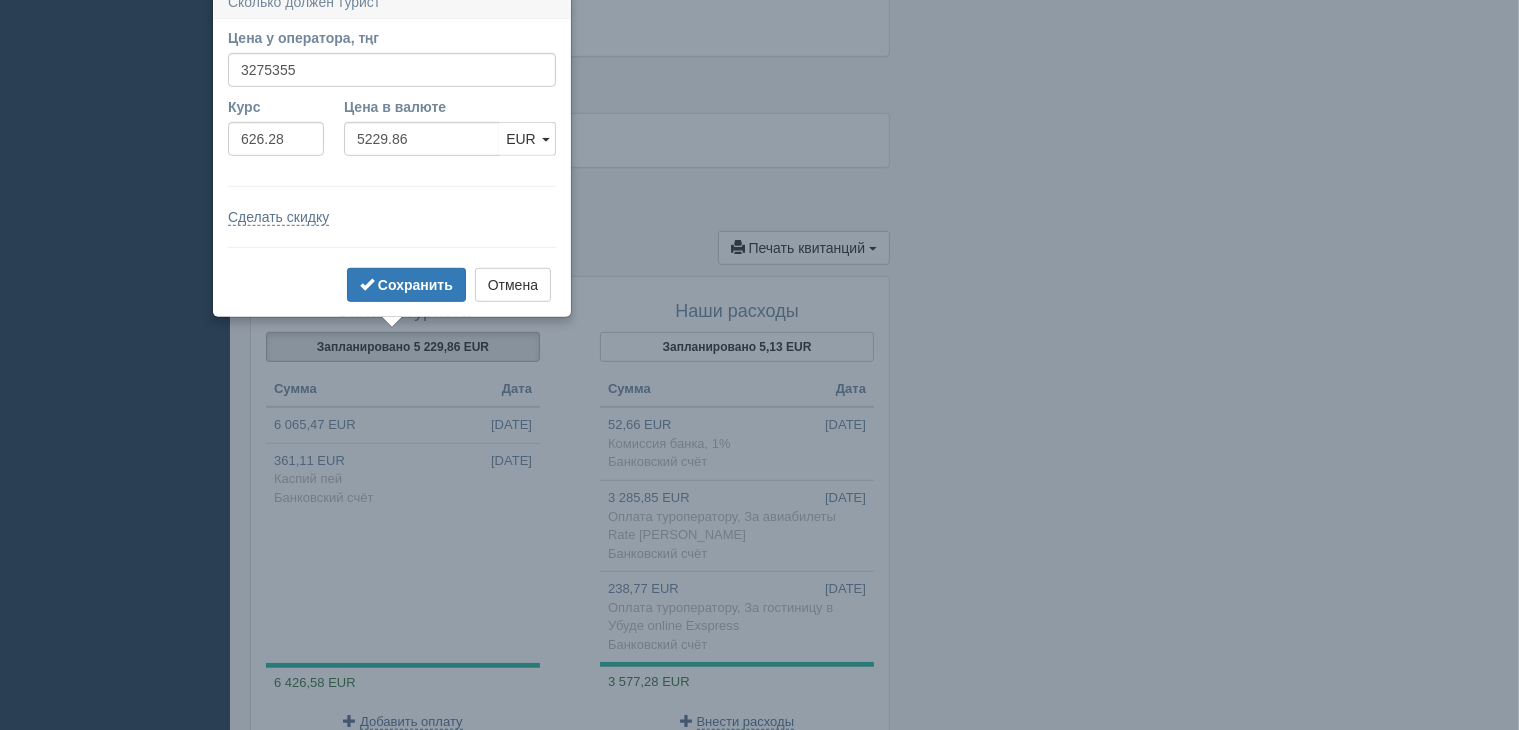scroll, scrollTop: 1208, scrollLeft: 0, axis: vertical 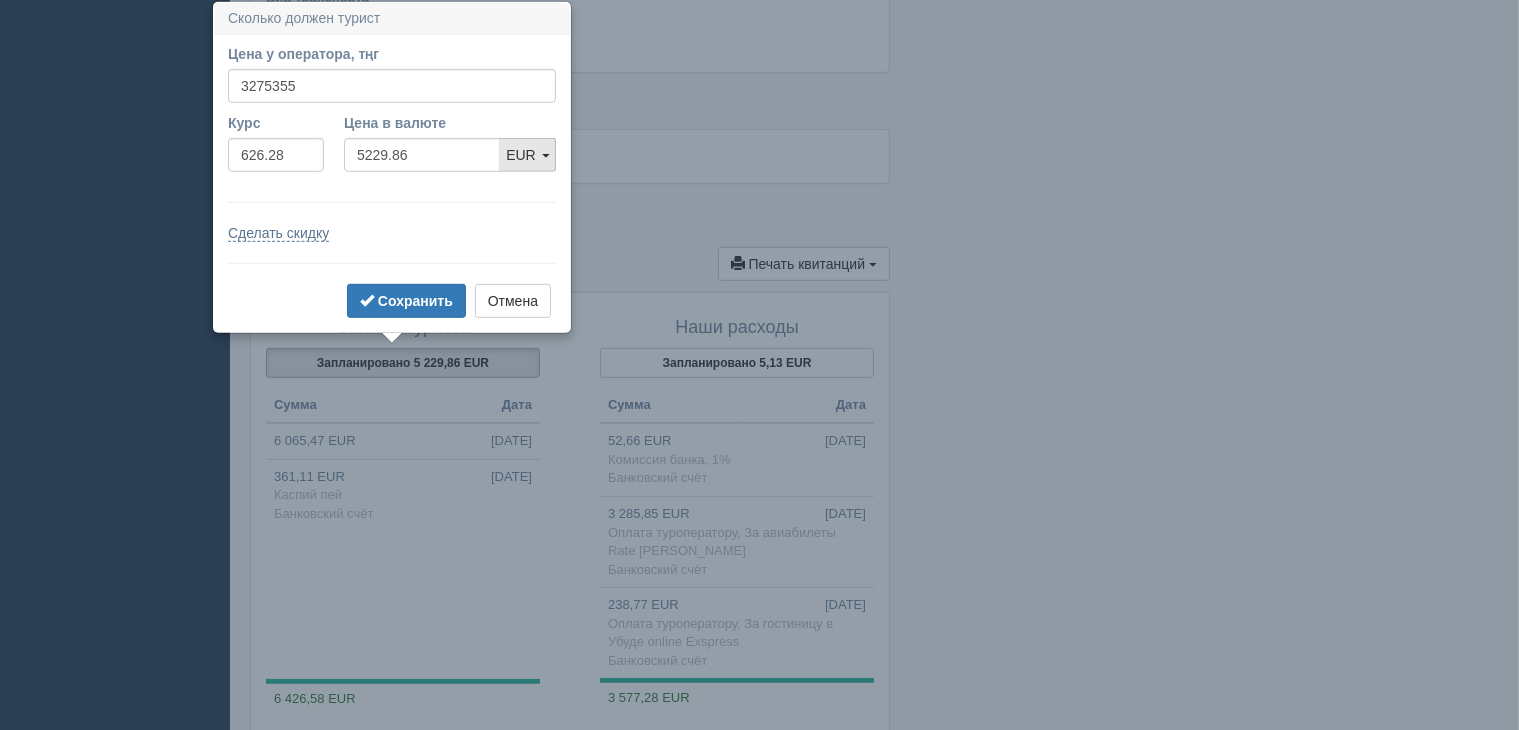 click on "EUR" at bounding box center (527, 155) 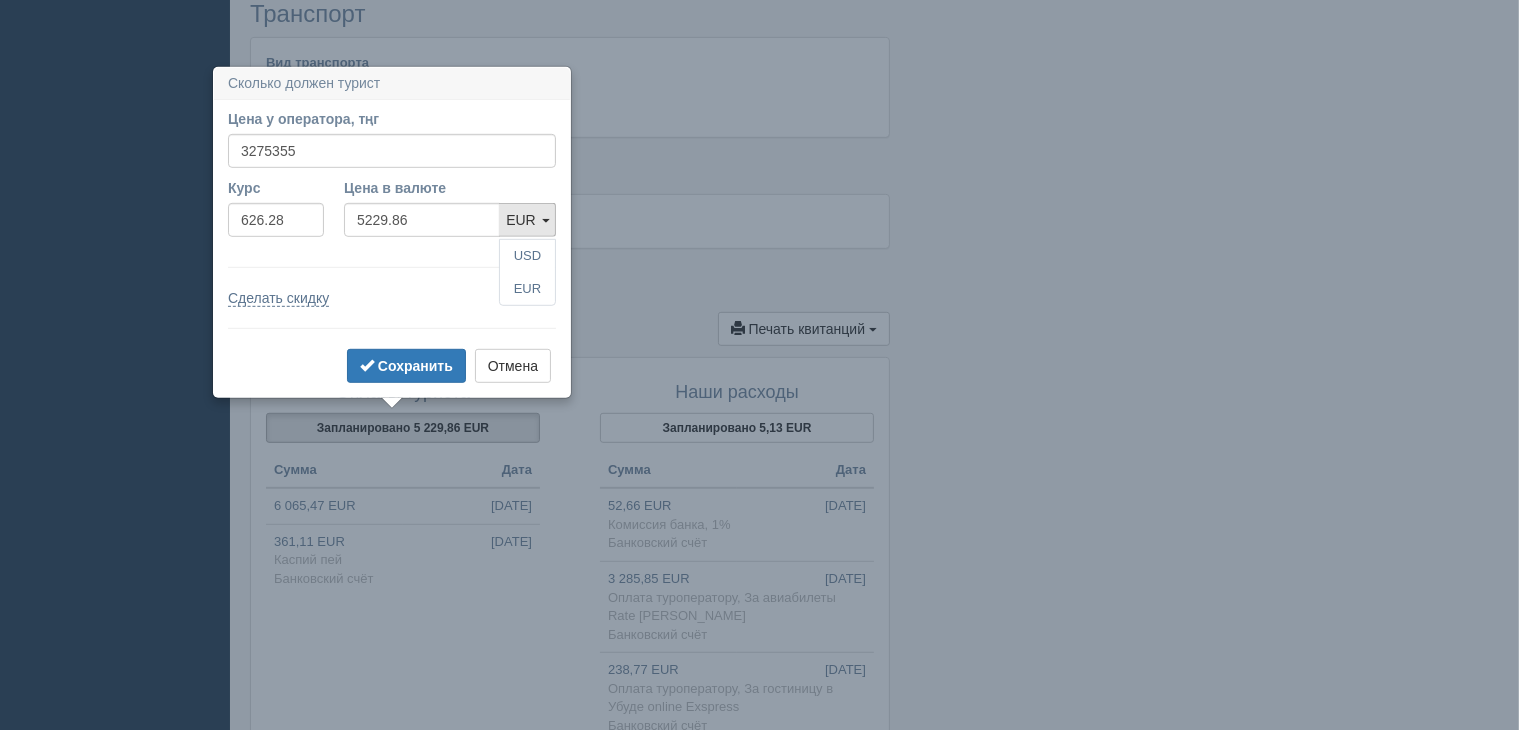 scroll, scrollTop: 1108, scrollLeft: 0, axis: vertical 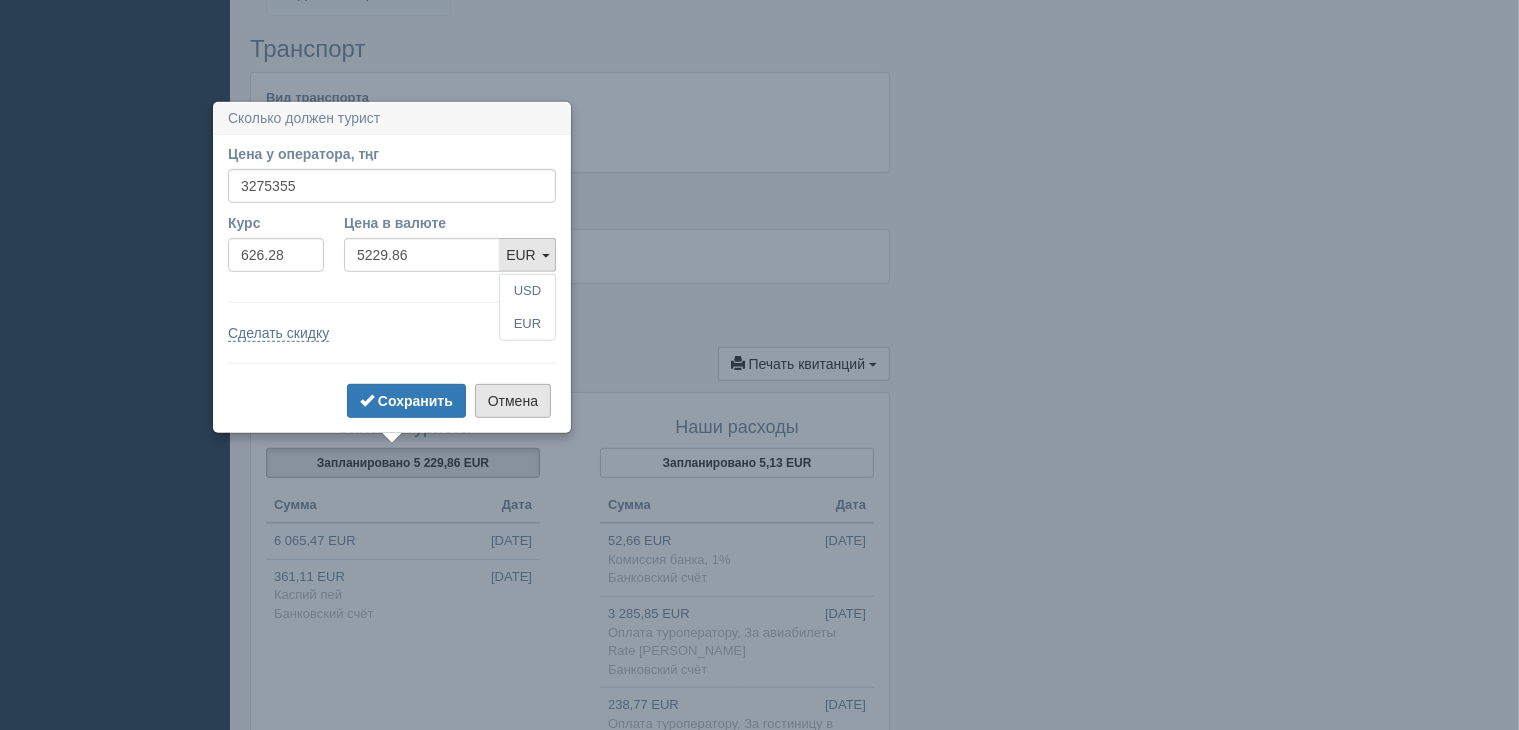 click on "Отмена" at bounding box center (513, 401) 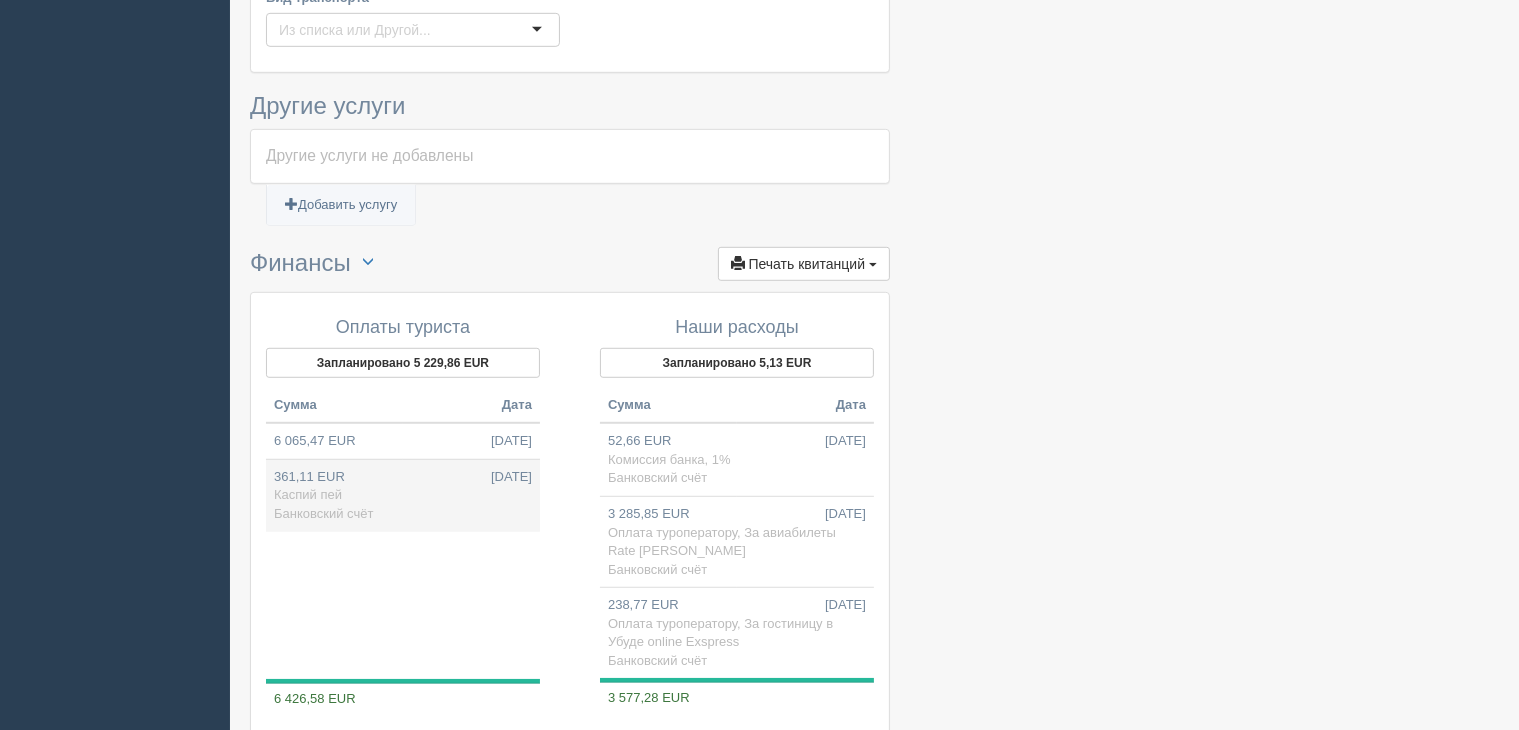 click on "361,11 EUR
[DATE]
Каспий пей
Банковский счёт" at bounding box center [403, 495] 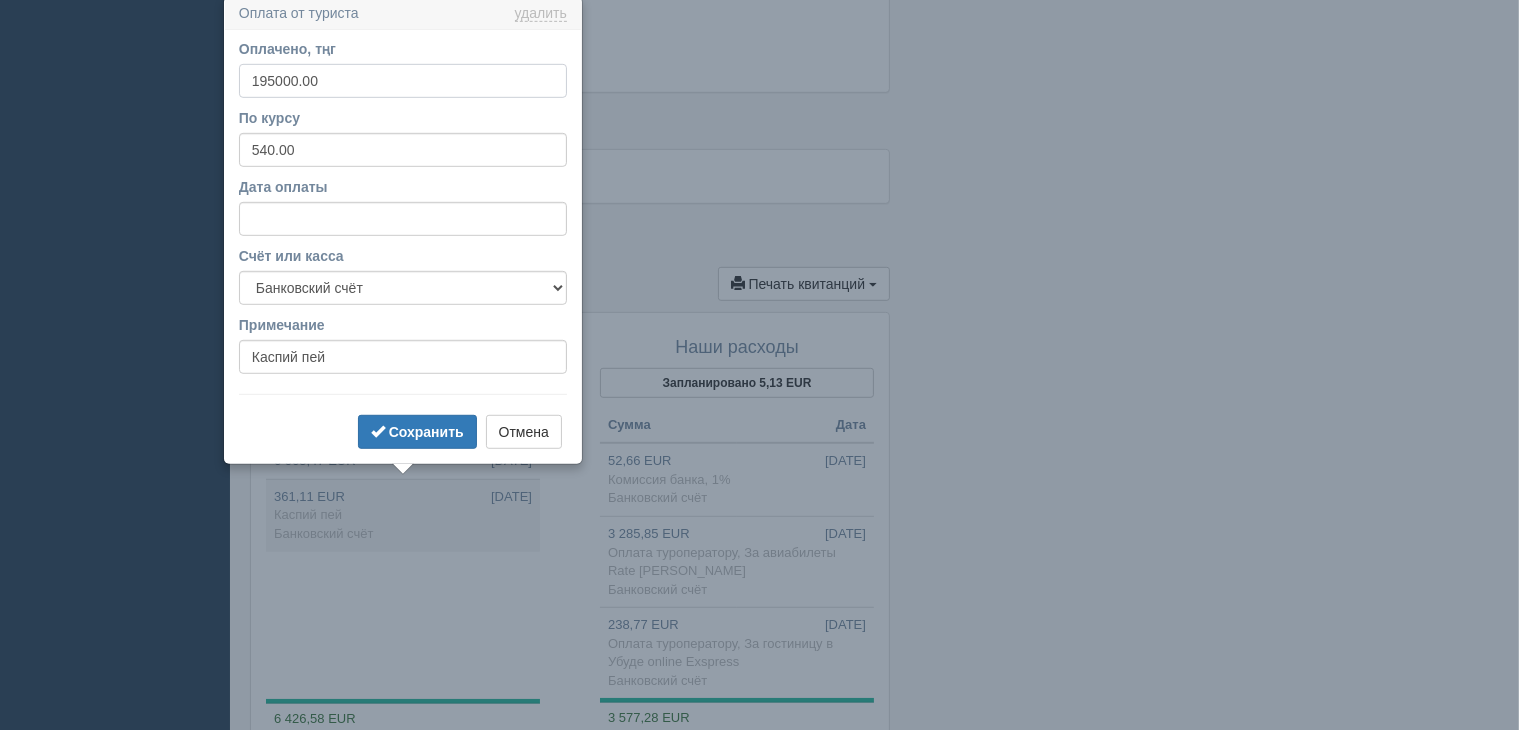 scroll, scrollTop: 1184, scrollLeft: 0, axis: vertical 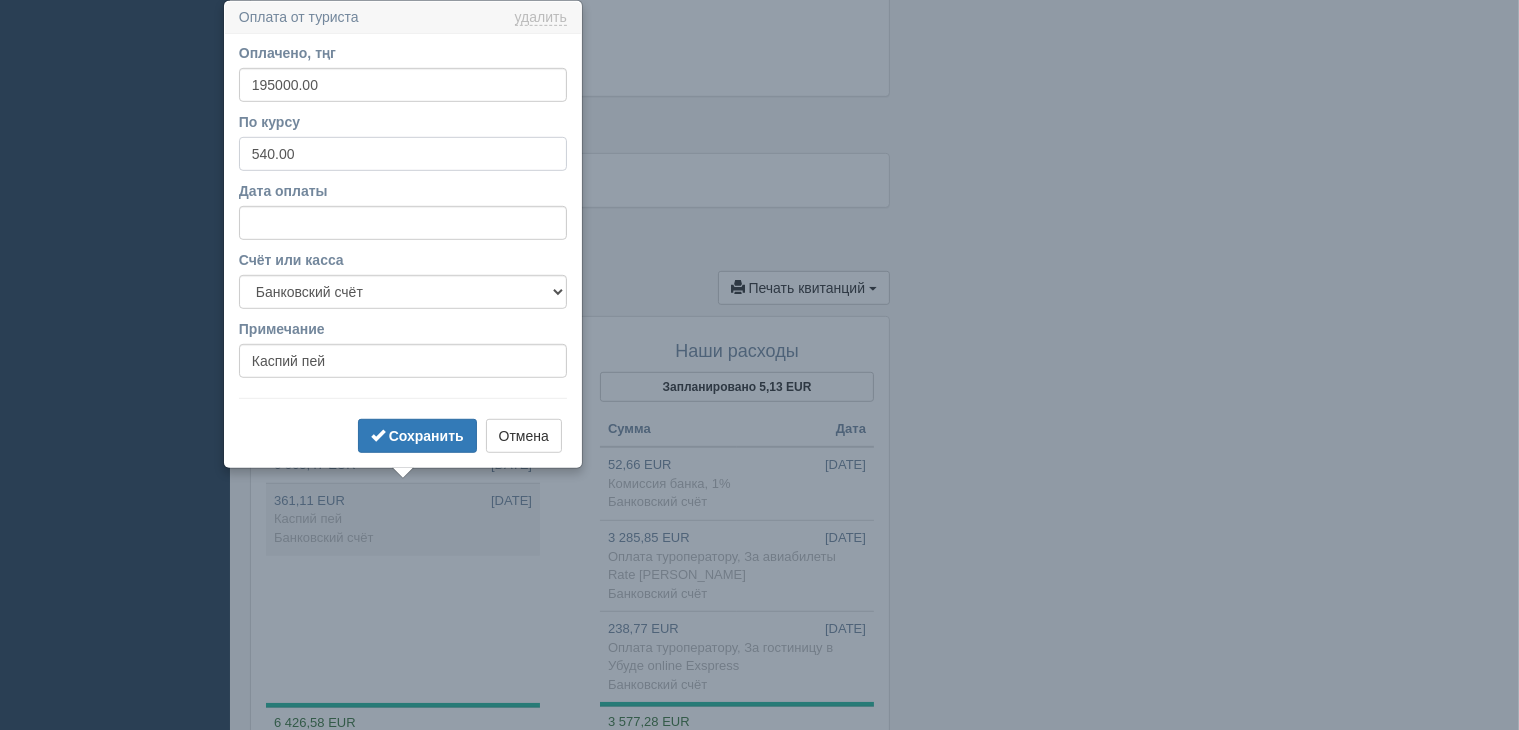 drag, startPoint x: 292, startPoint y: 153, endPoint x: 237, endPoint y: 141, distance: 56.293873 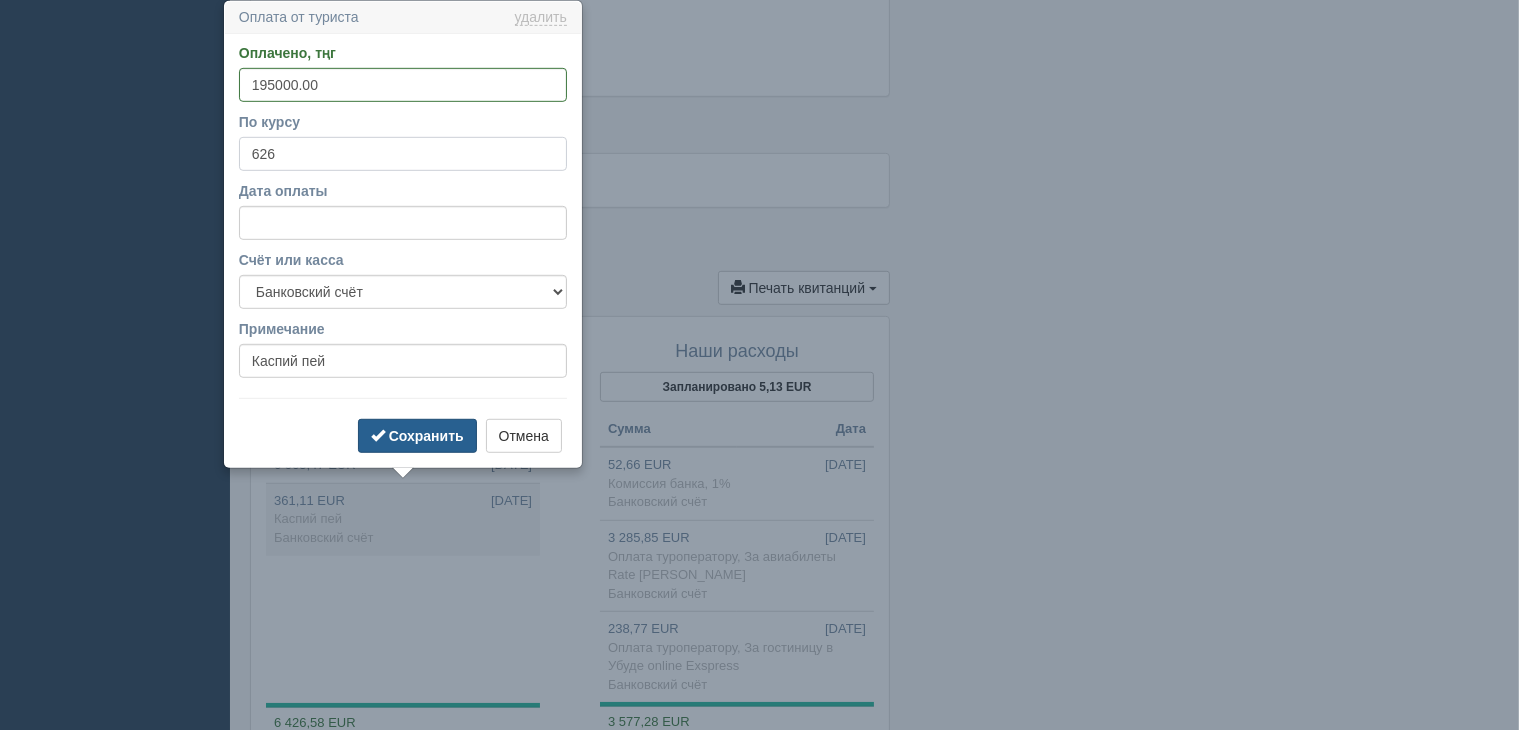 type on "626" 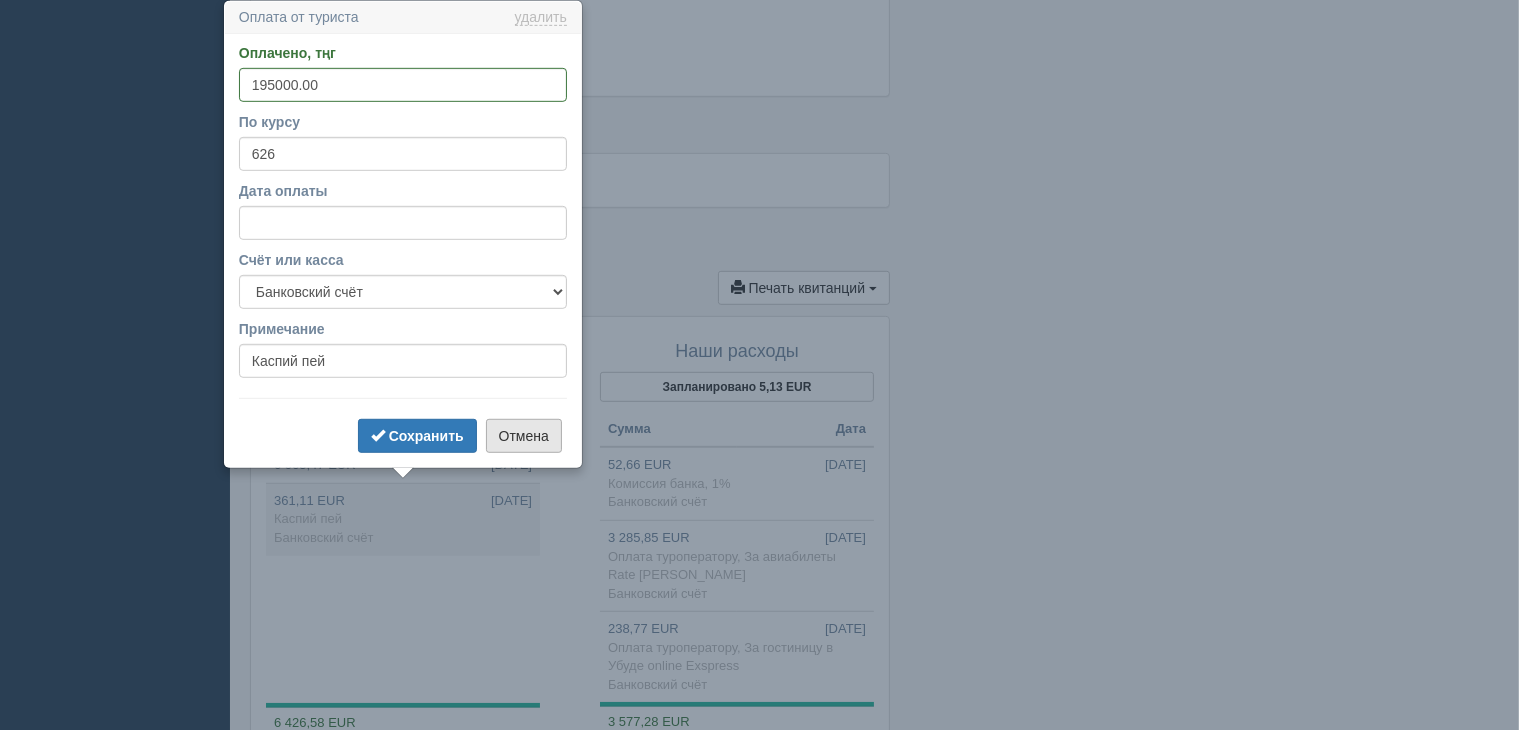 drag, startPoint x: 432, startPoint y: 432, endPoint x: 526, endPoint y: 426, distance: 94.19129 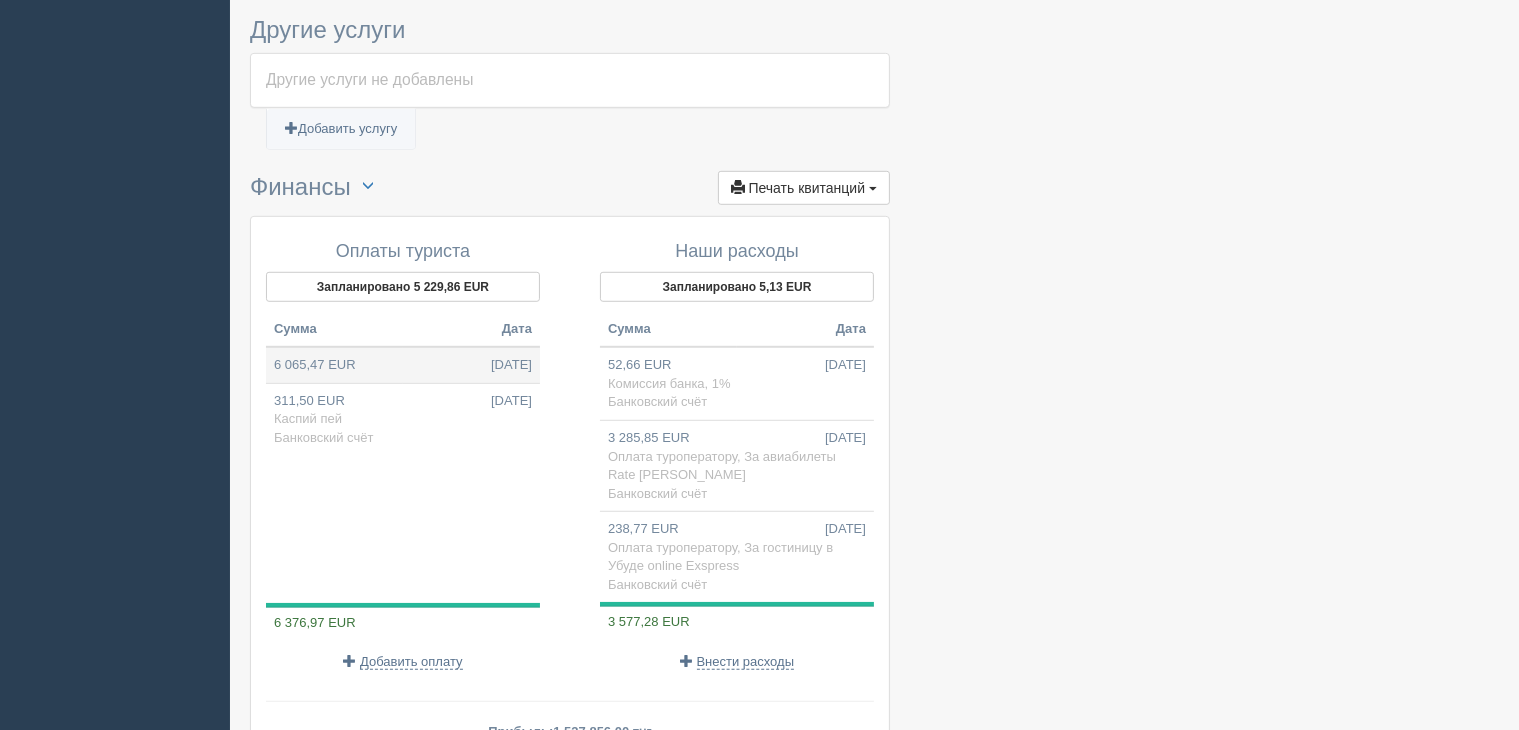 click on "6 065,47 EUR
[DATE]" at bounding box center [403, 365] 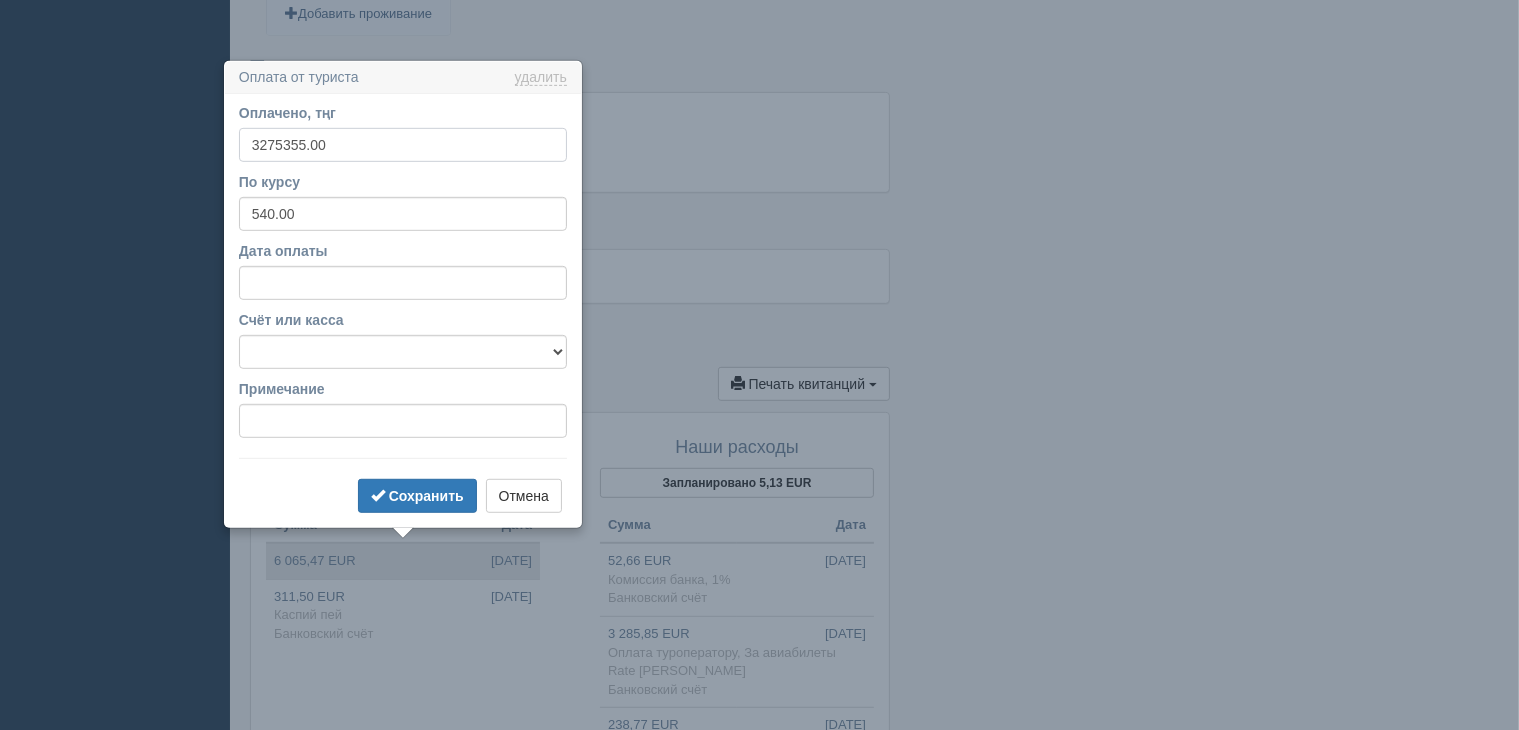 scroll, scrollTop: 1148, scrollLeft: 0, axis: vertical 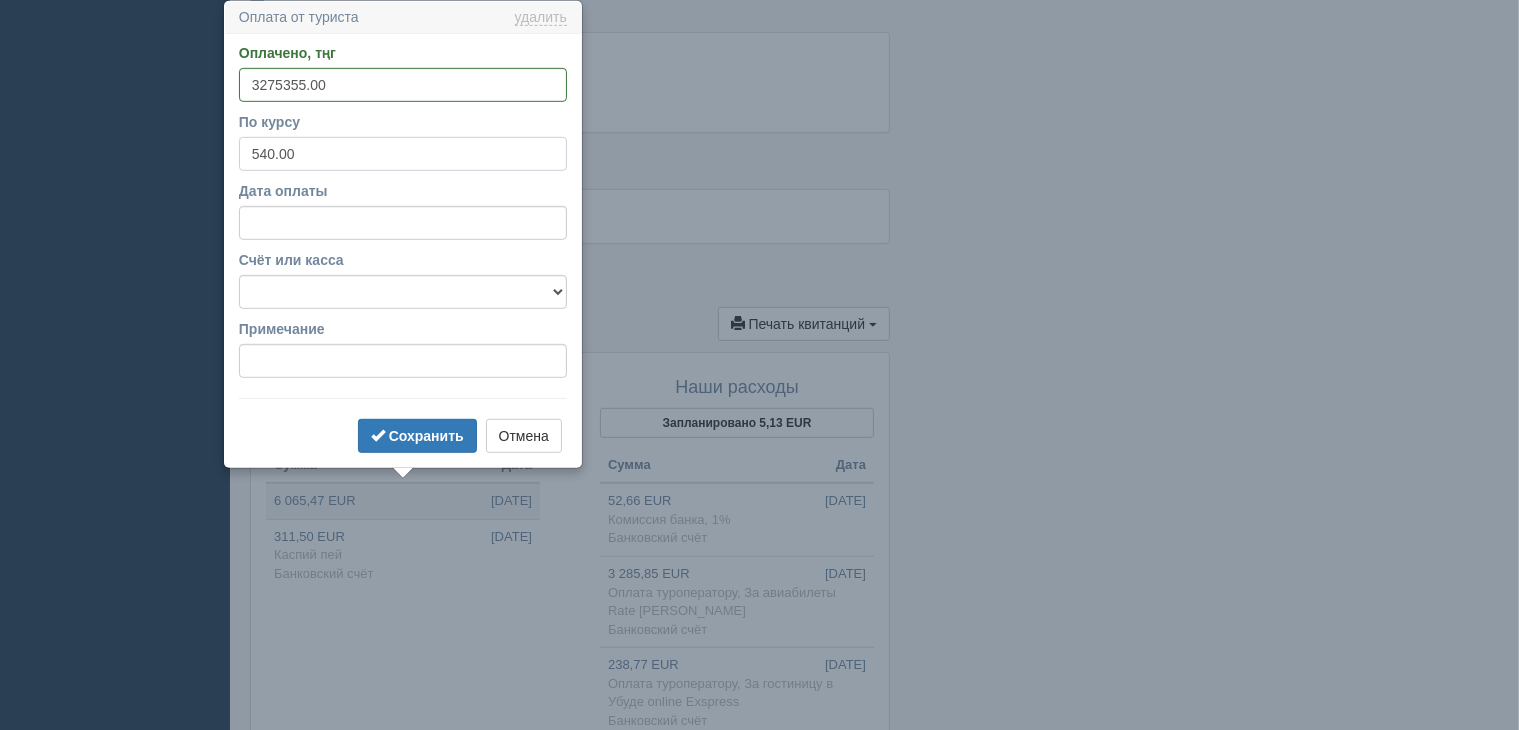 drag, startPoint x: 311, startPoint y: 149, endPoint x: 220, endPoint y: 149, distance: 91 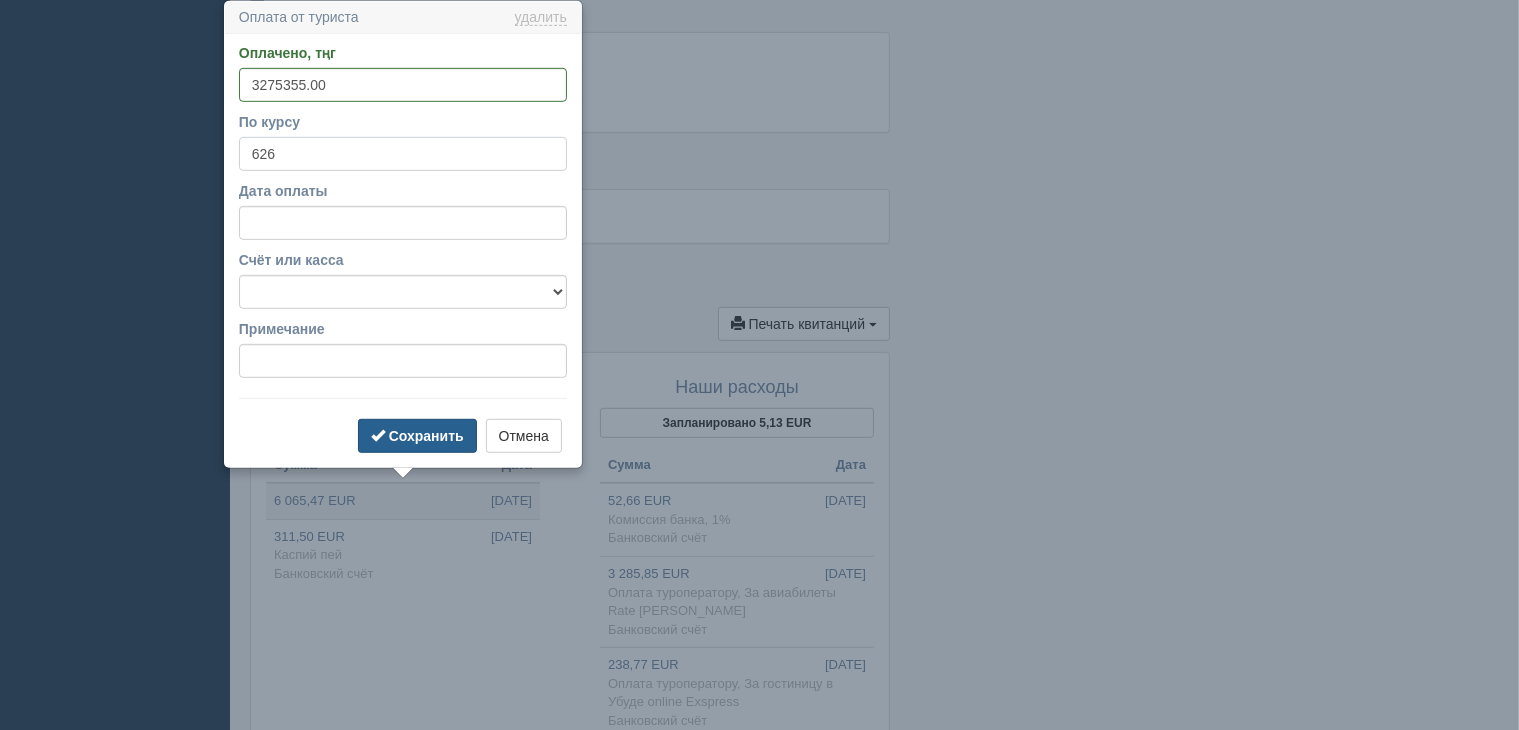 type on "626" 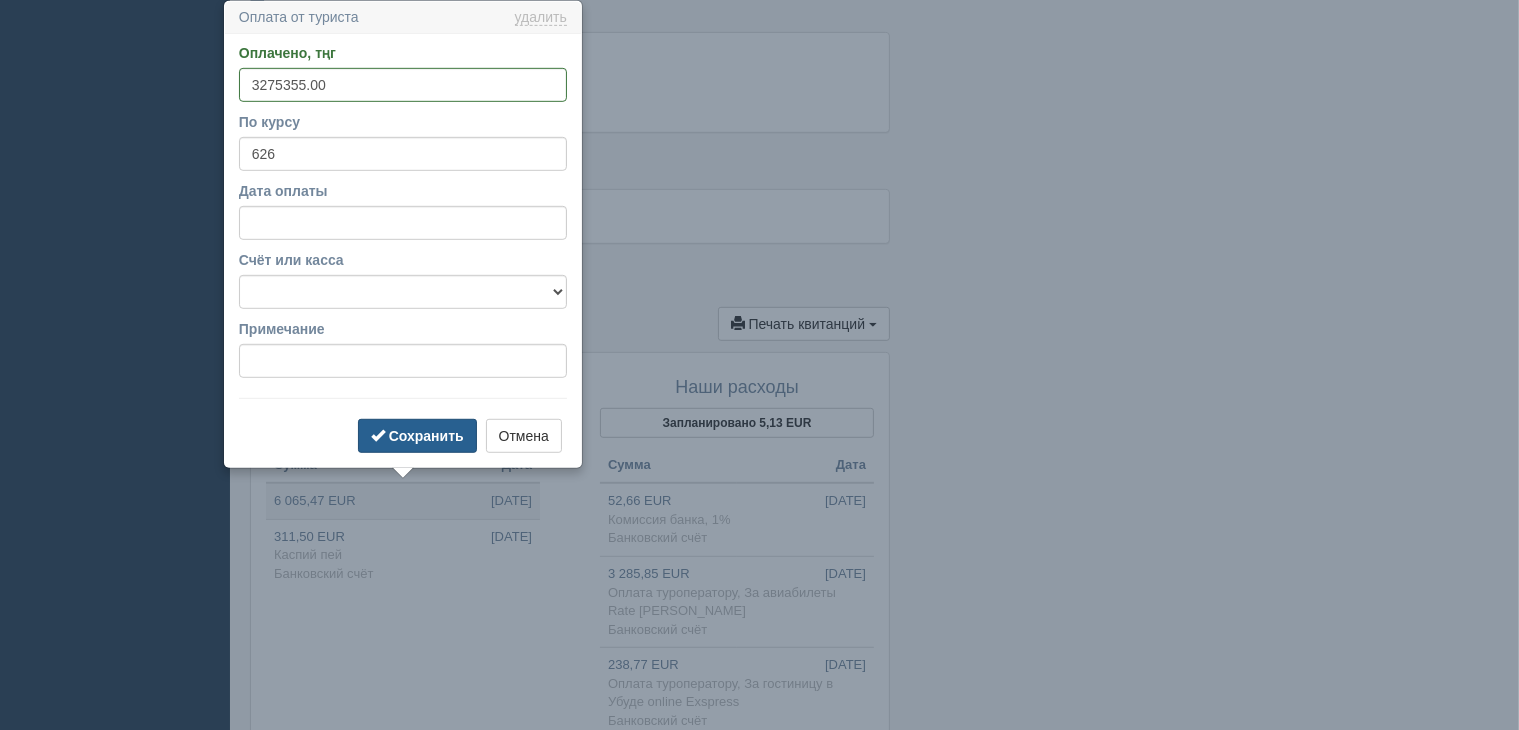click on "Сохранить" at bounding box center [426, 436] 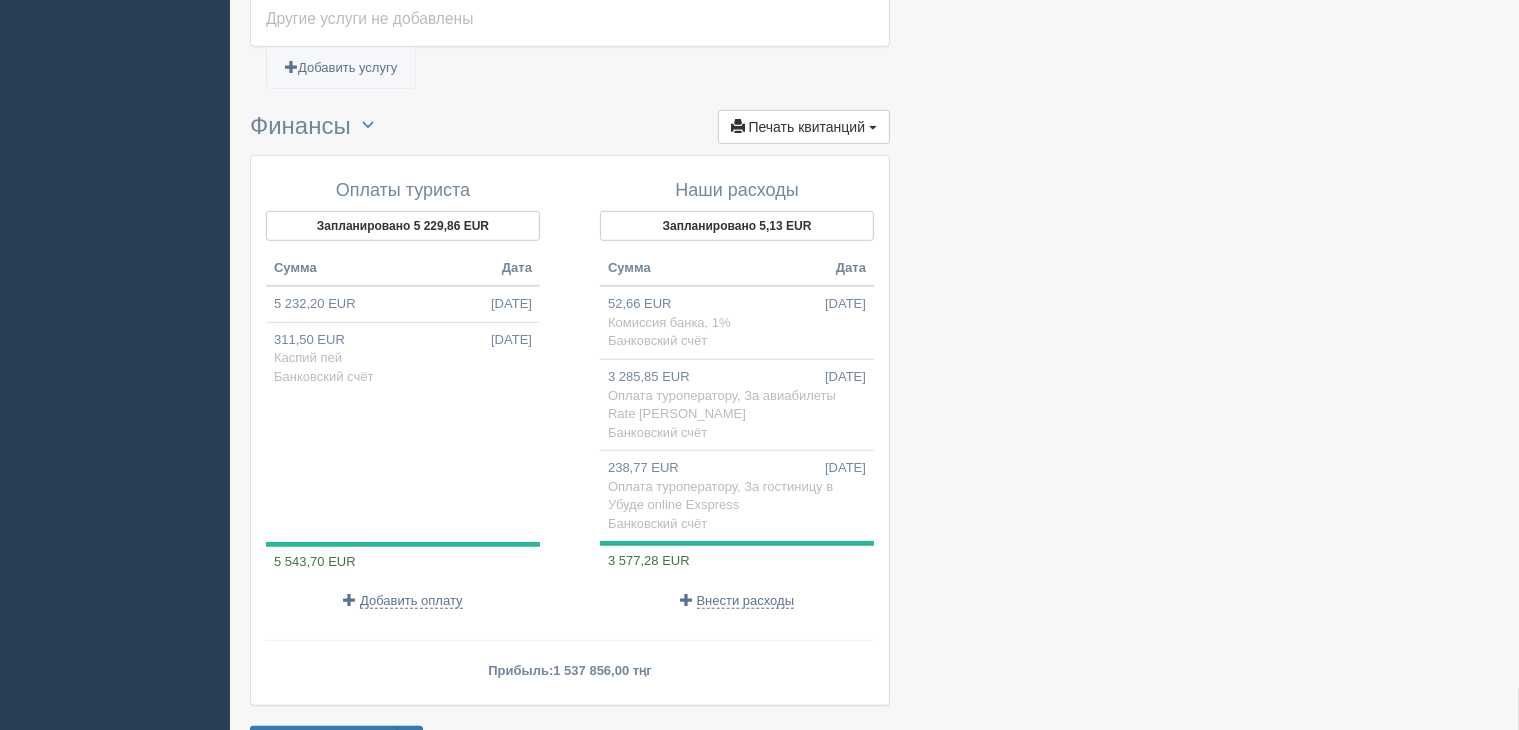 scroll, scrollTop: 1348, scrollLeft: 0, axis: vertical 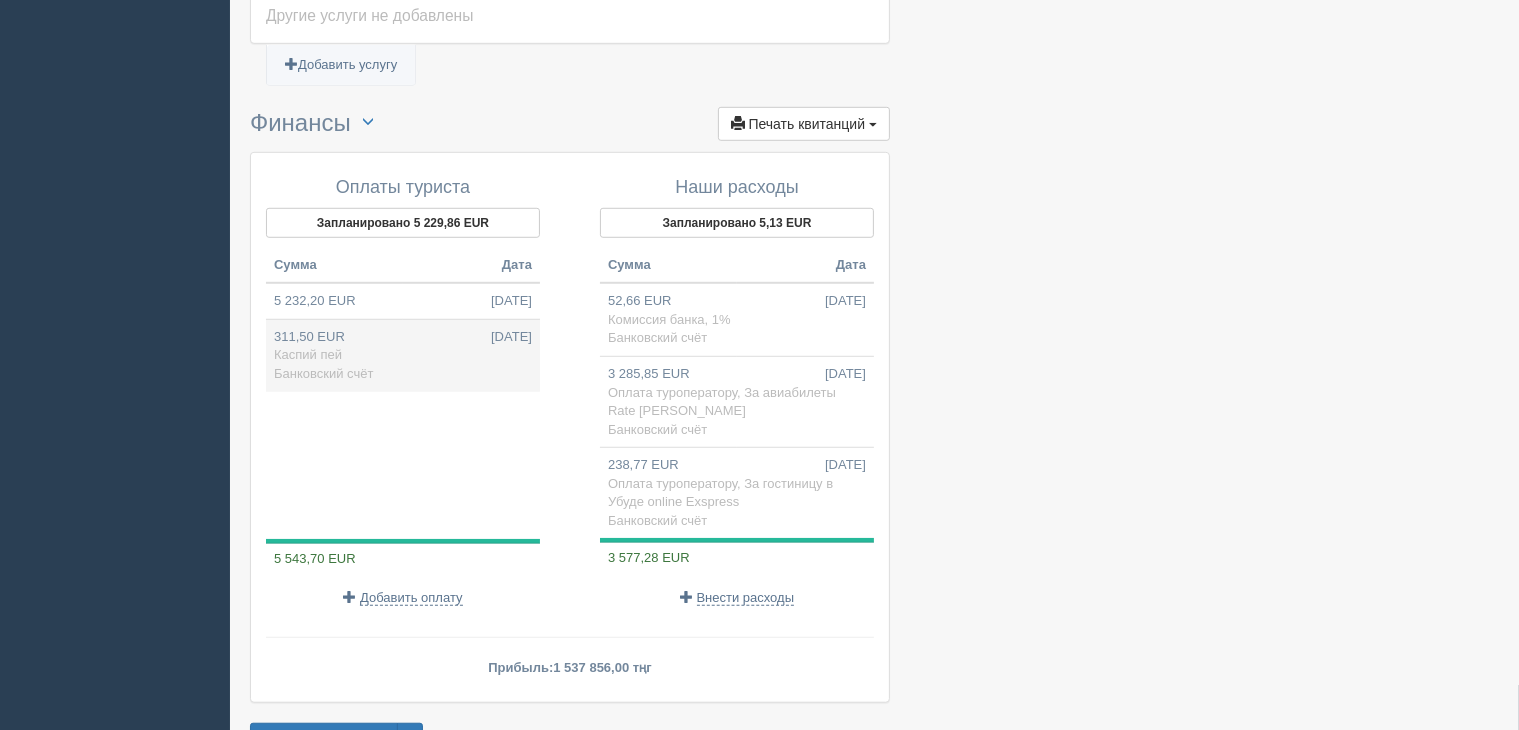 click on "311,50 EUR
[DATE]
Каспий пей
Банковский счёт" at bounding box center (403, 355) 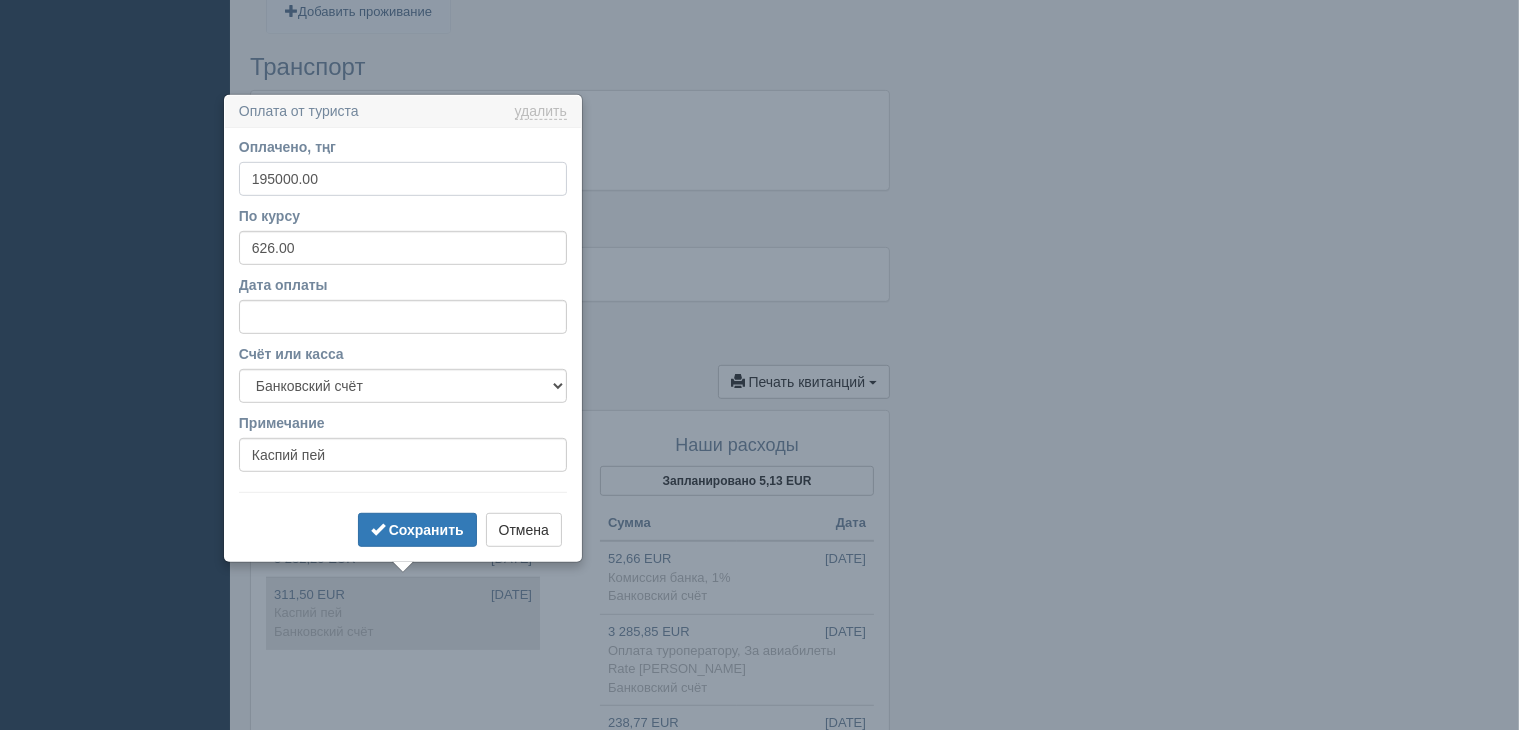 scroll, scrollTop: 1184, scrollLeft: 0, axis: vertical 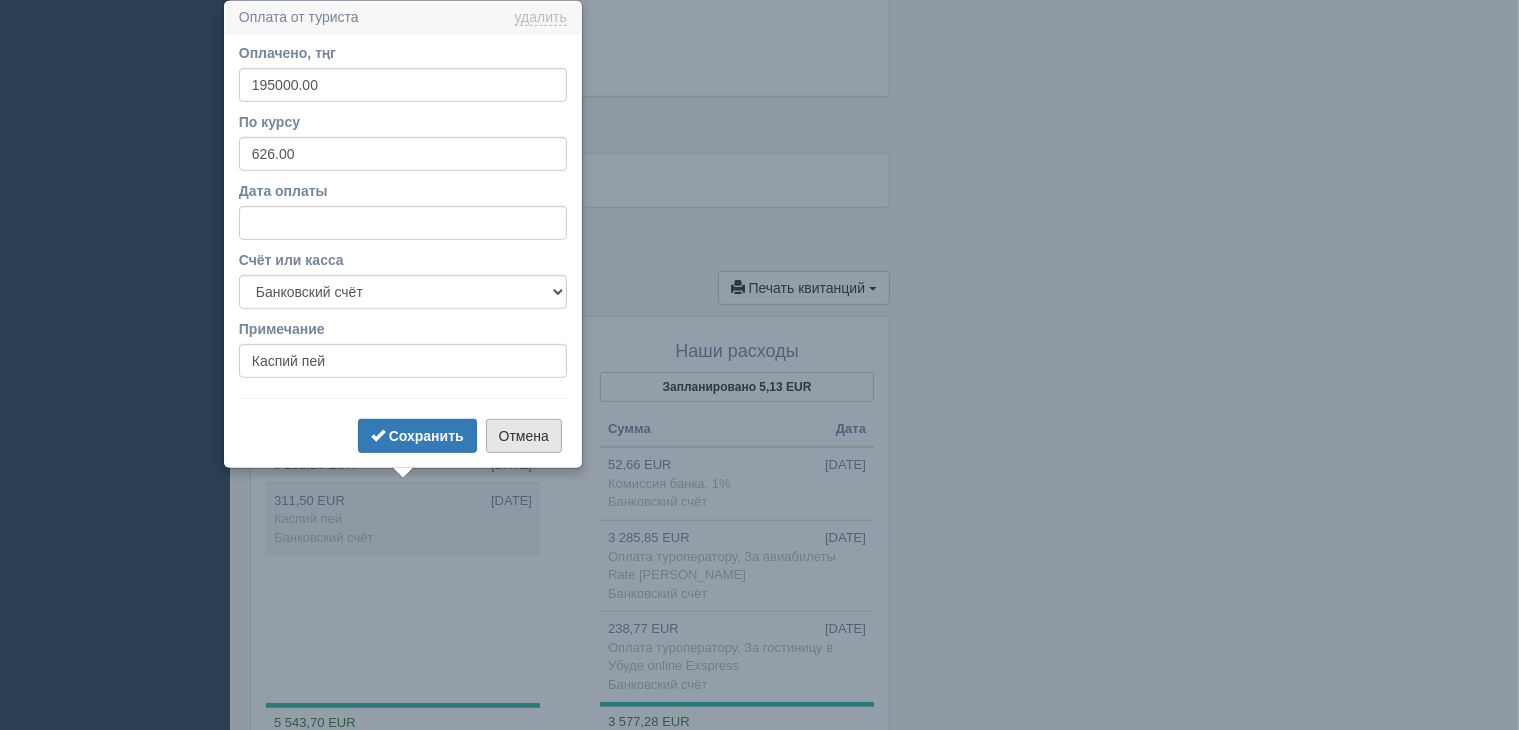 click on "Отмена" at bounding box center [524, 436] 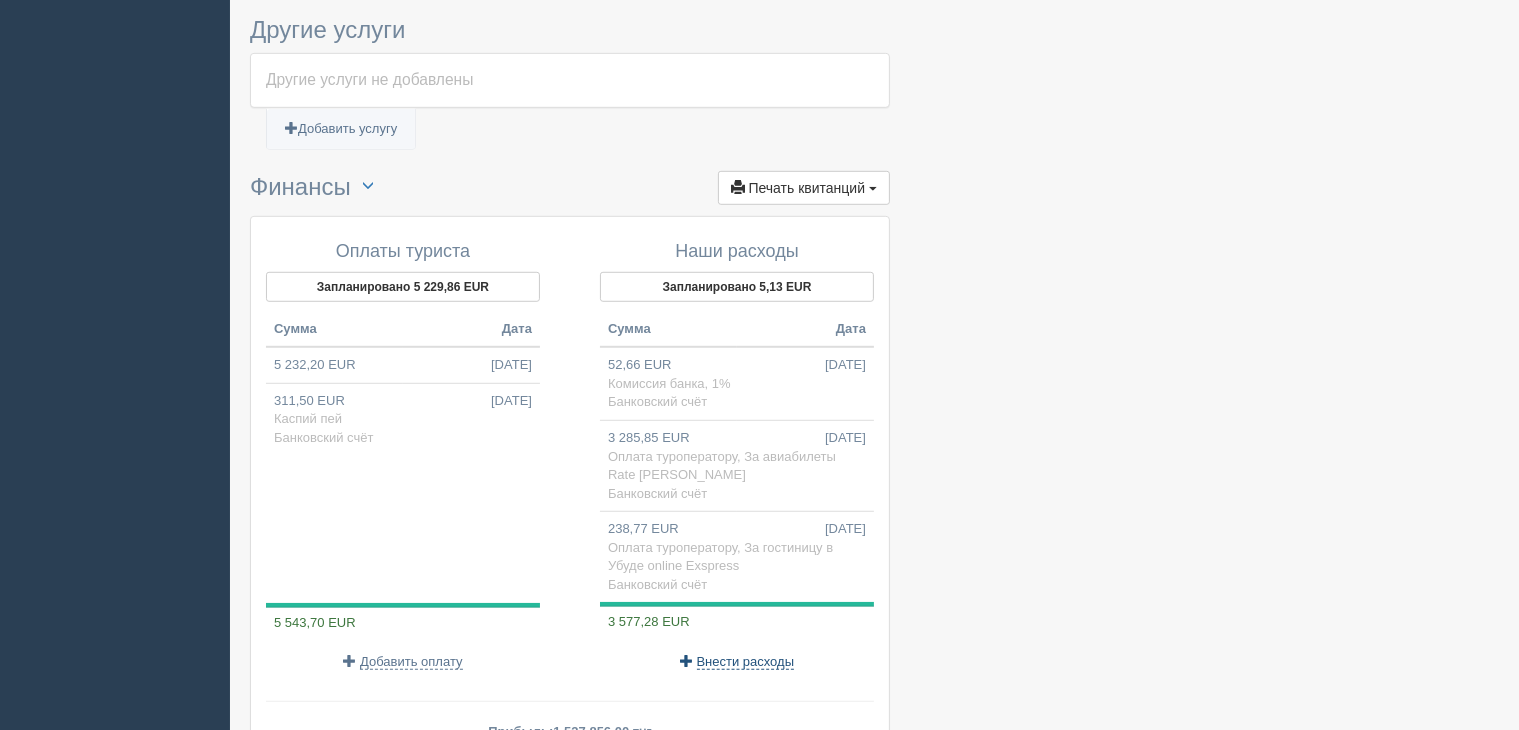 click on "Внести расходы" at bounding box center [746, 662] 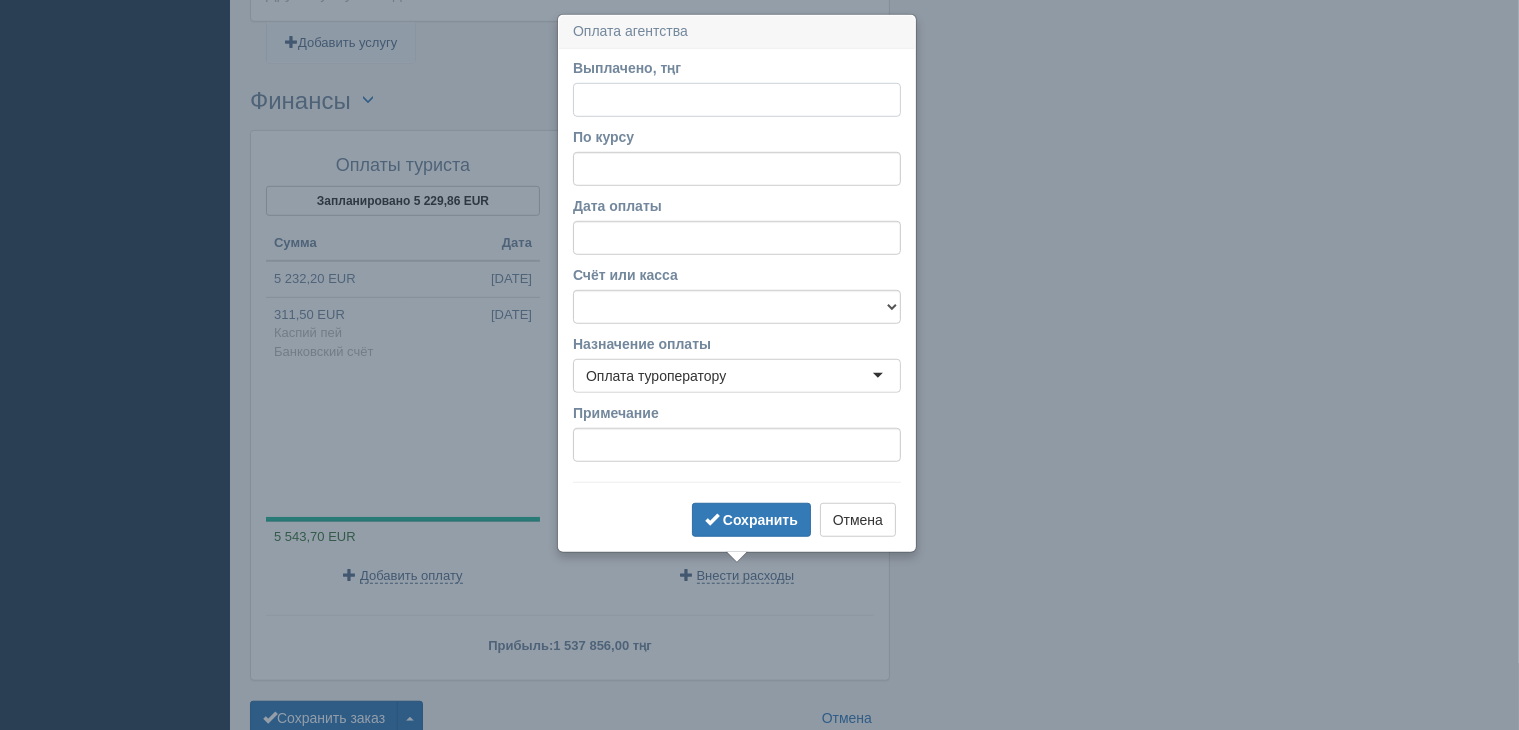 scroll, scrollTop: 1384, scrollLeft: 0, axis: vertical 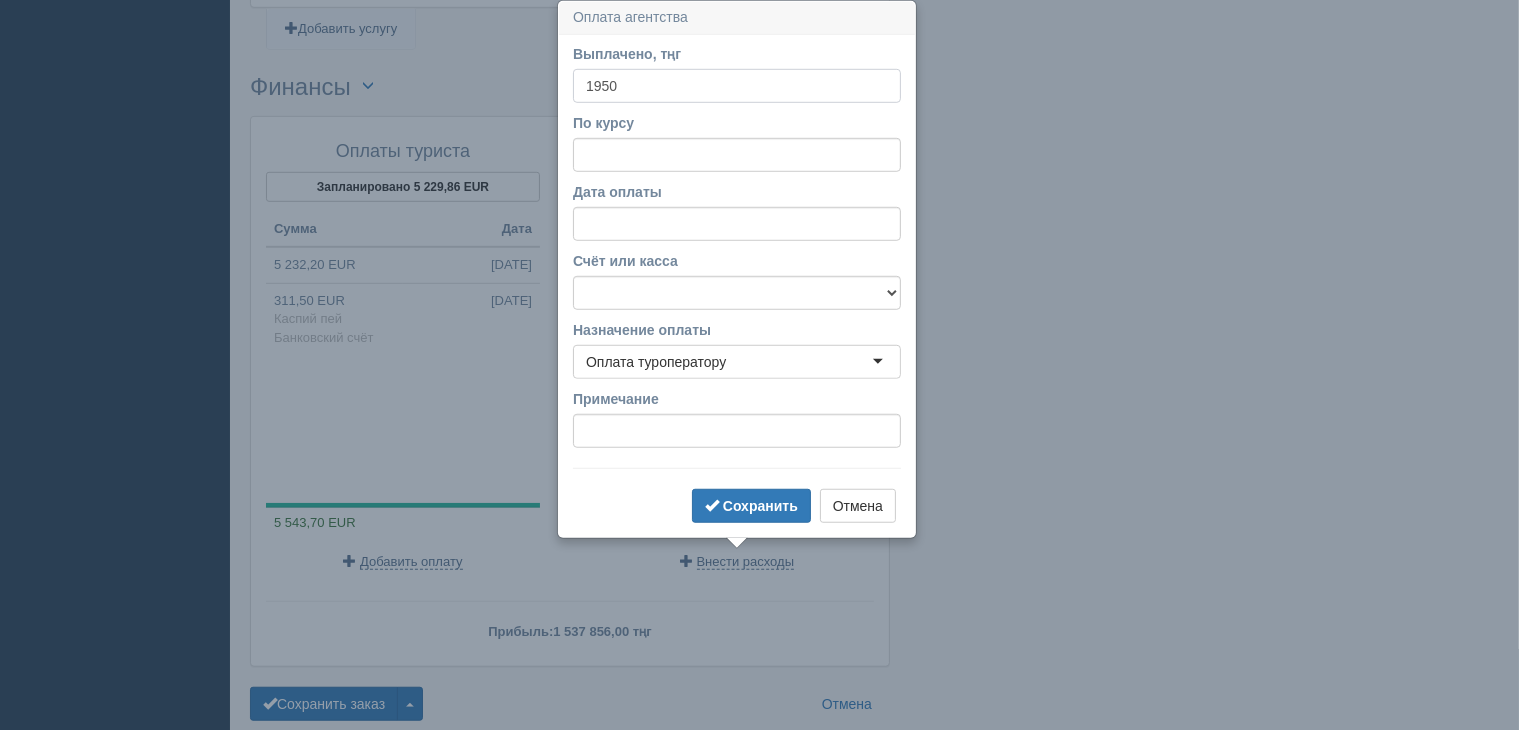 type on "1950" 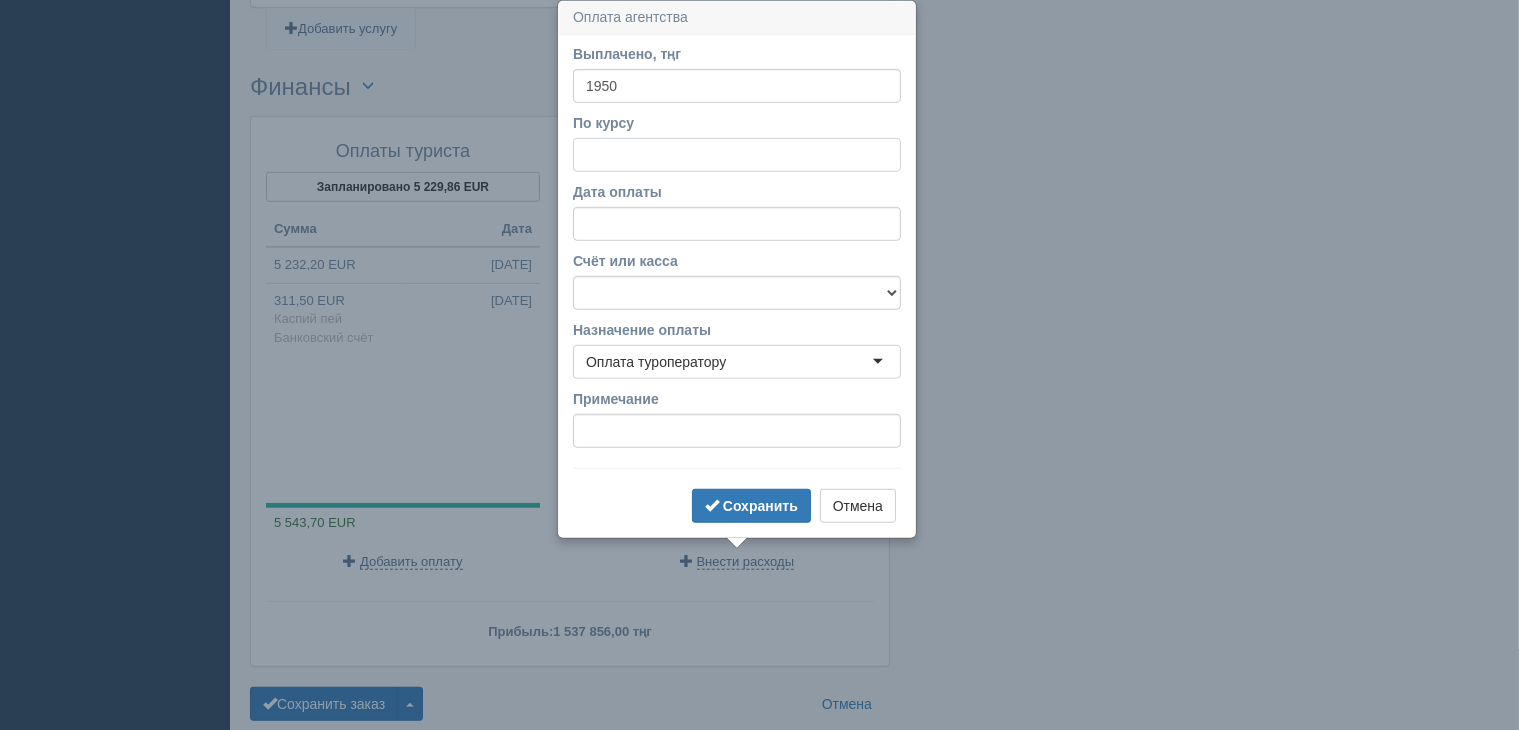 drag, startPoint x: 775, startPoint y: 155, endPoint x: 760, endPoint y: 164, distance: 17.492855 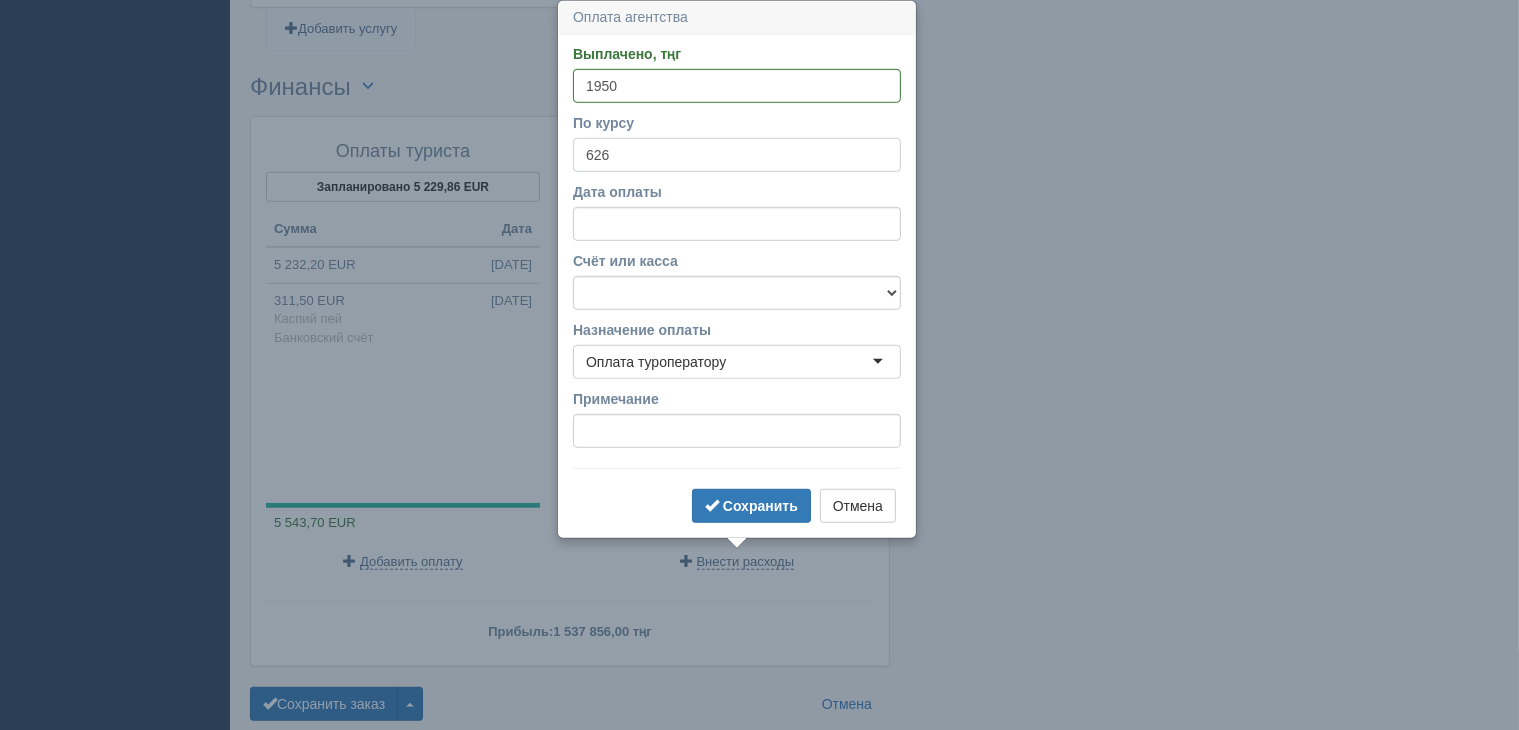 type on "626" 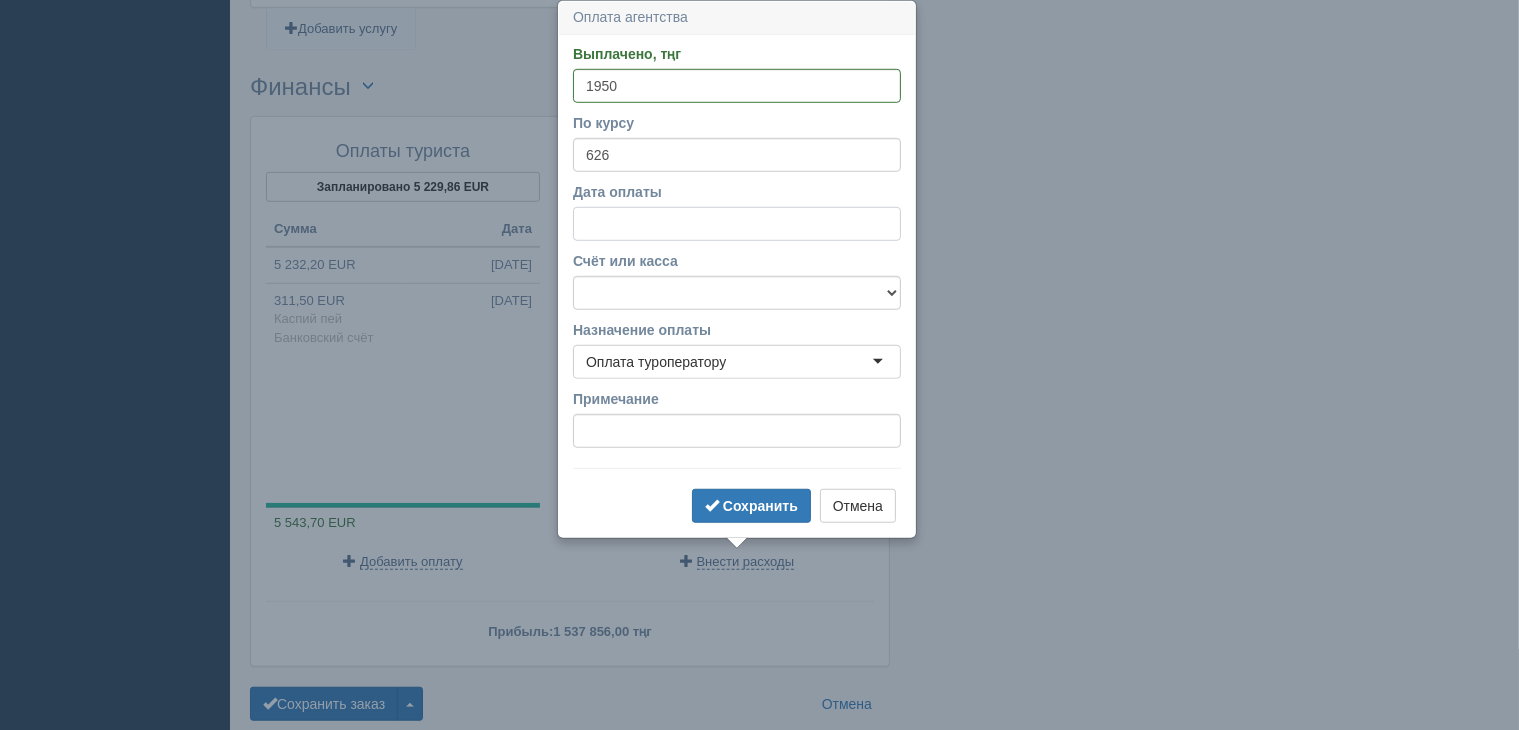click on "Дата оплаты" at bounding box center (737, 224) 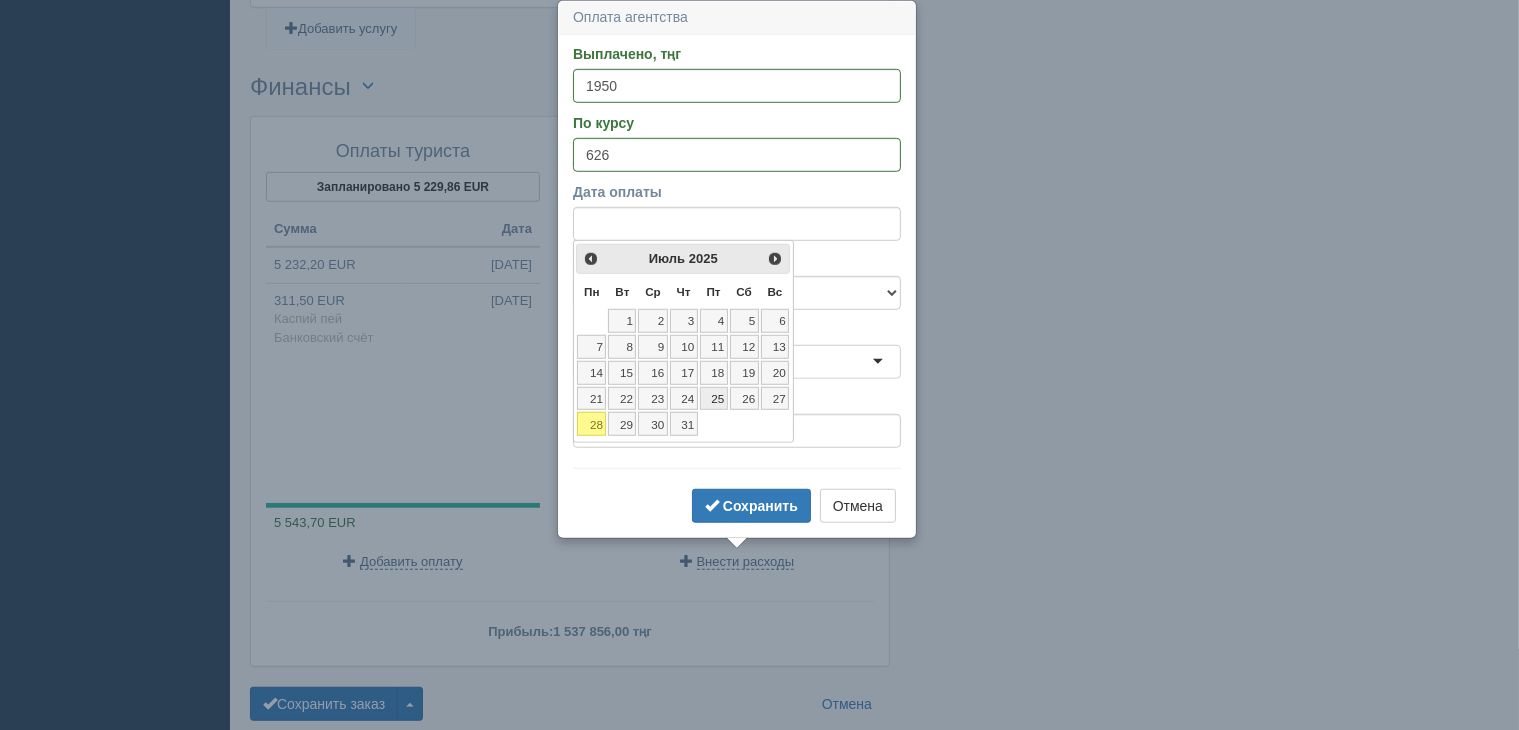 click on "25" at bounding box center [714, 399] 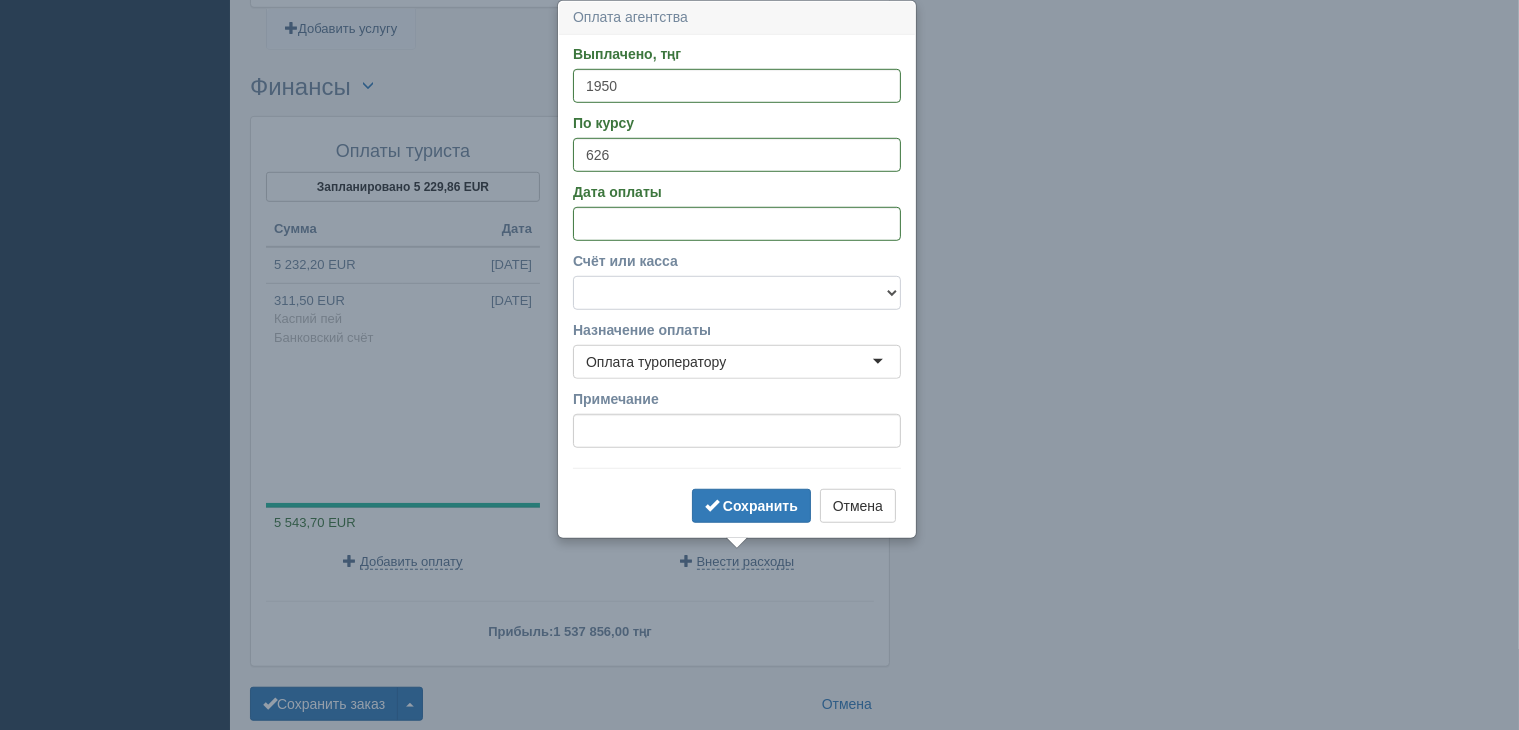 click on "f
Банковский счёт
Наличная касса" at bounding box center [737, 293] 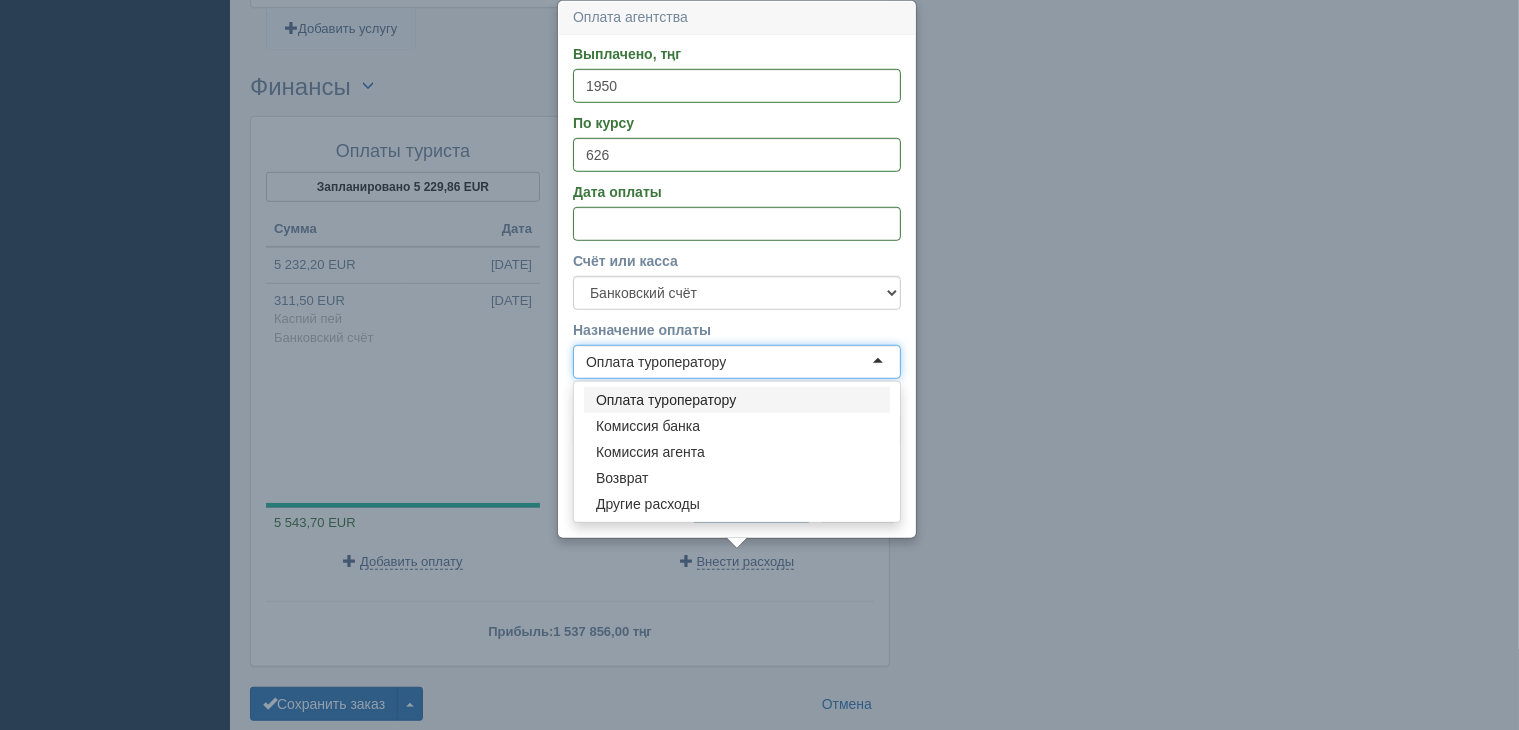 click on "Оплата туроператору" at bounding box center [737, 362] 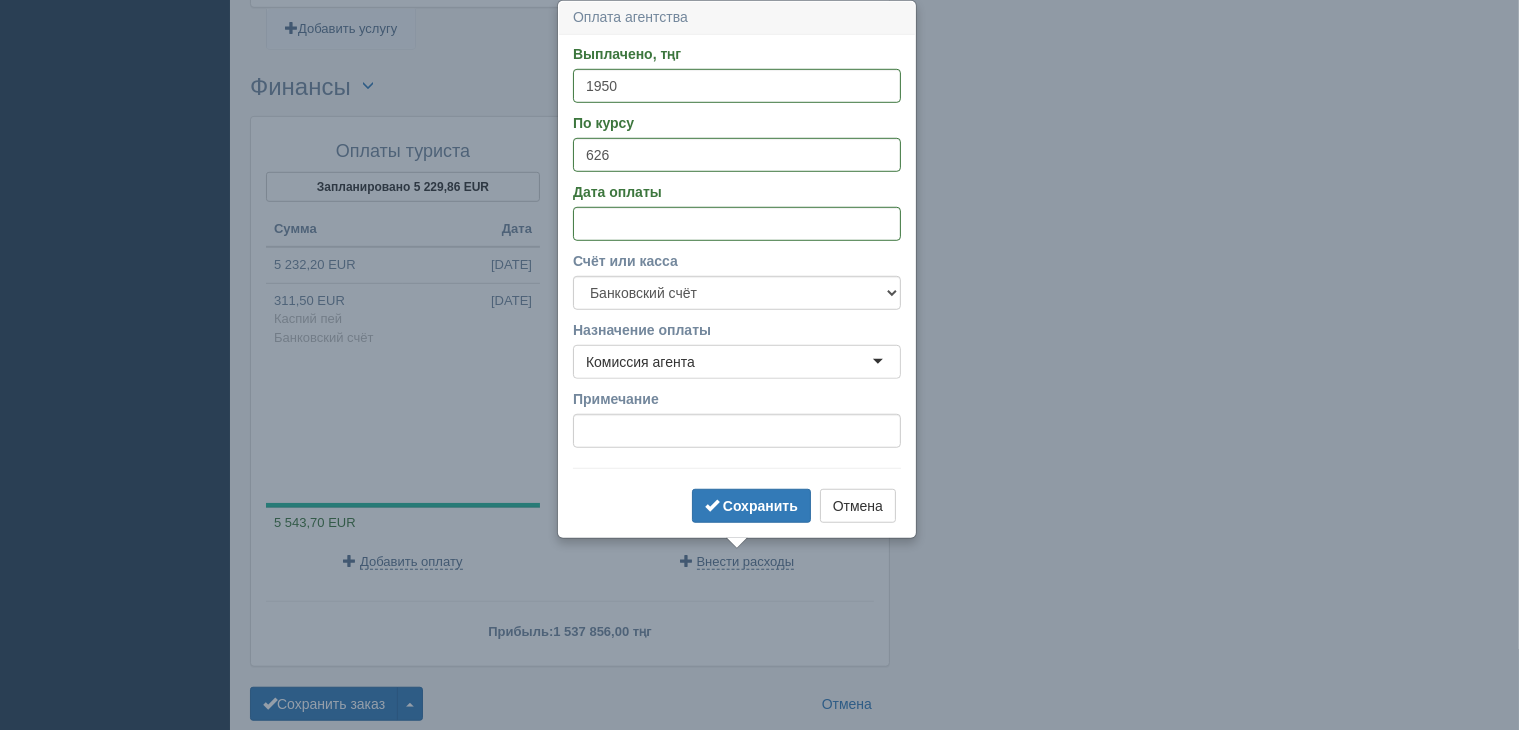 click on "Комиссия агента" at bounding box center (737, 362) 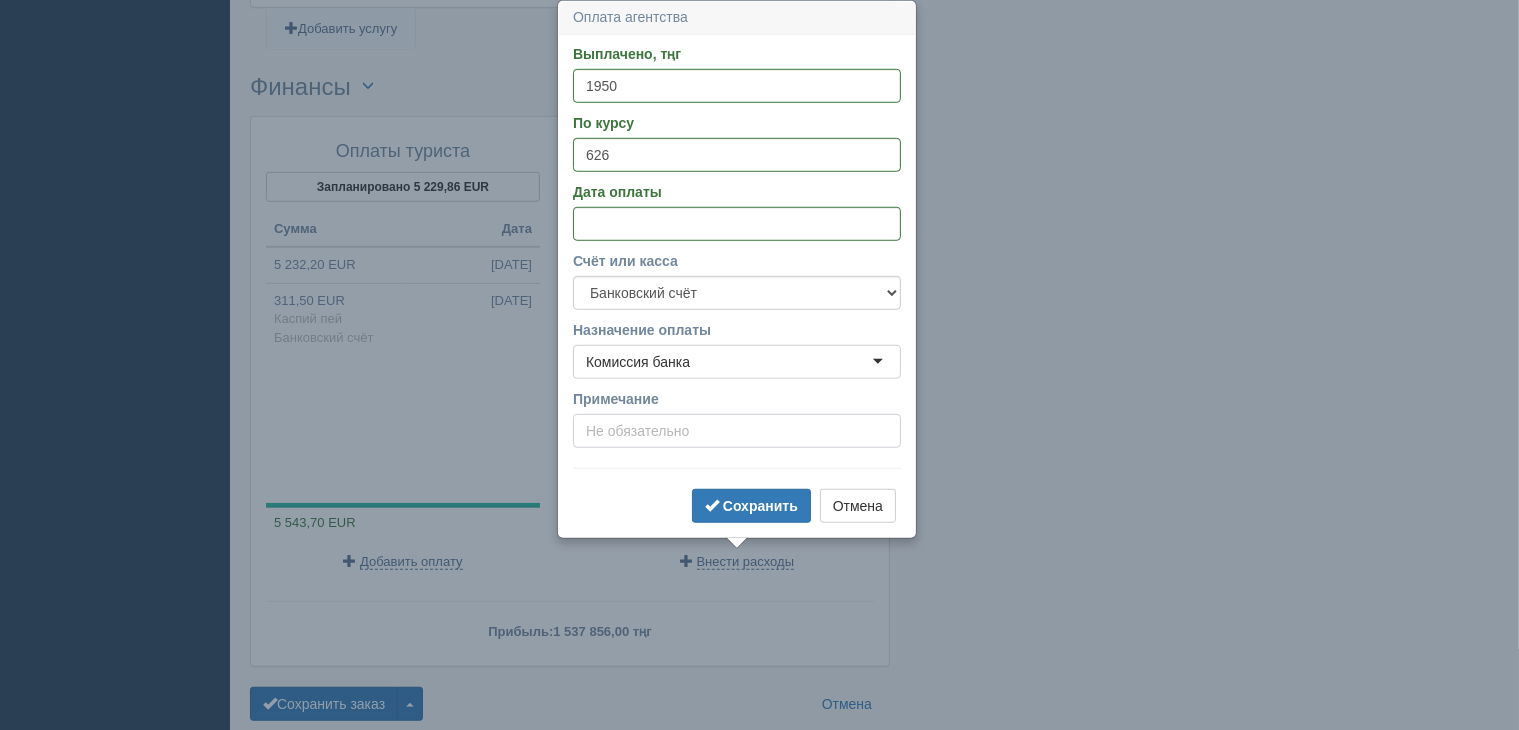 click on "Примечание" at bounding box center [737, 431] 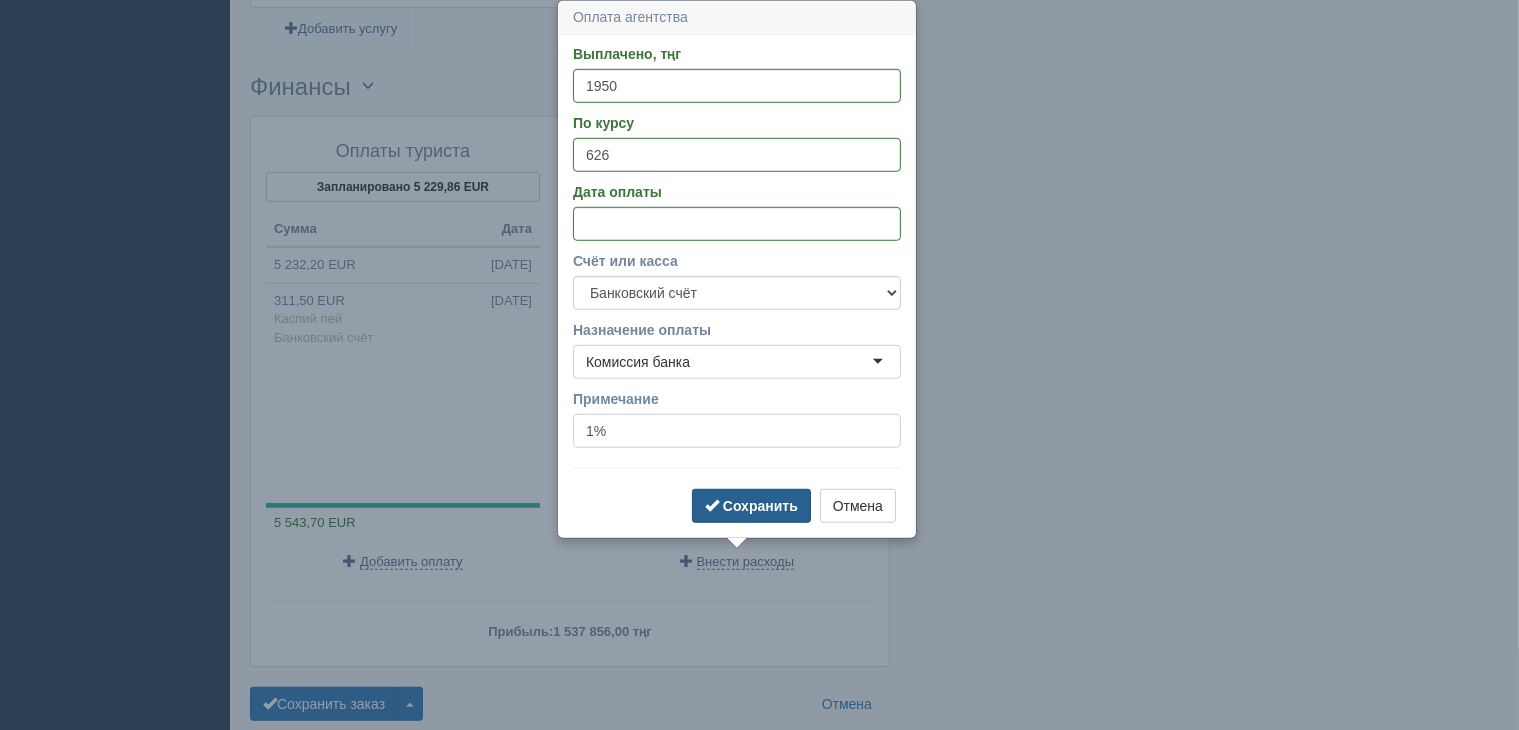 type on "1%" 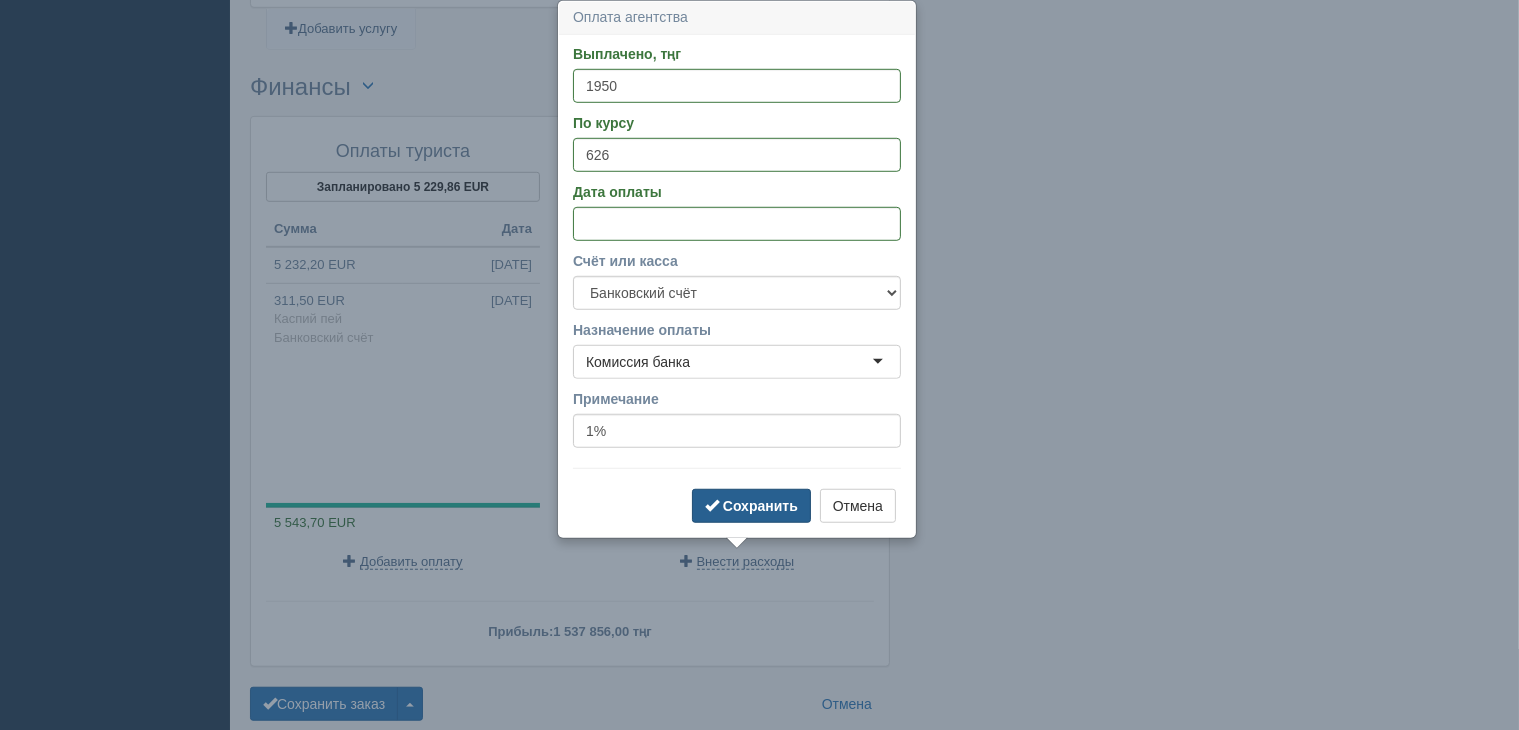 click on "Сохранить" at bounding box center (751, 506) 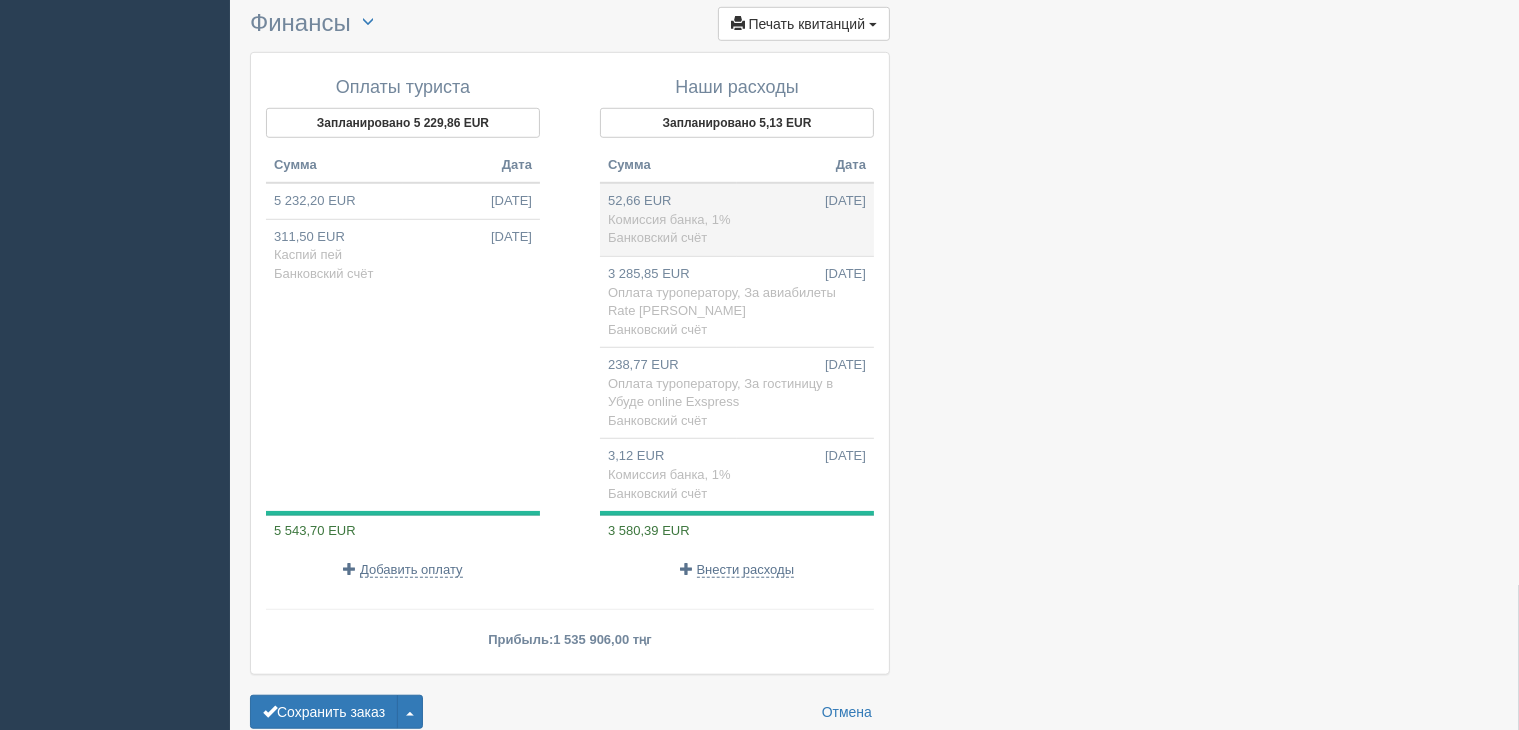 scroll, scrollTop: 1484, scrollLeft: 0, axis: vertical 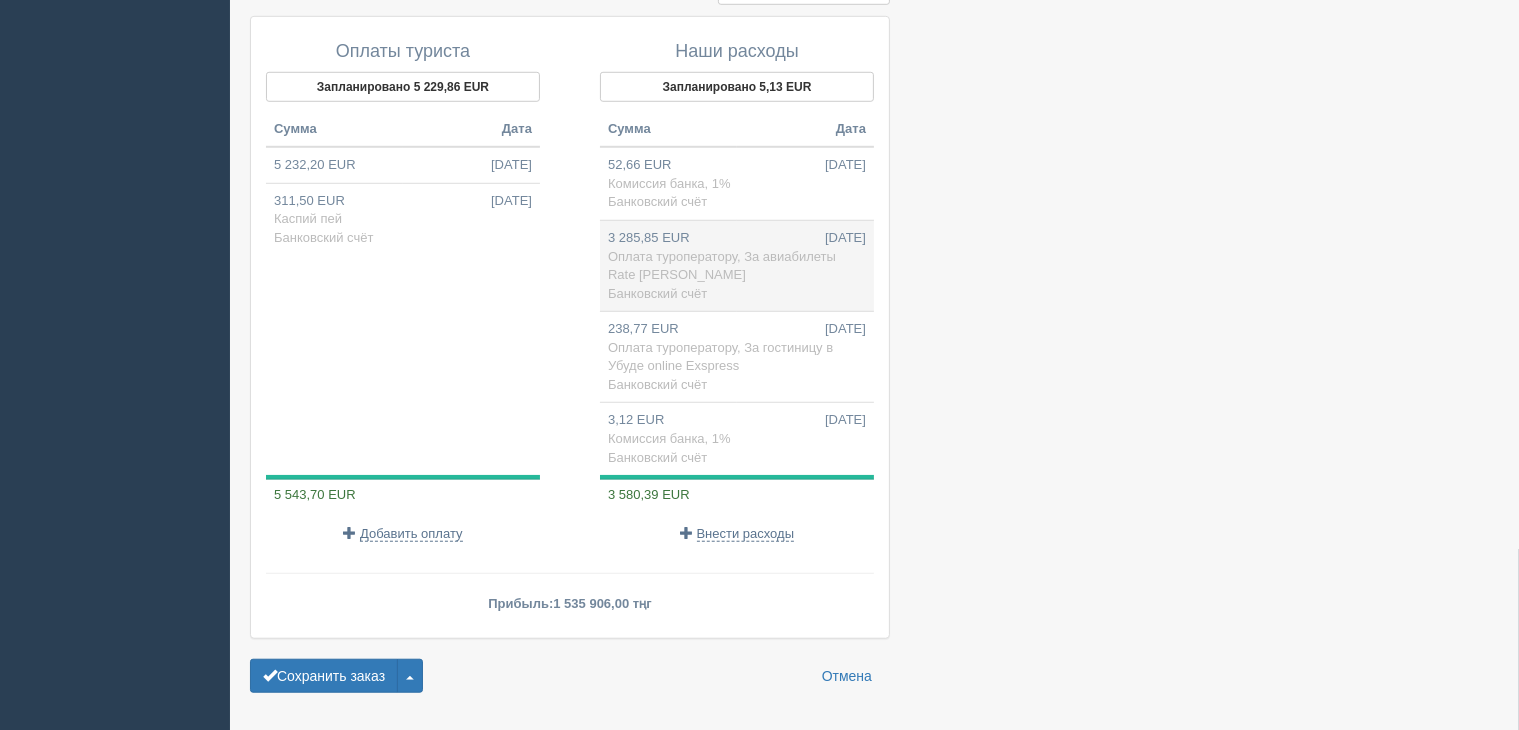 click on "3 285,85 EUR
[DATE]
Оплата туроператору, За авиабилеты Rate [PERSON_NAME]
Банковский счёт" at bounding box center (737, 265) 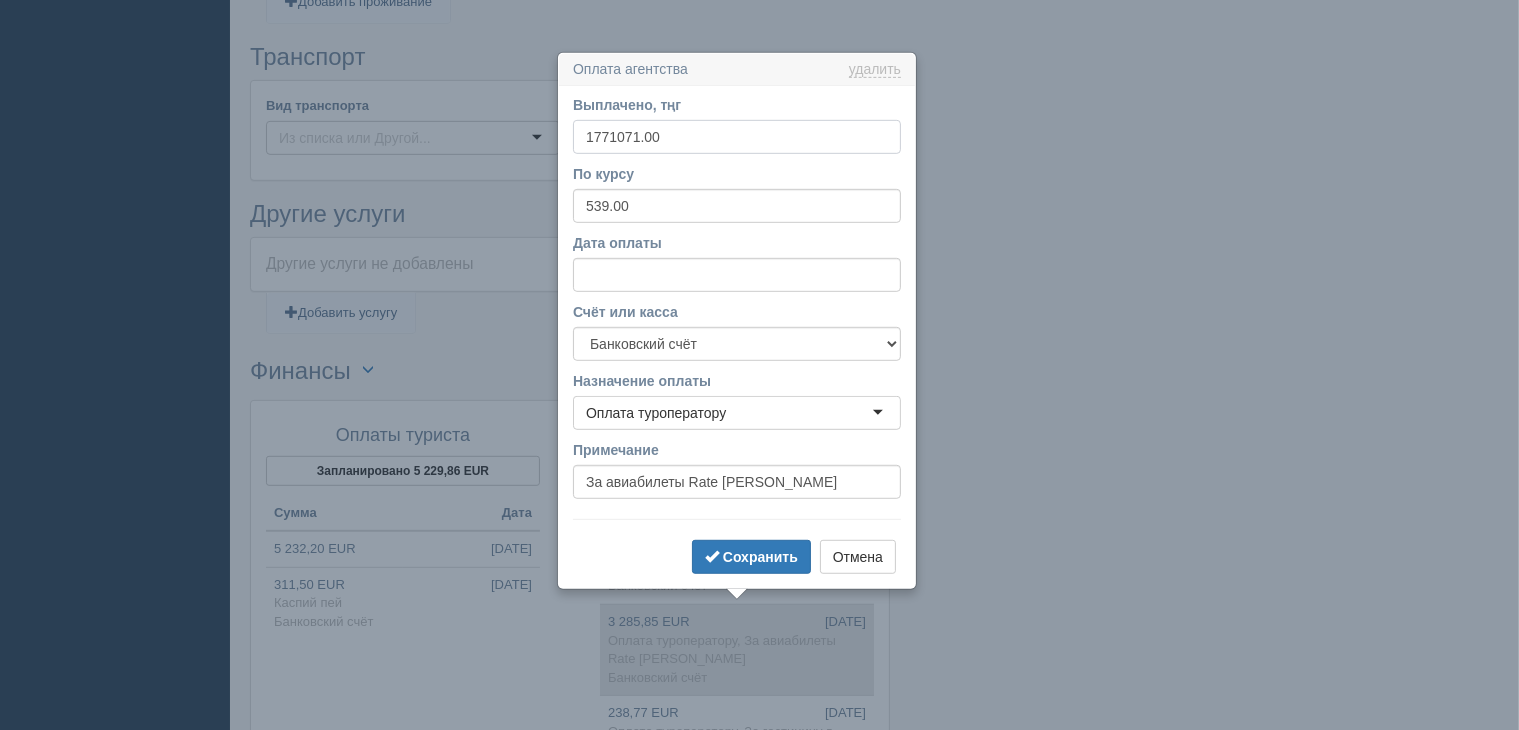 scroll, scrollTop: 1152, scrollLeft: 0, axis: vertical 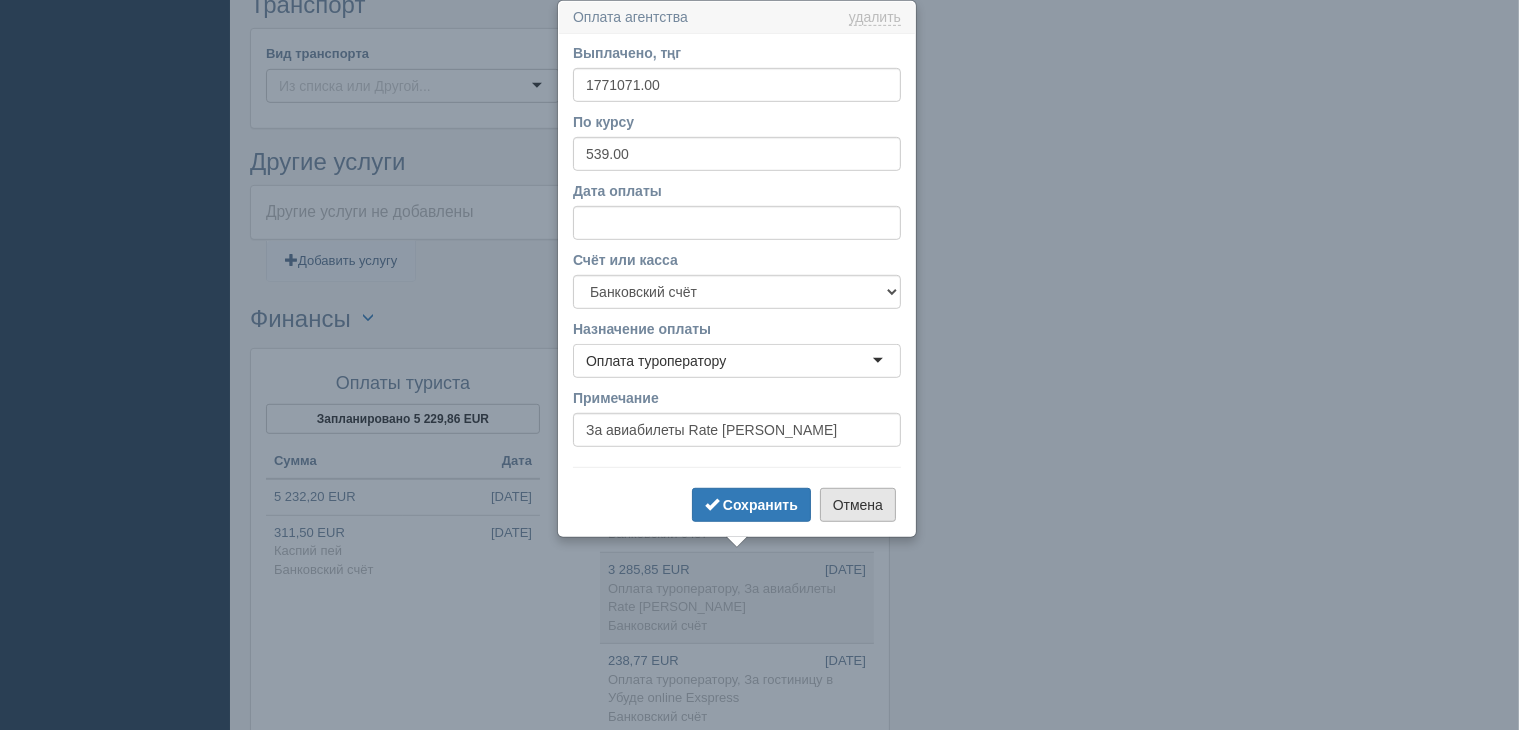 click on "Отмена" at bounding box center [858, 505] 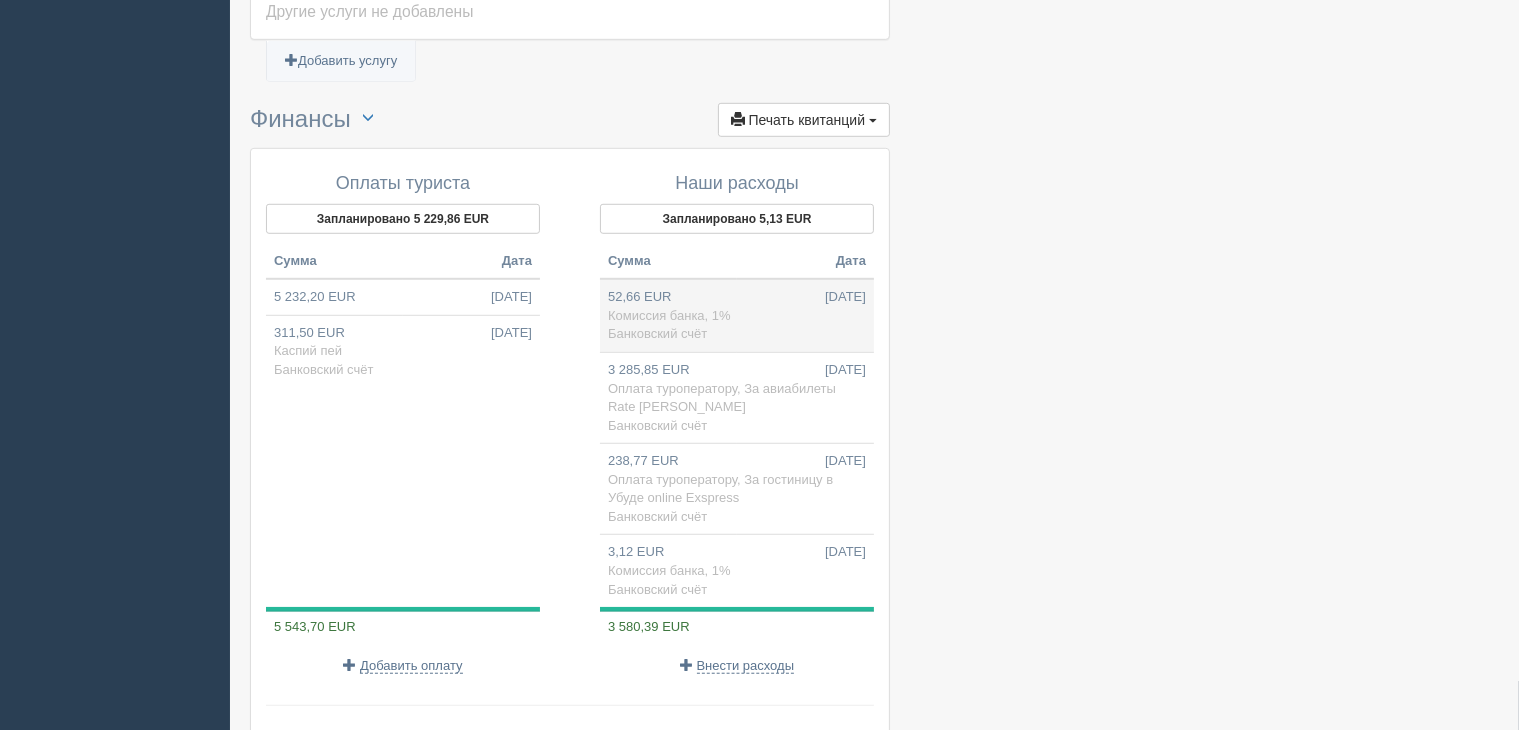 click on "52,66 EUR
[DATE]
Комиссия банка, 1%
Банковский счёт" at bounding box center (737, 315) 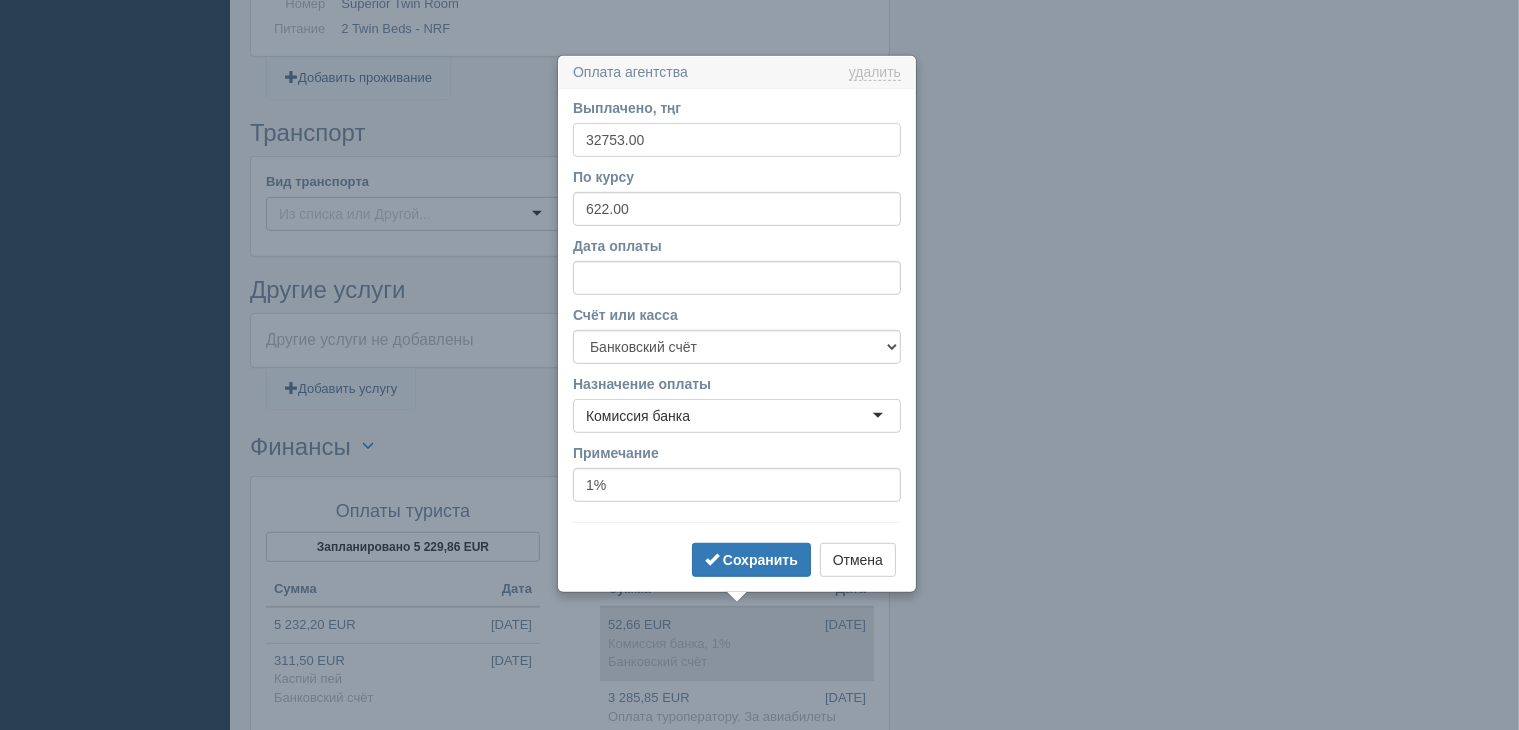 scroll, scrollTop: 1078, scrollLeft: 0, axis: vertical 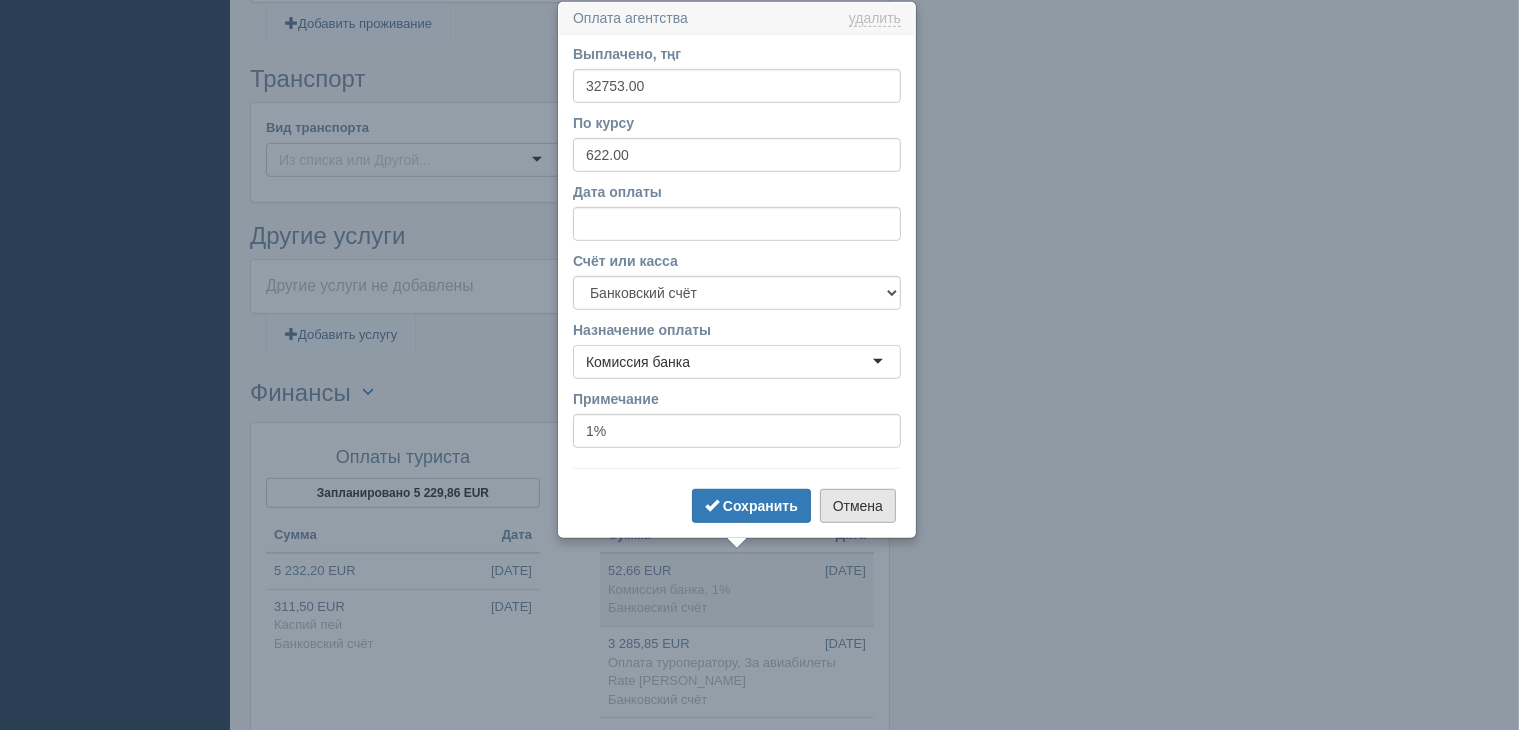 click on "Отмена" at bounding box center [858, 506] 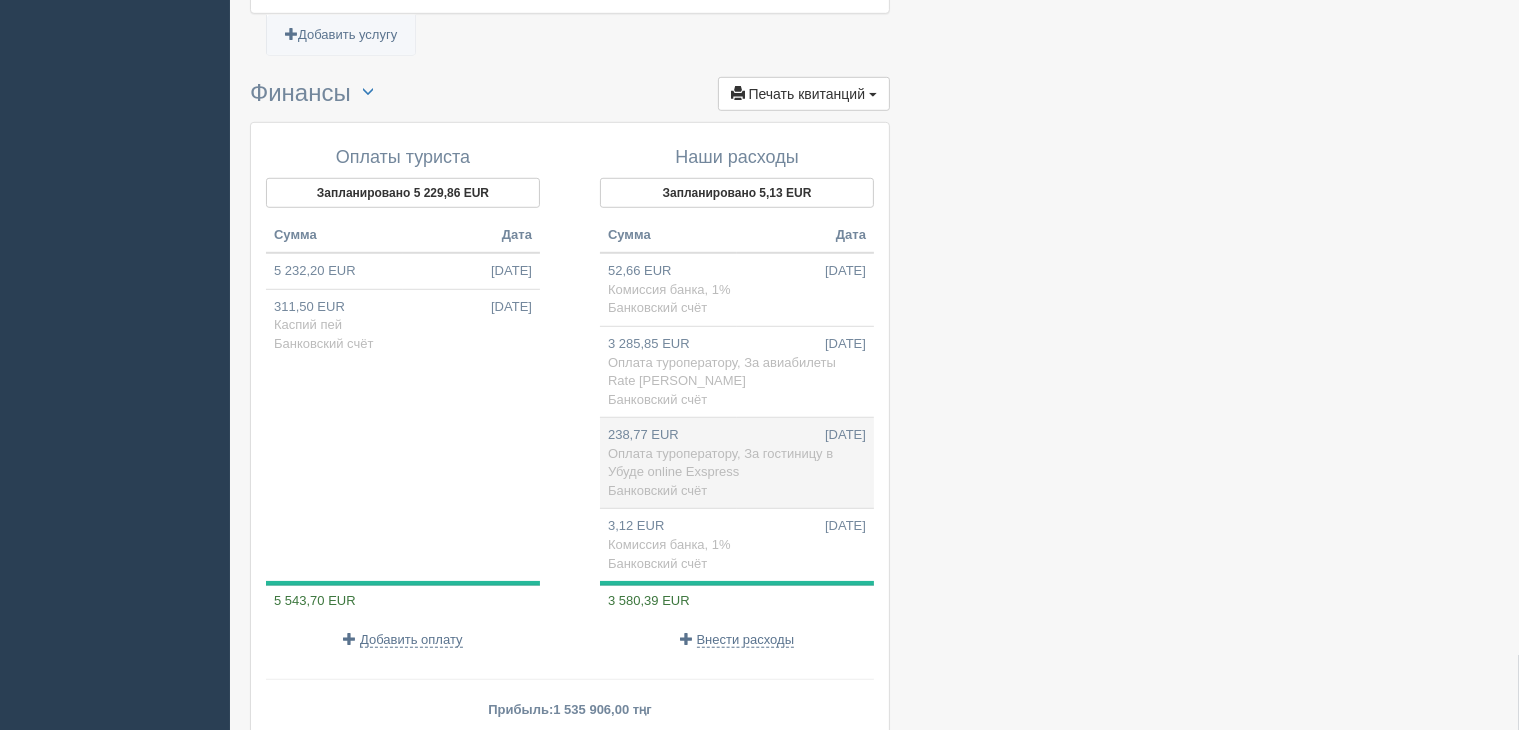 click on "238,77 EUR
[DATE]
Оплата туроператору, За гостиницу в Убуде online Exspress
Банковский счёт" at bounding box center [737, 463] 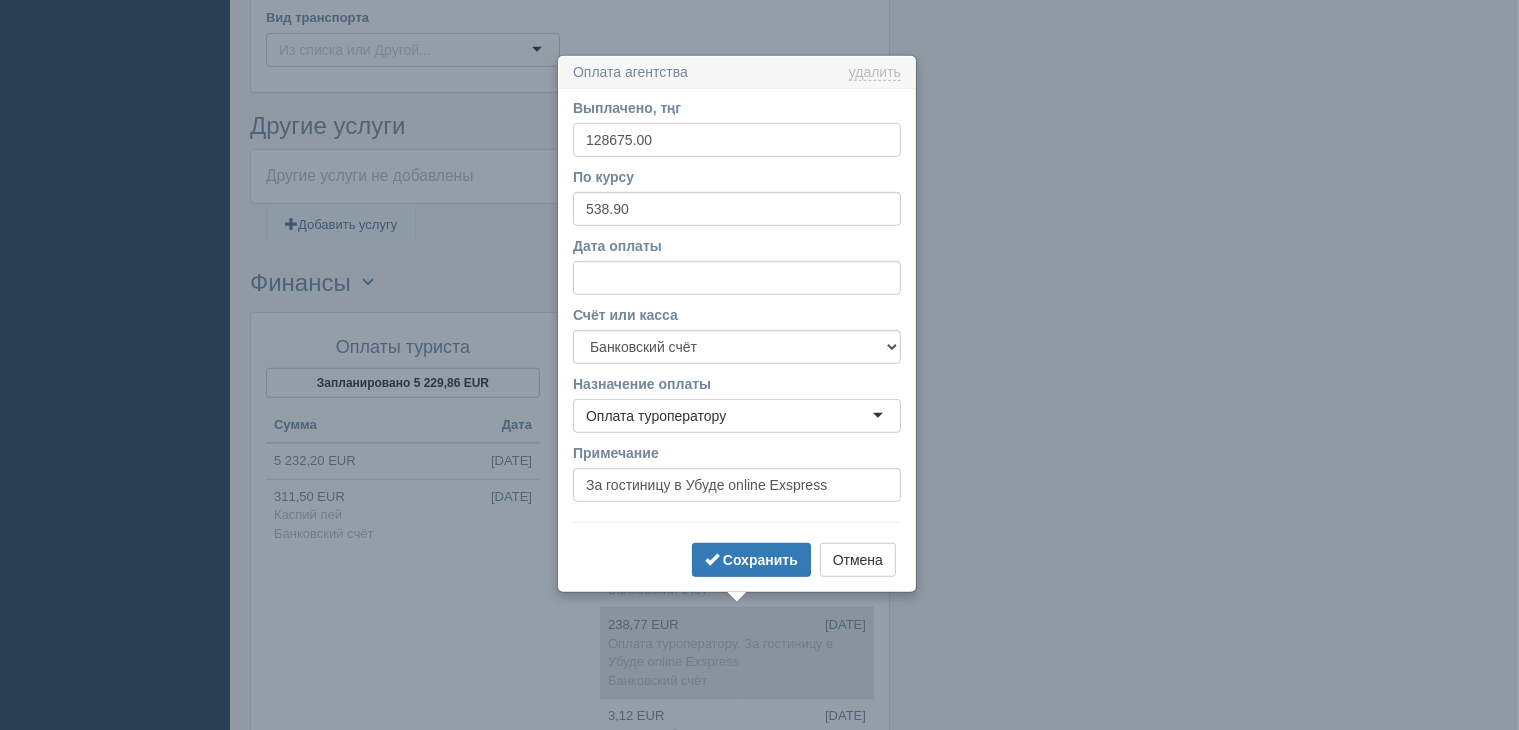scroll, scrollTop: 1242, scrollLeft: 0, axis: vertical 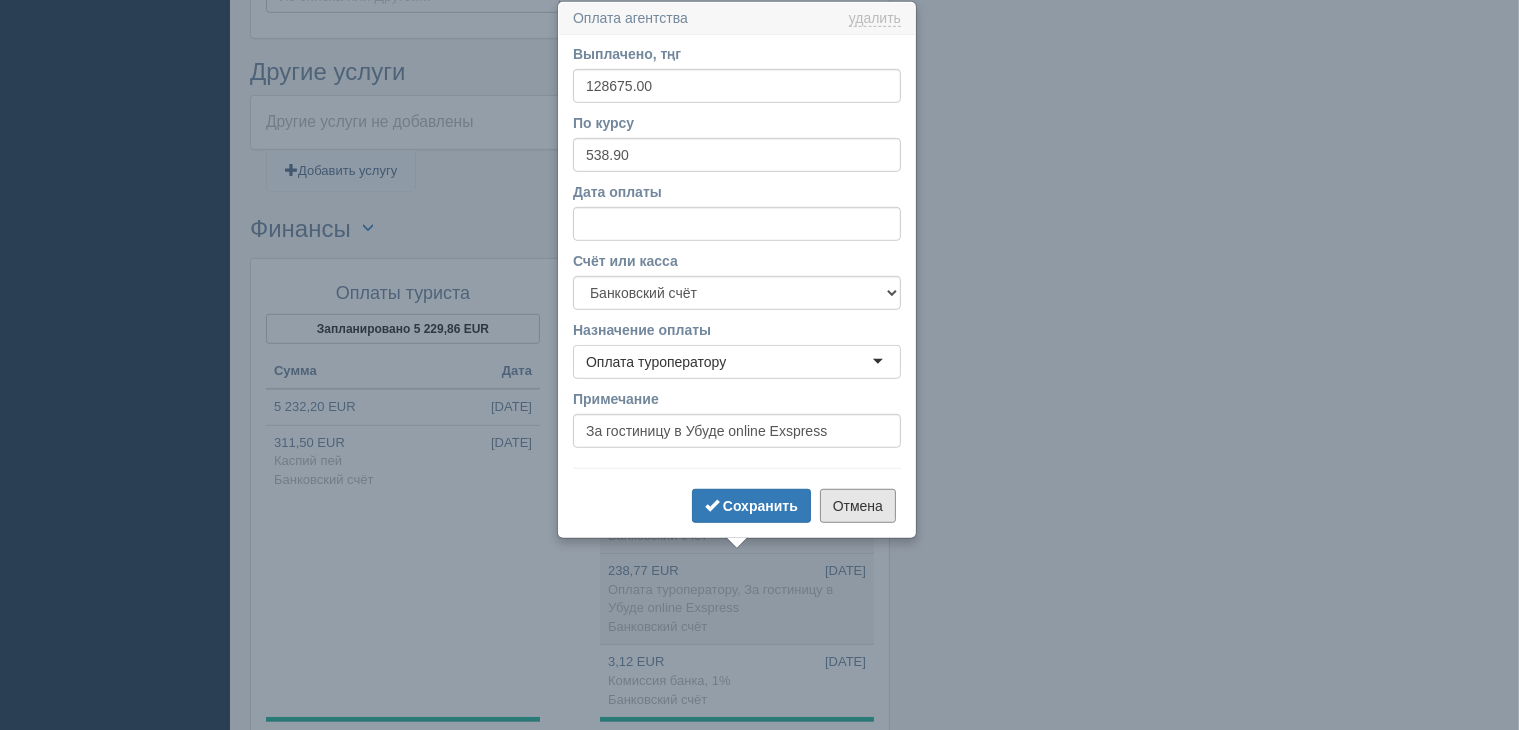 click on "Отмена" at bounding box center [858, 506] 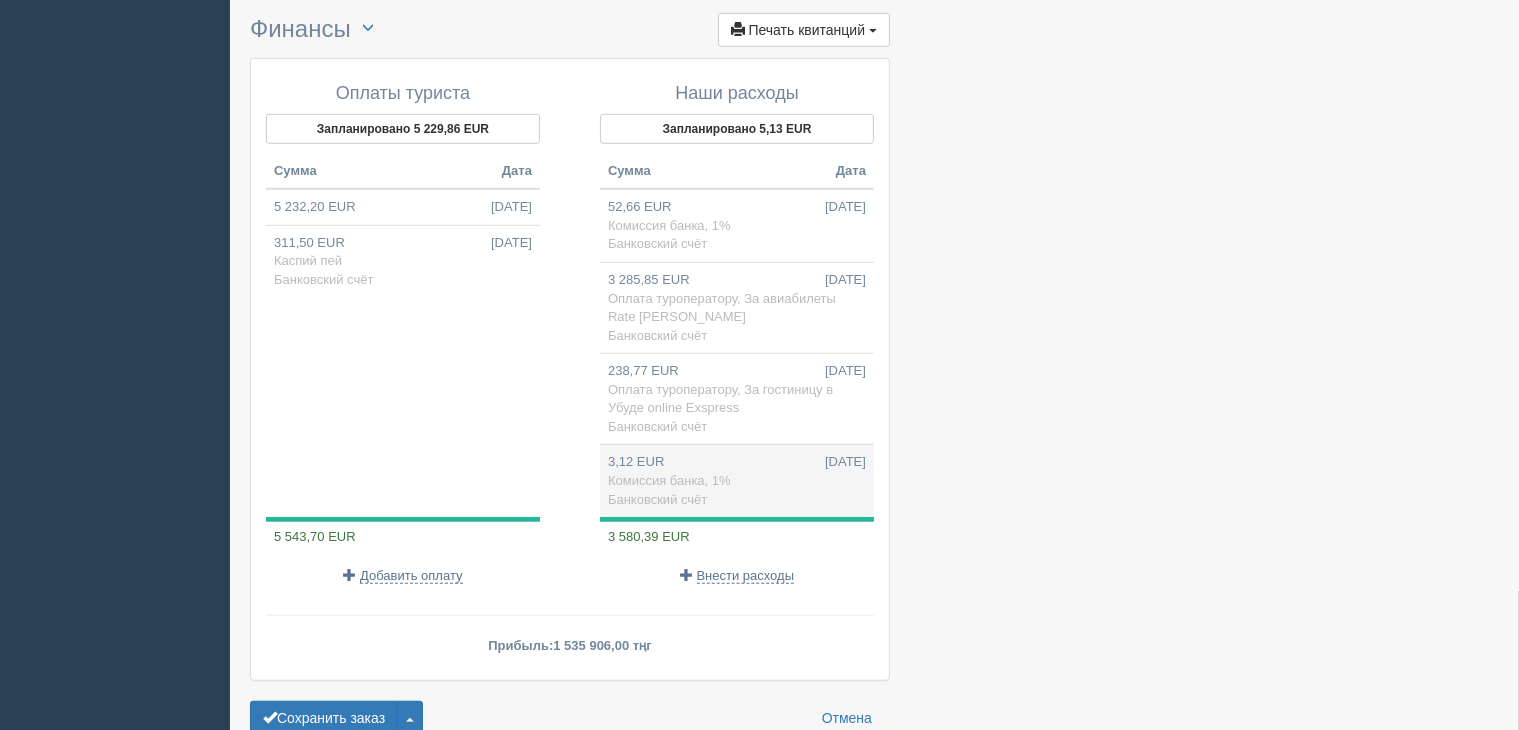 click on "Комиссия банка, 1%" at bounding box center (669, 480) 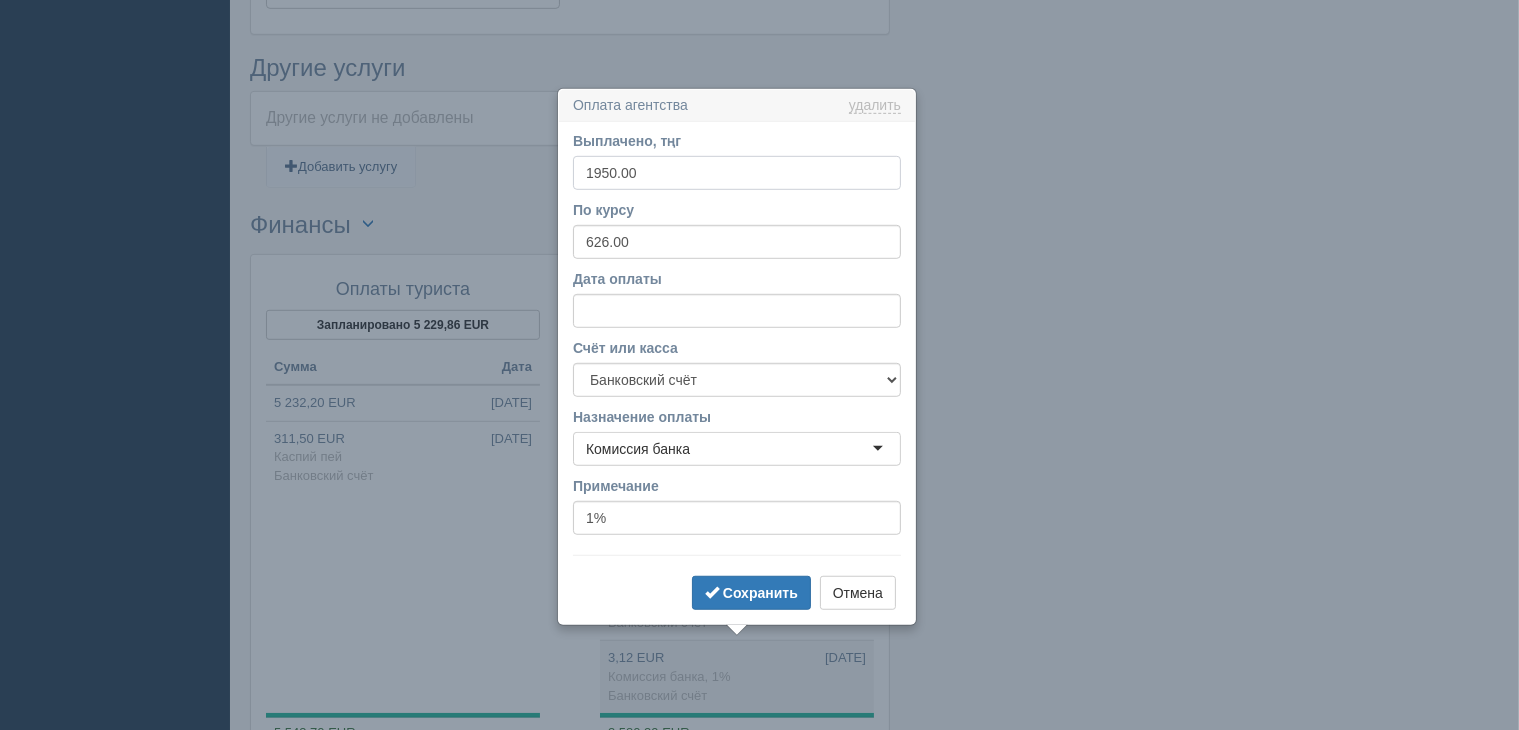 scroll, scrollTop: 1333, scrollLeft: 0, axis: vertical 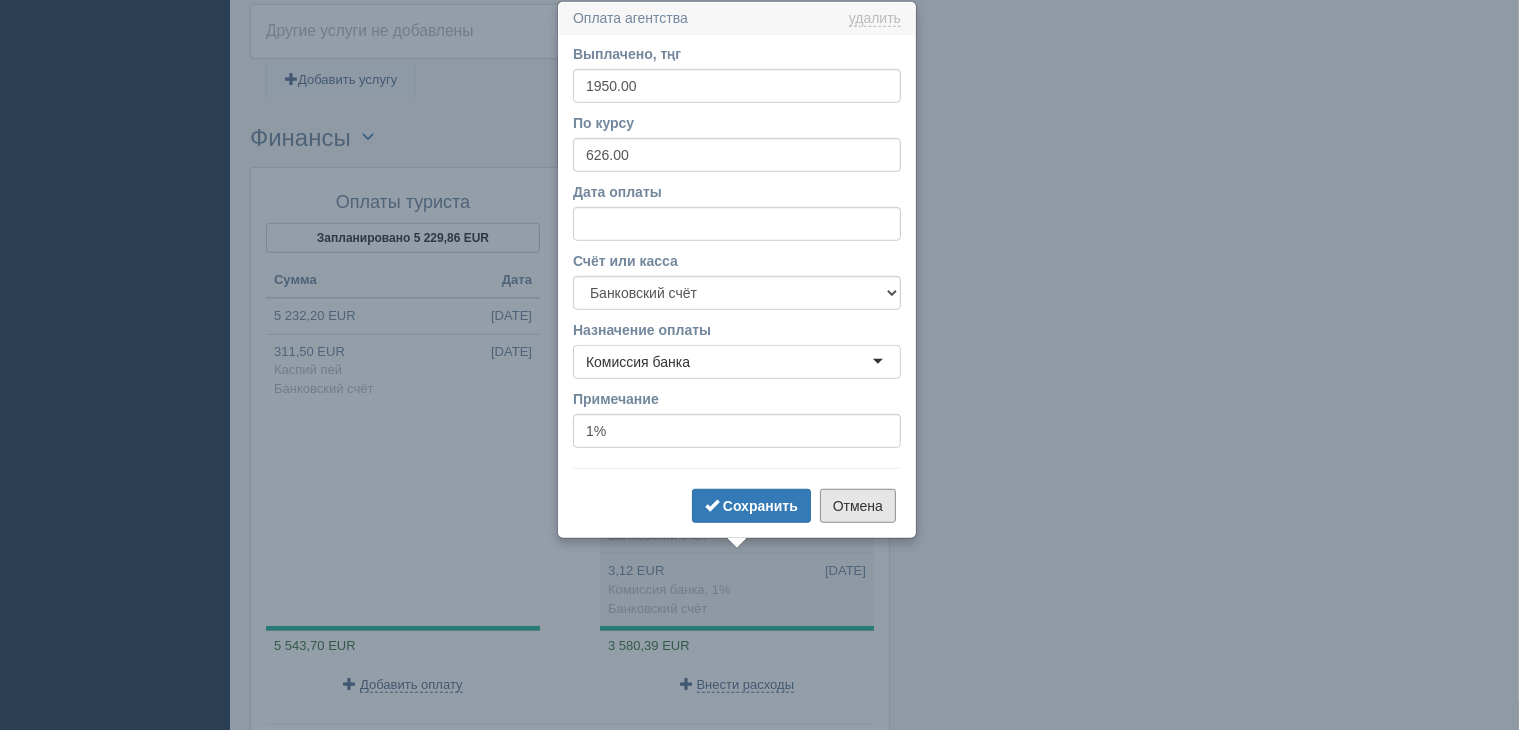 click on "Отмена" at bounding box center [858, 506] 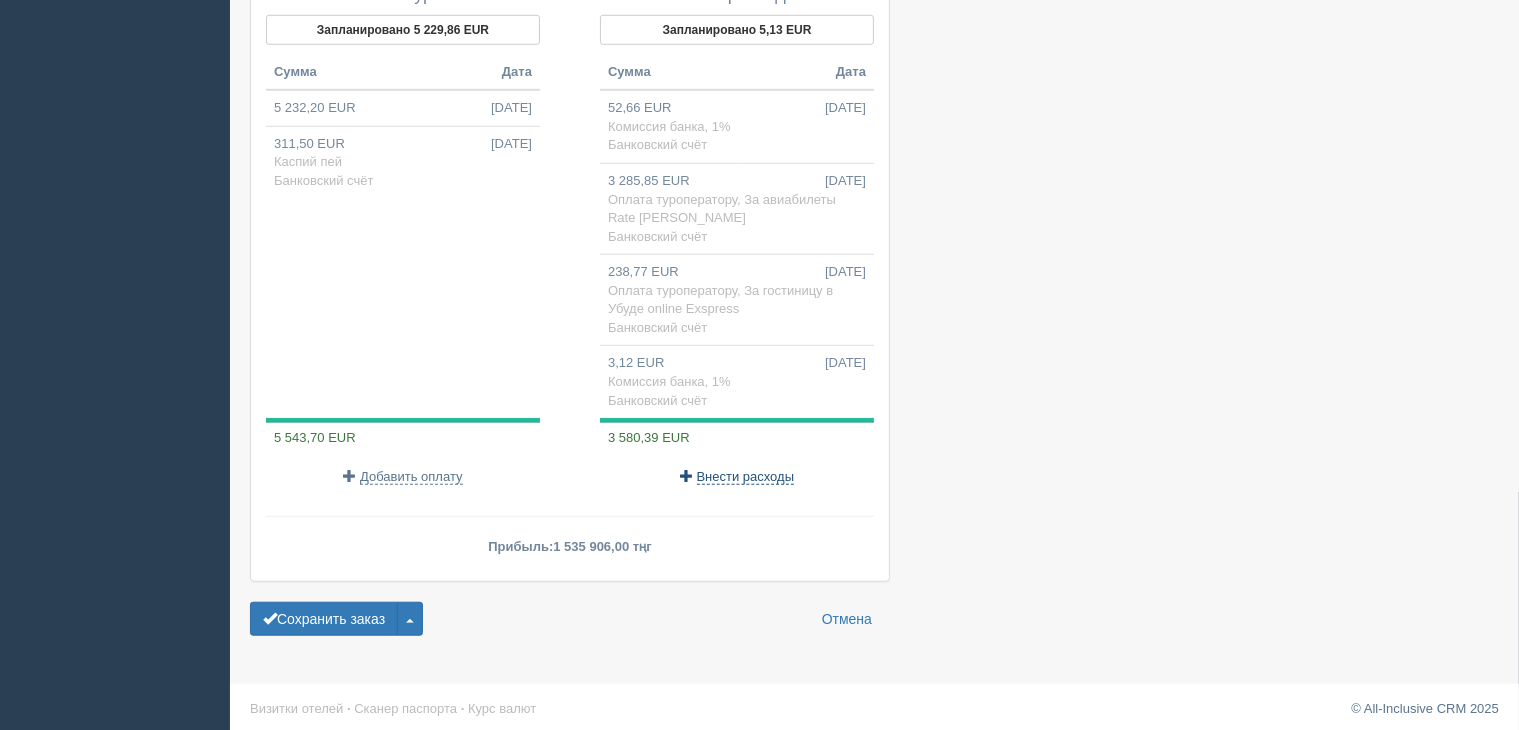 click on "Внести расходы" at bounding box center (746, 477) 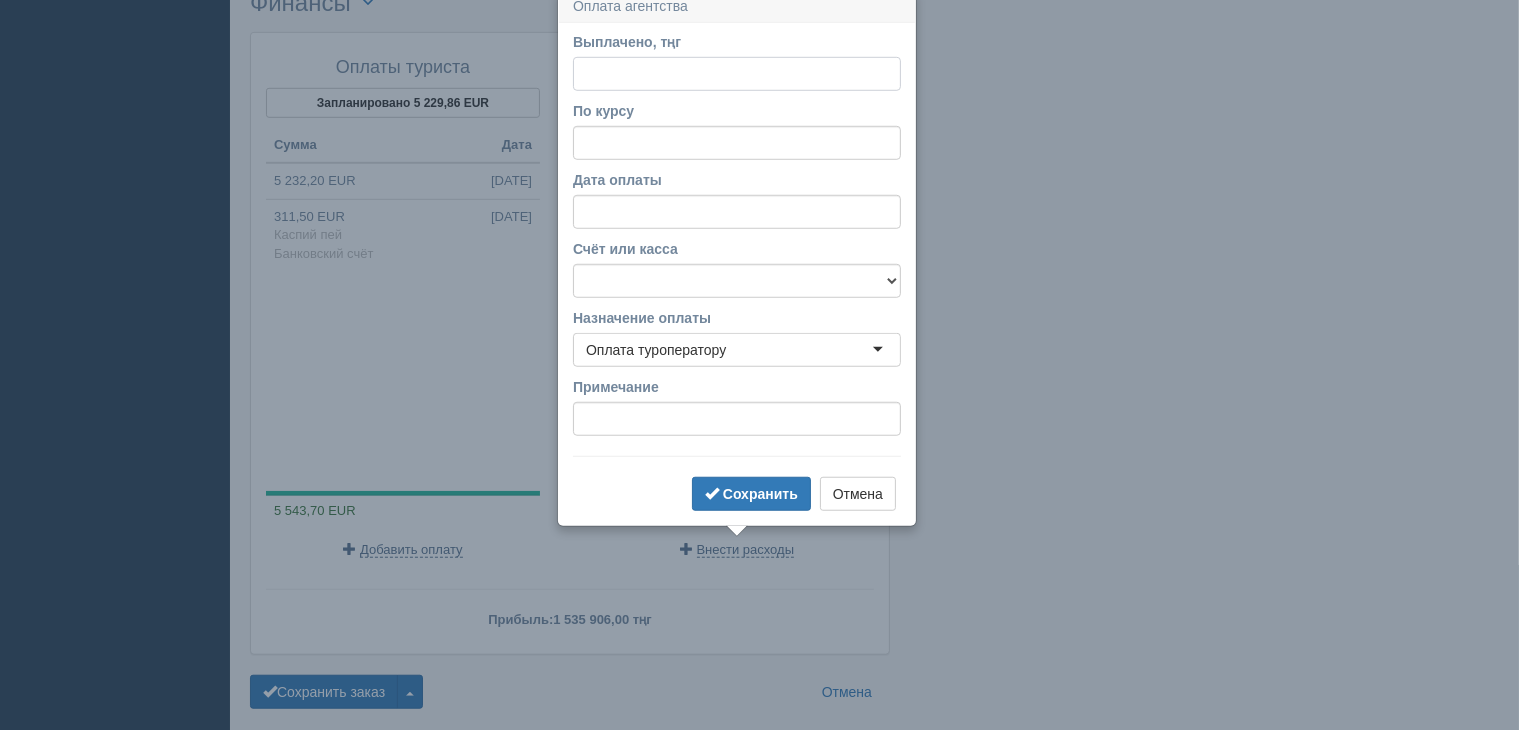 scroll, scrollTop: 1456, scrollLeft: 0, axis: vertical 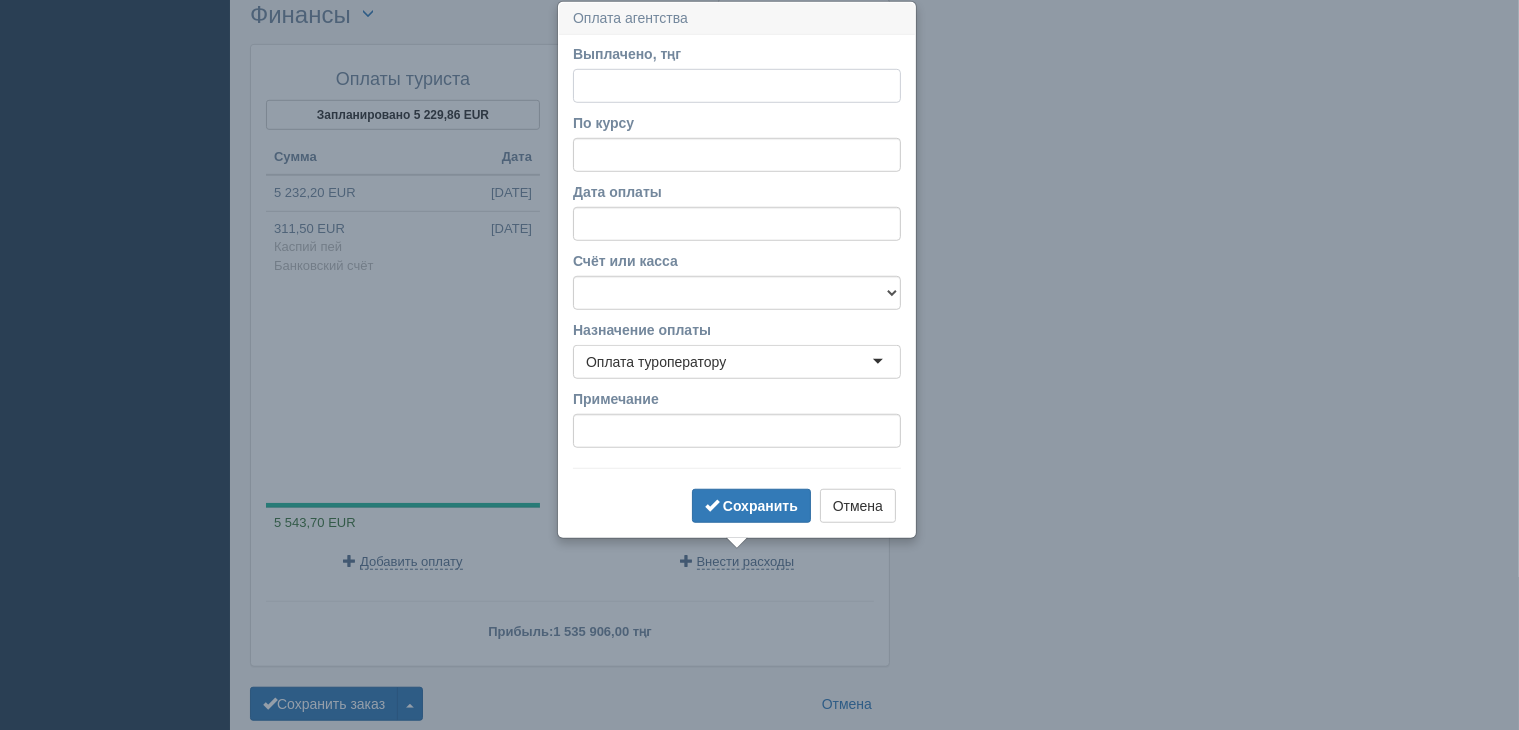 paste on "496598" 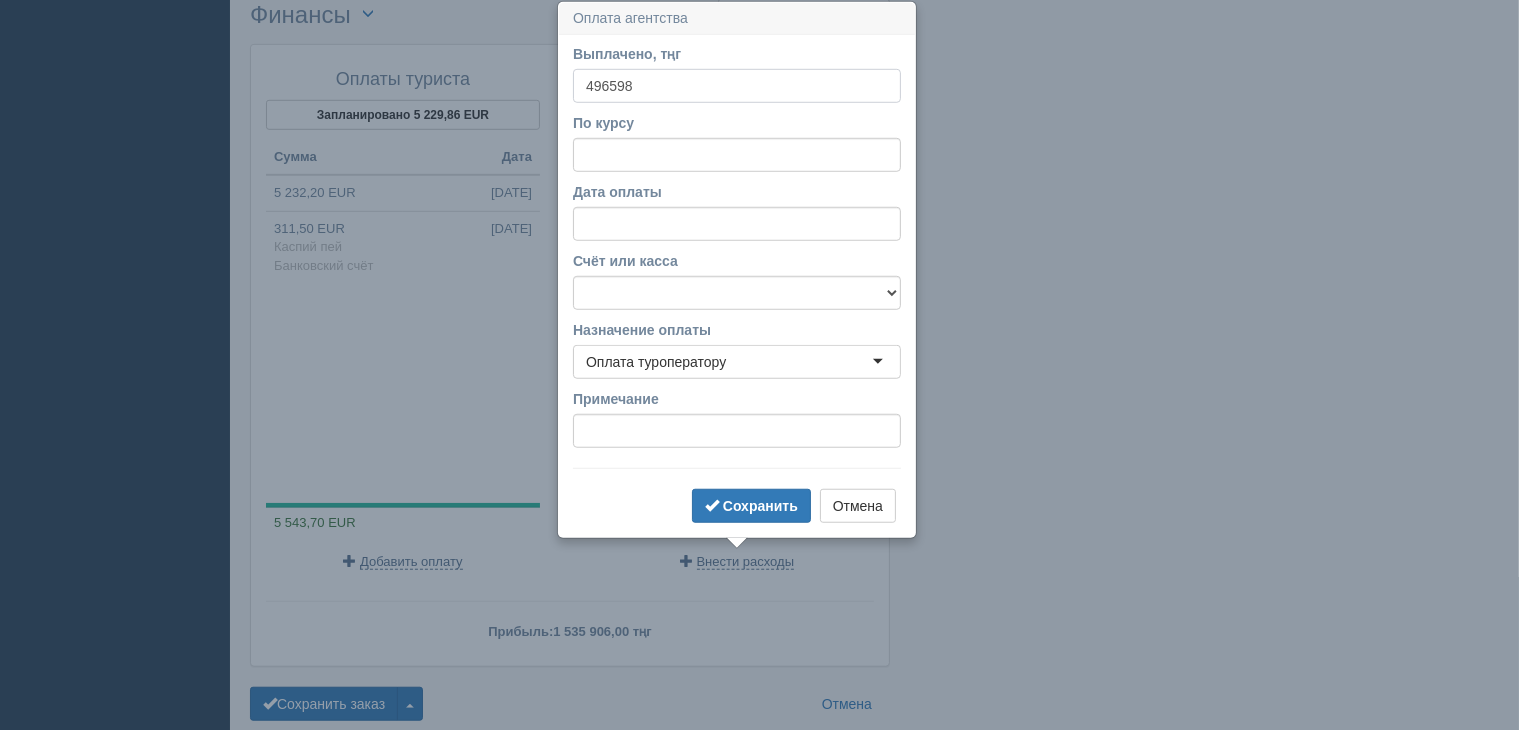 type on "496598" 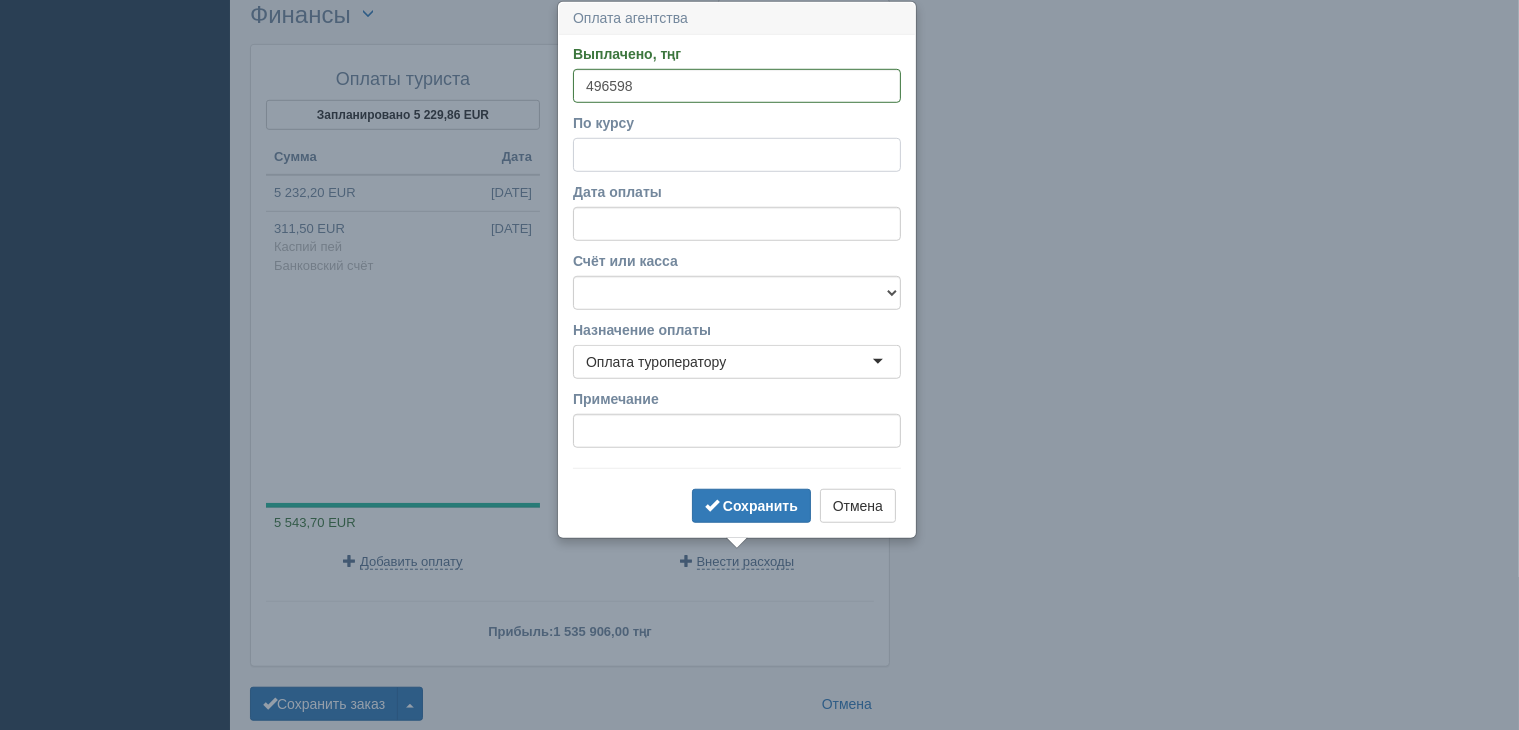 click on "По курсу" at bounding box center (737, 155) 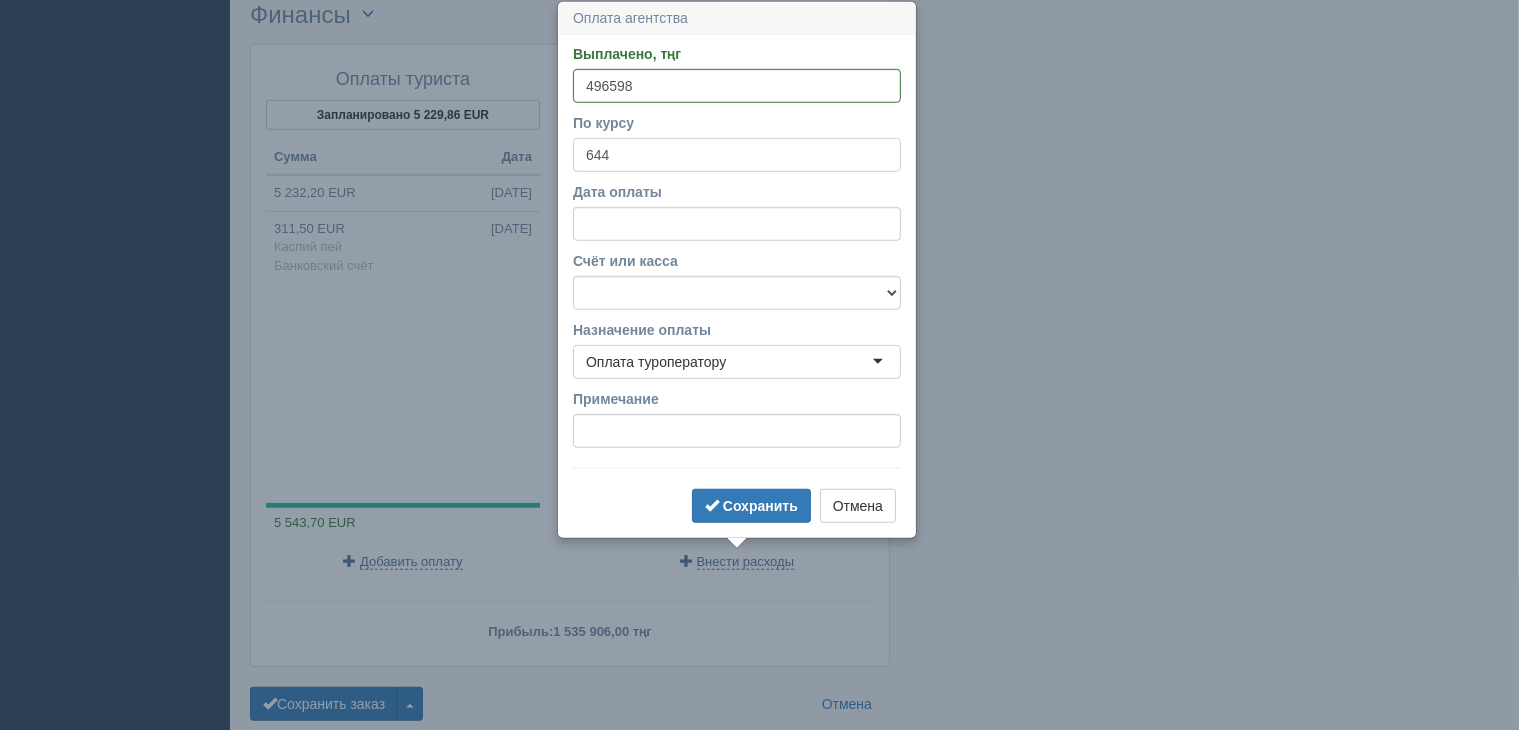 type on "644" 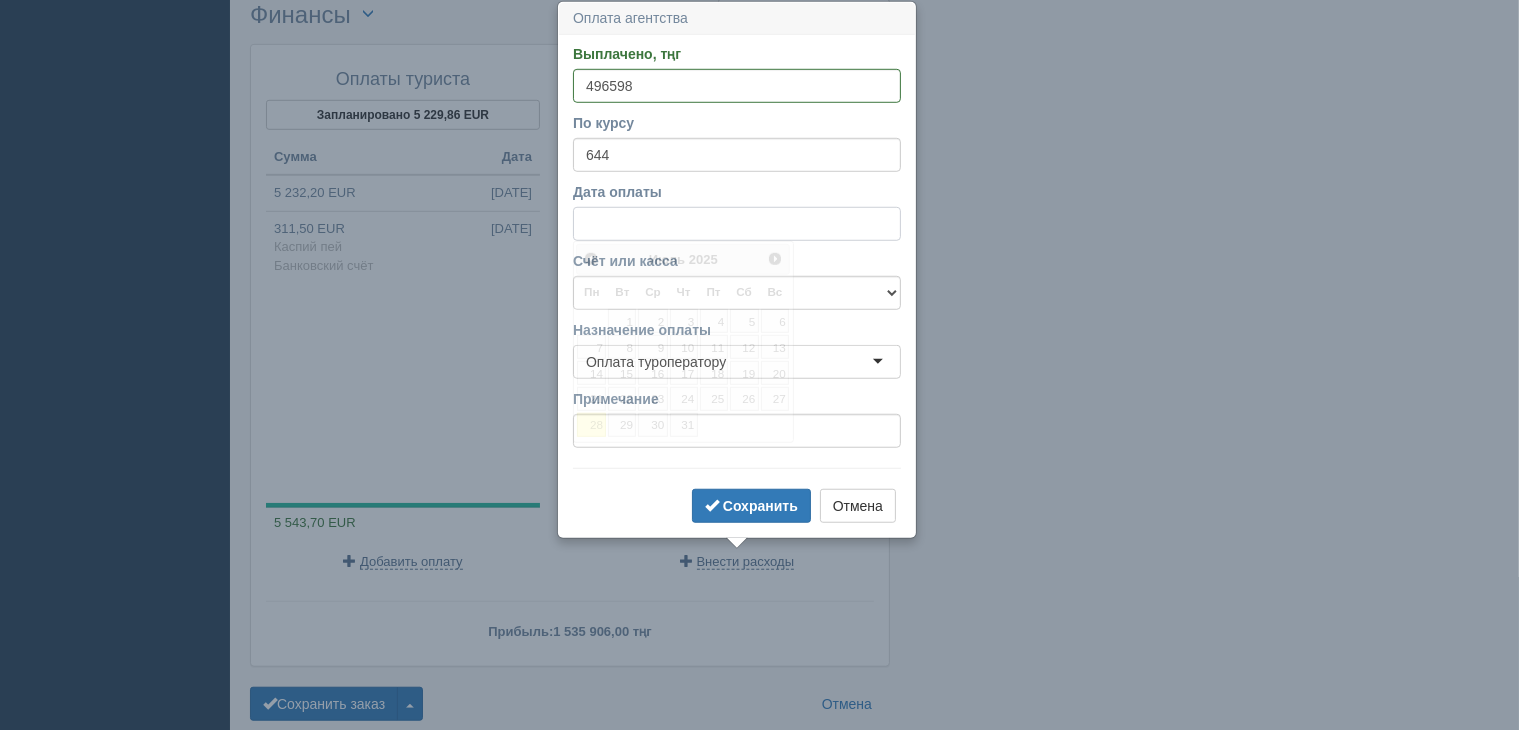 click on "Дата оплаты" at bounding box center (737, 224) 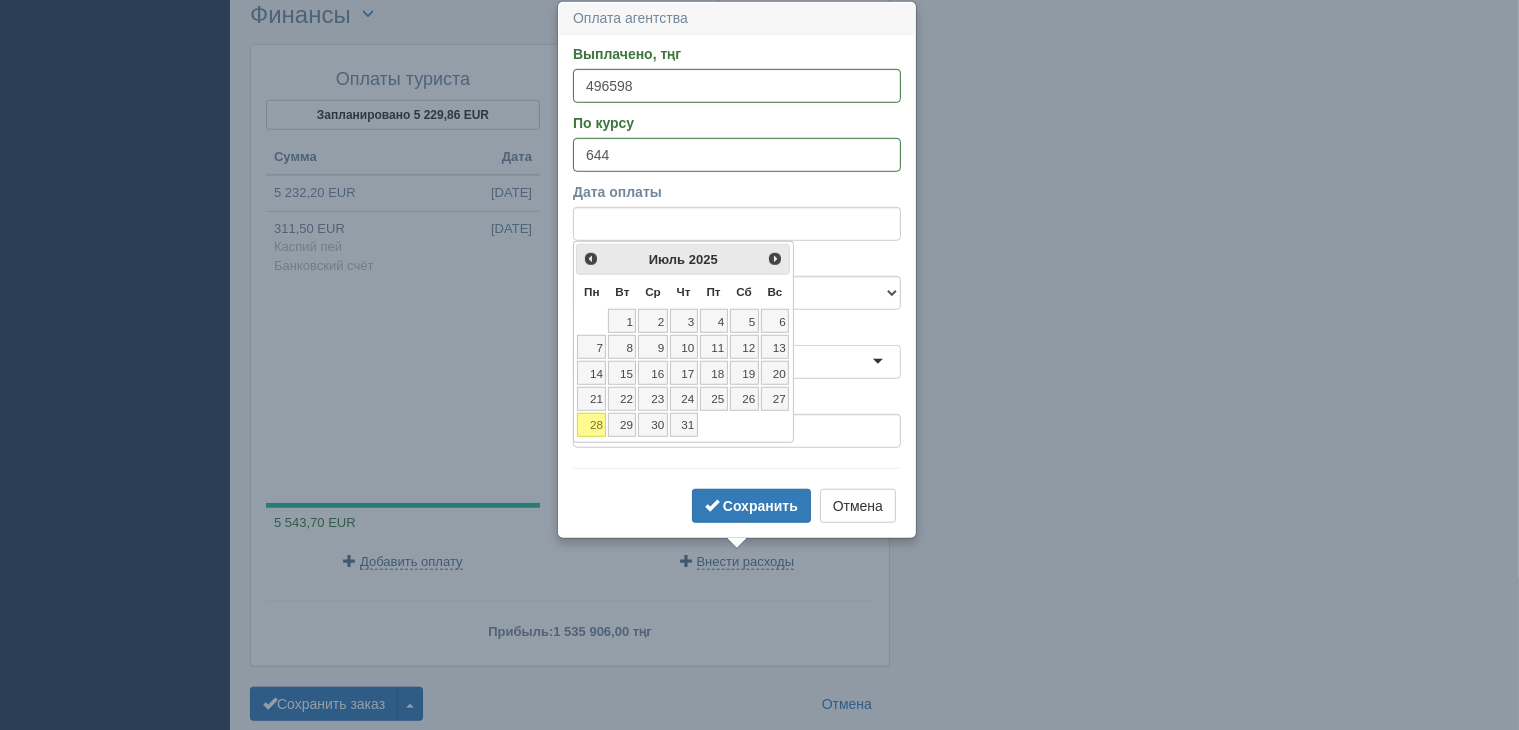 click on "28" at bounding box center (591, 425) 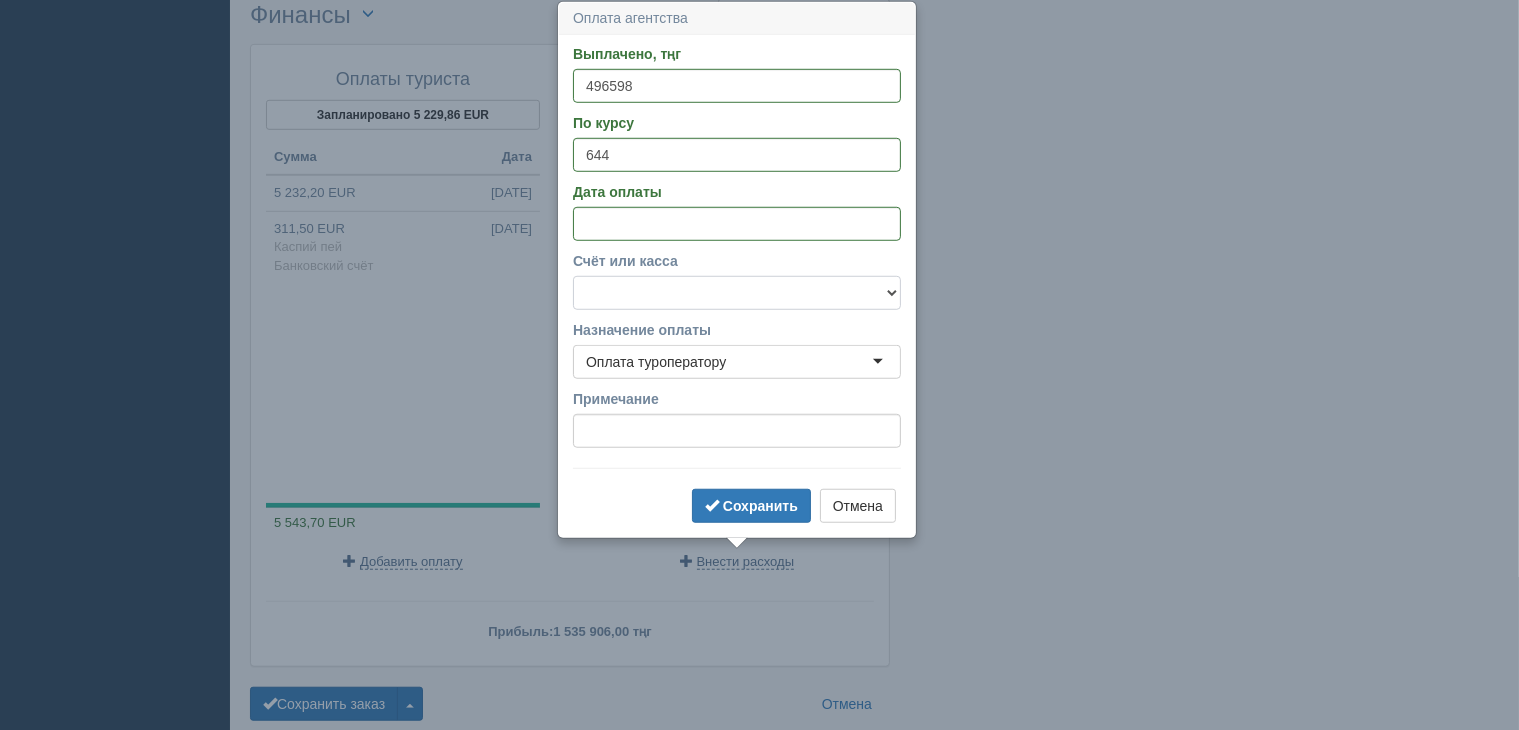 click on "f
Банковский счёт
Наличная касса" at bounding box center [737, 293] 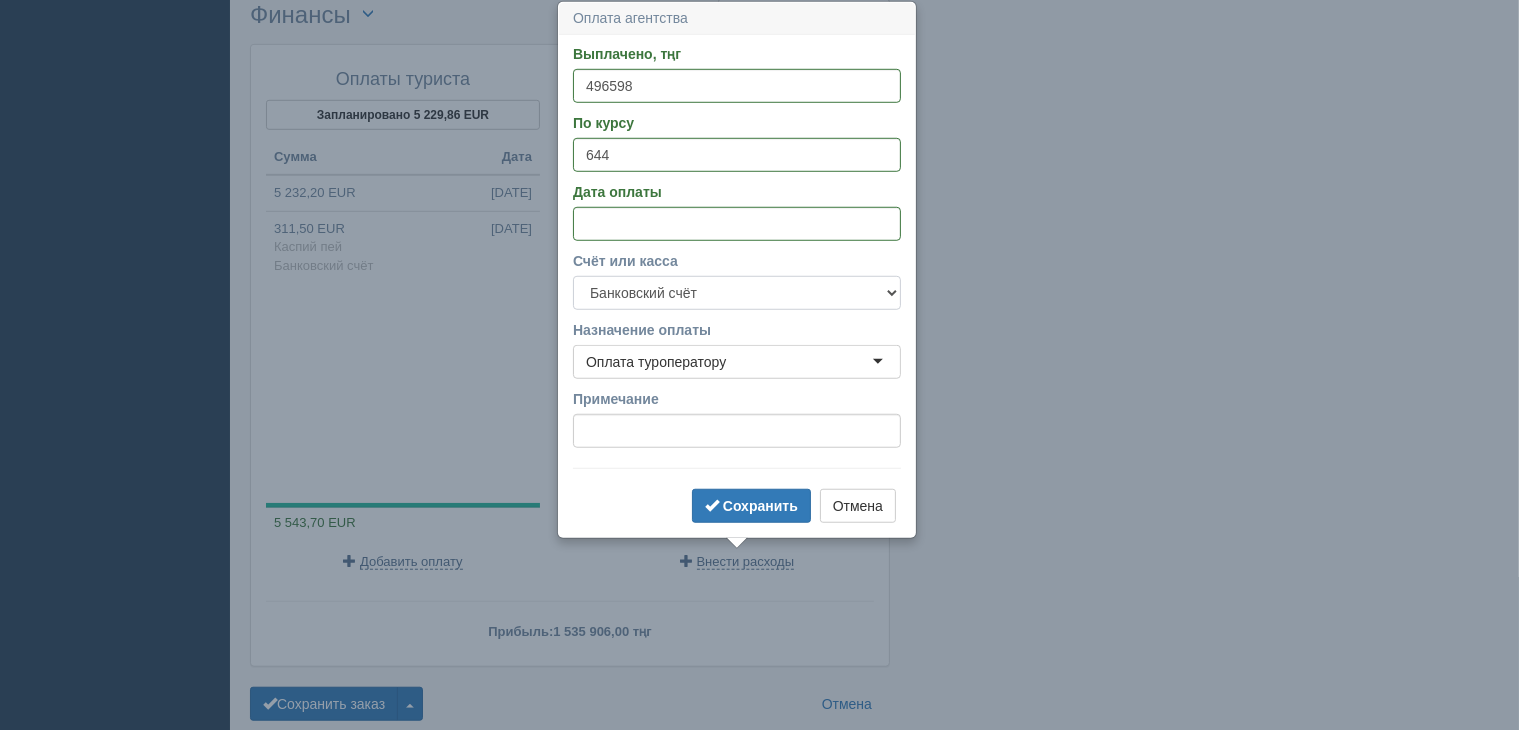click on "f
Банковский счёт
Наличная касса" at bounding box center [737, 293] 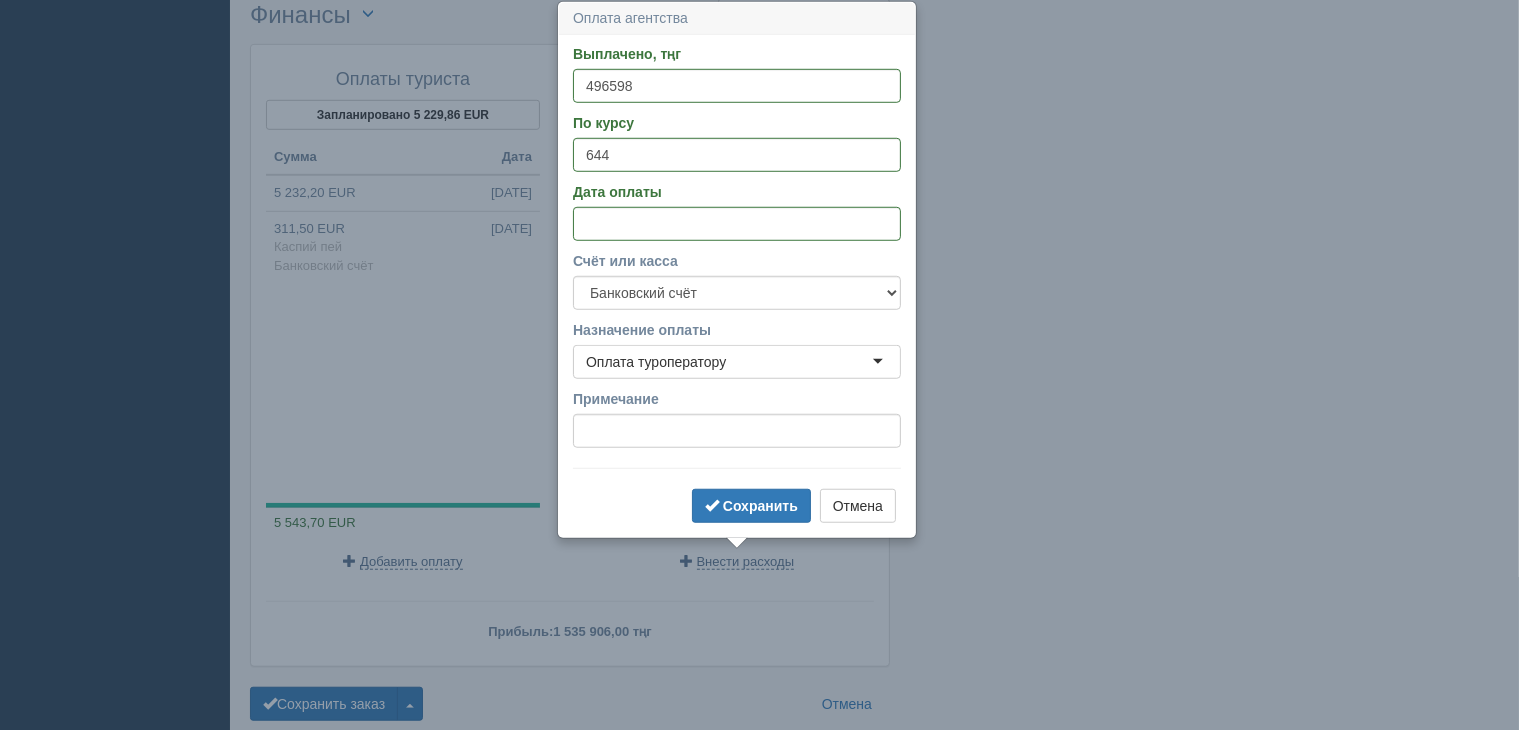 click on "Оплата туроператору" at bounding box center [737, 362] 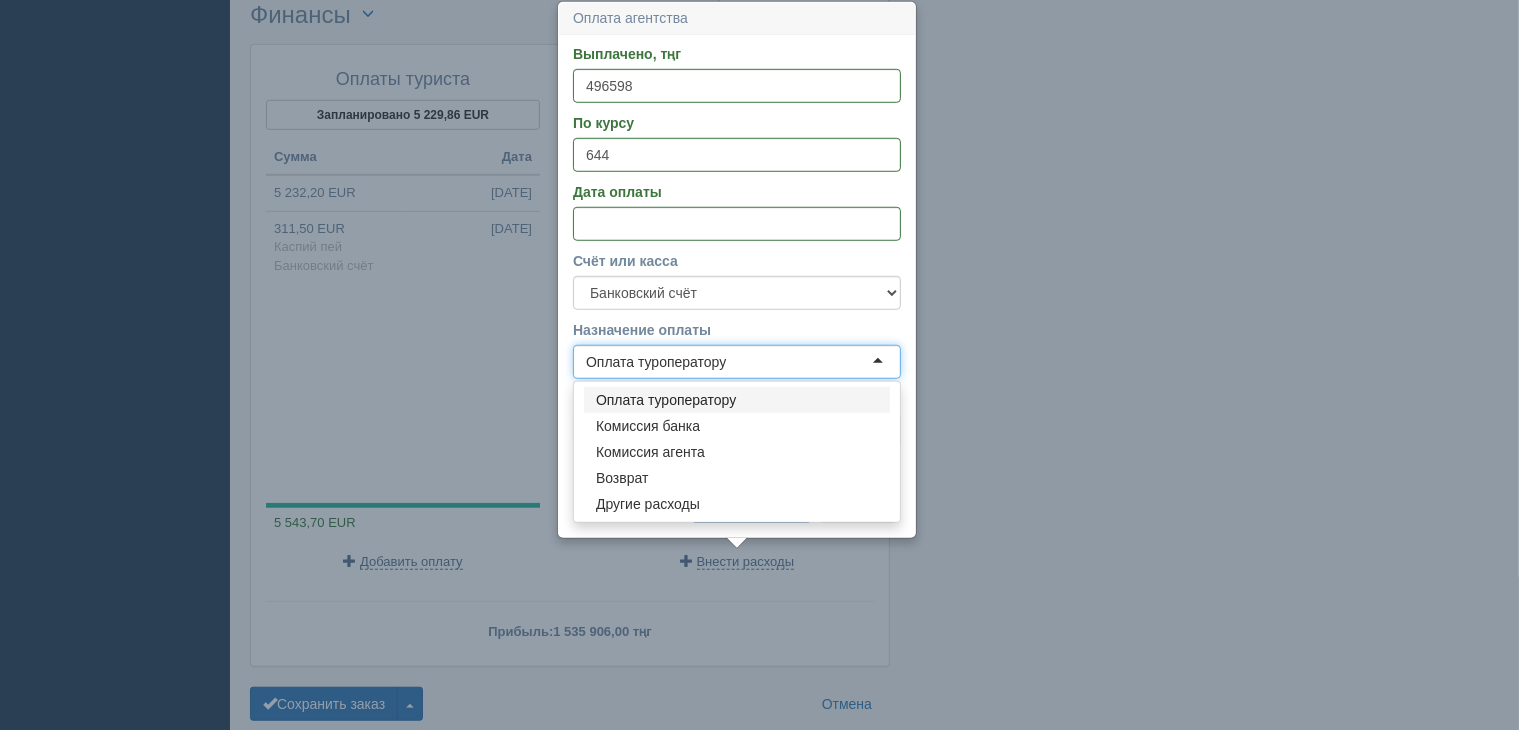click on "Выплачено, тңг
496598
По курсу
644
Дата оплаты
Счёт или касса
f
Банковский счёт
Наличная касса
Назначение оплаты
Оплата туроператору Оплата туроператору Оплата туроператору Комиссия банка Комиссия агента Возврат Другие расходы
Примечание
Сохранить
Отмена" at bounding box center [737, 286] 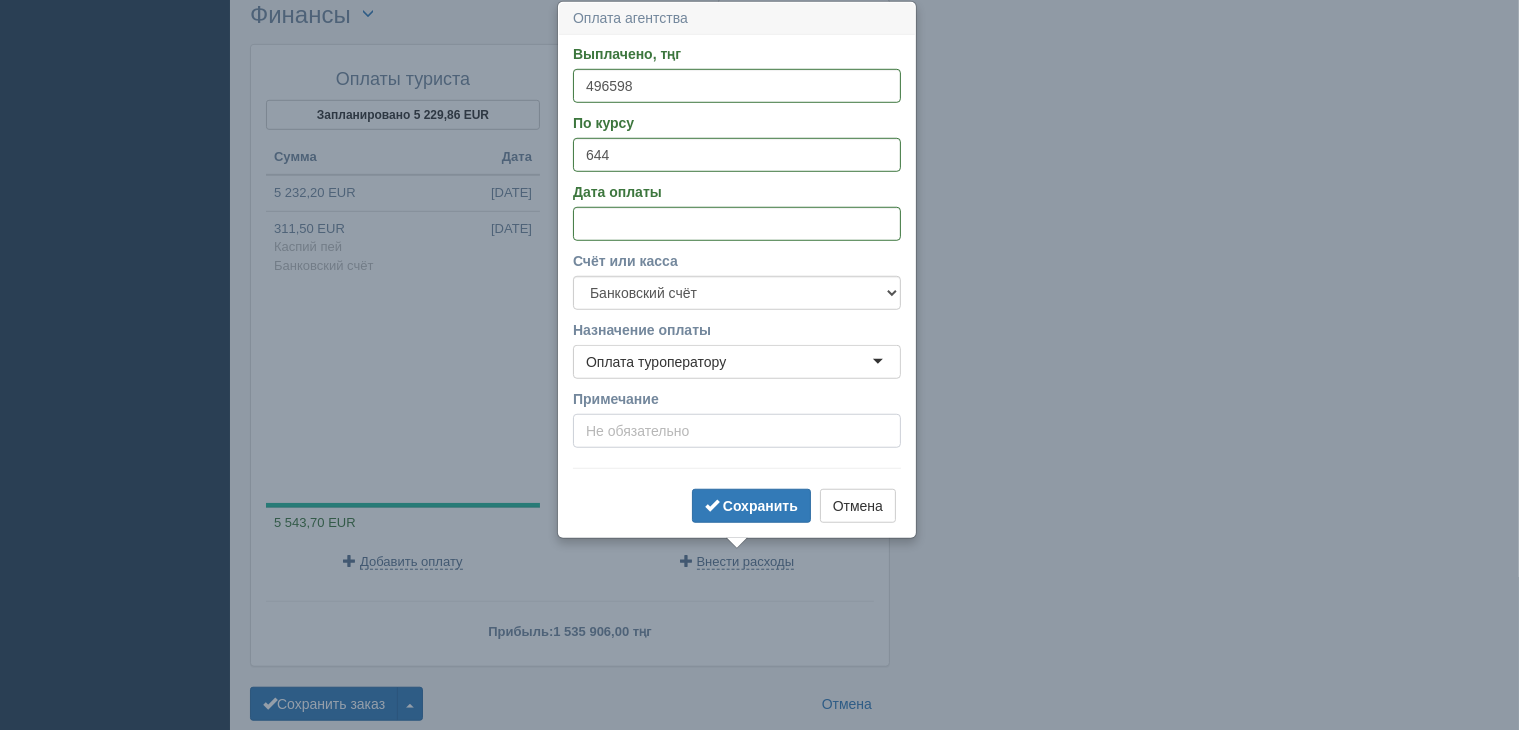 click on "Примечание" at bounding box center [737, 431] 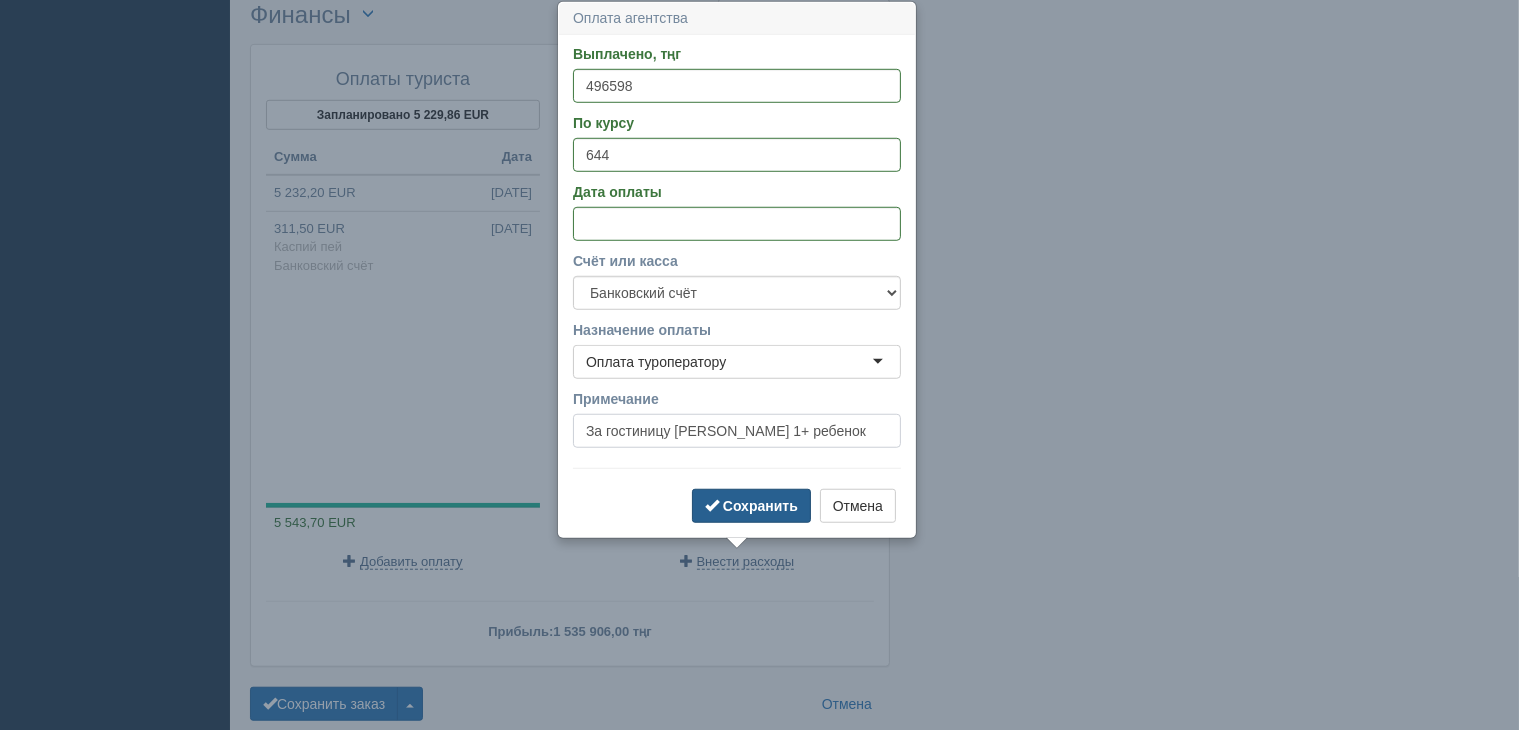 type on "За гостиницу [PERSON_NAME] 1+ ребенок" 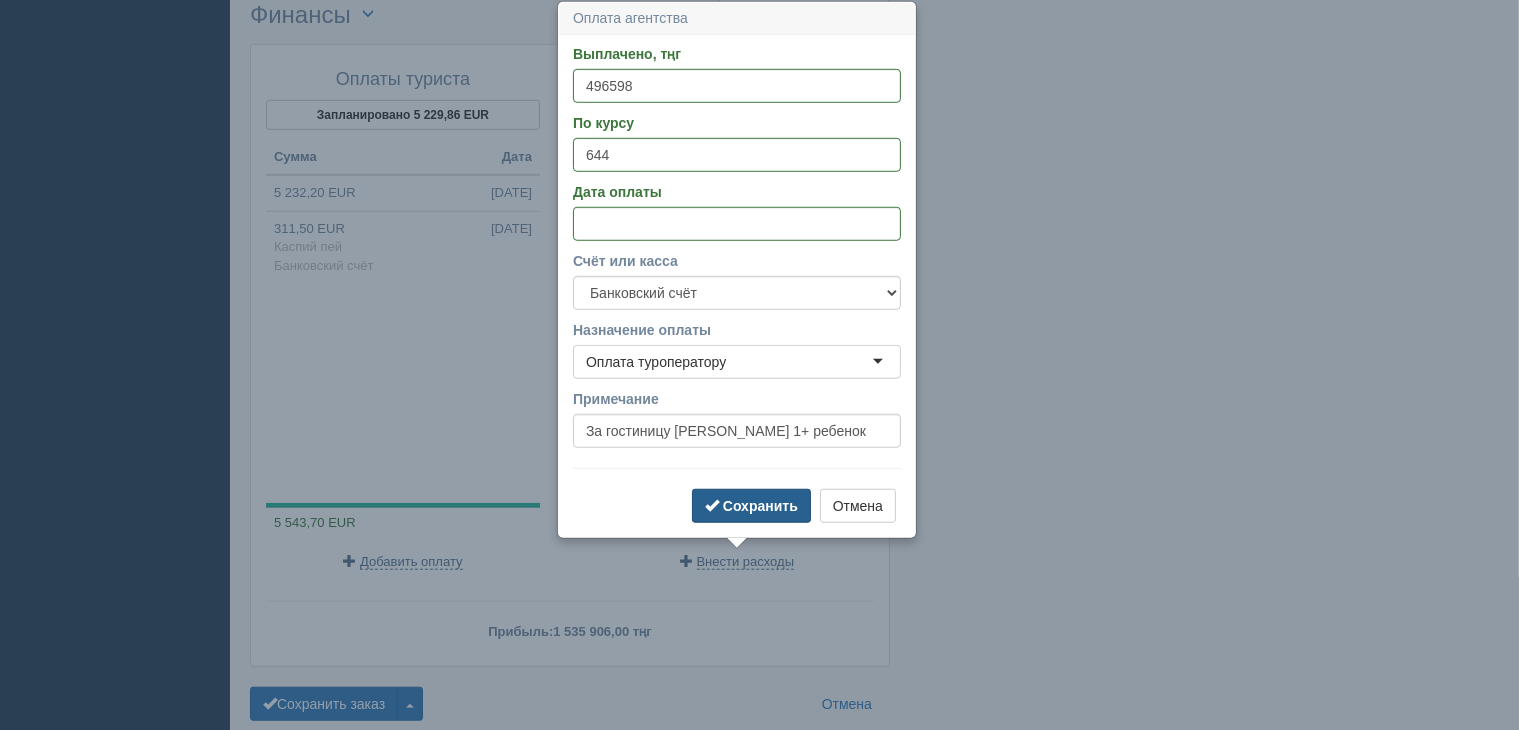 click on "Сохранить" at bounding box center (760, 506) 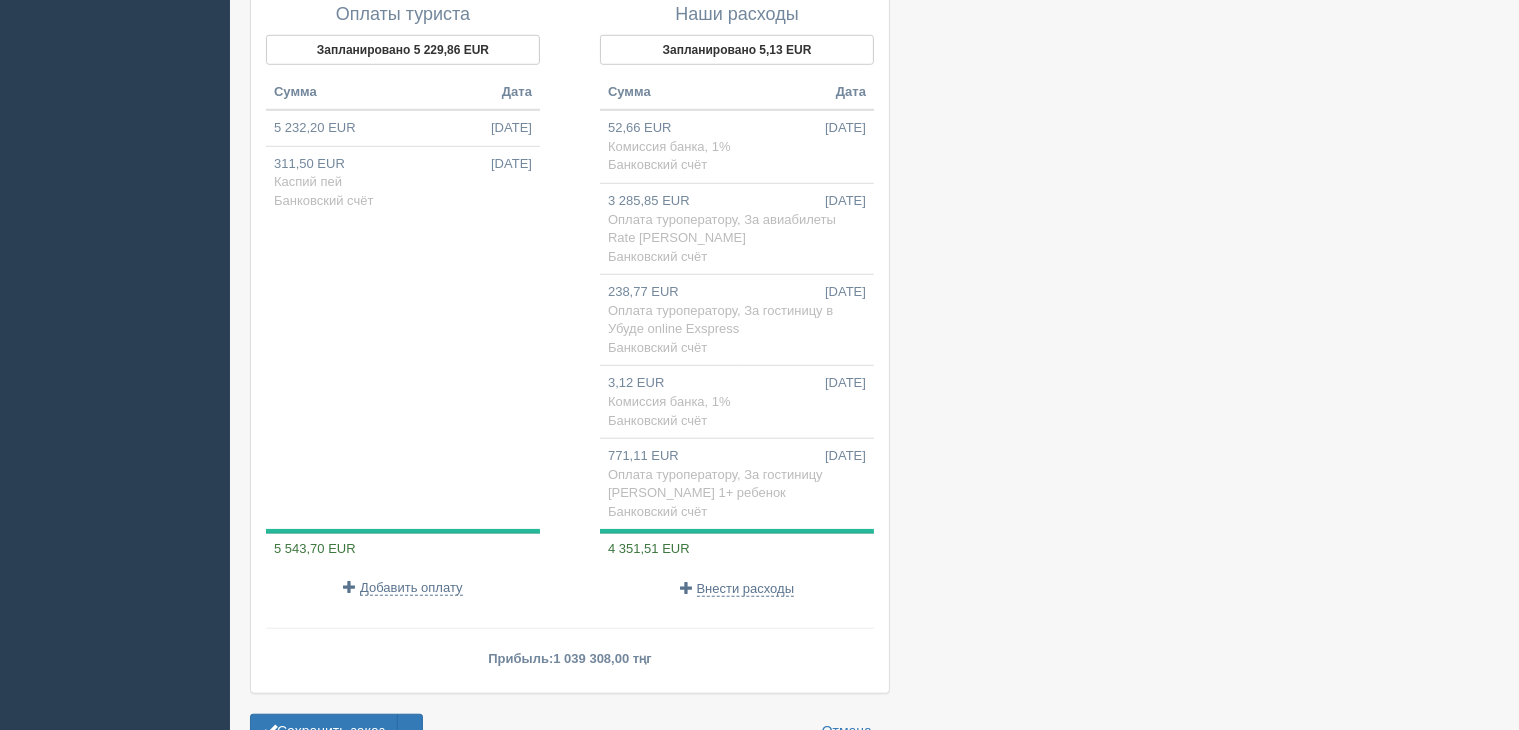 scroll, scrollTop: 1556, scrollLeft: 0, axis: vertical 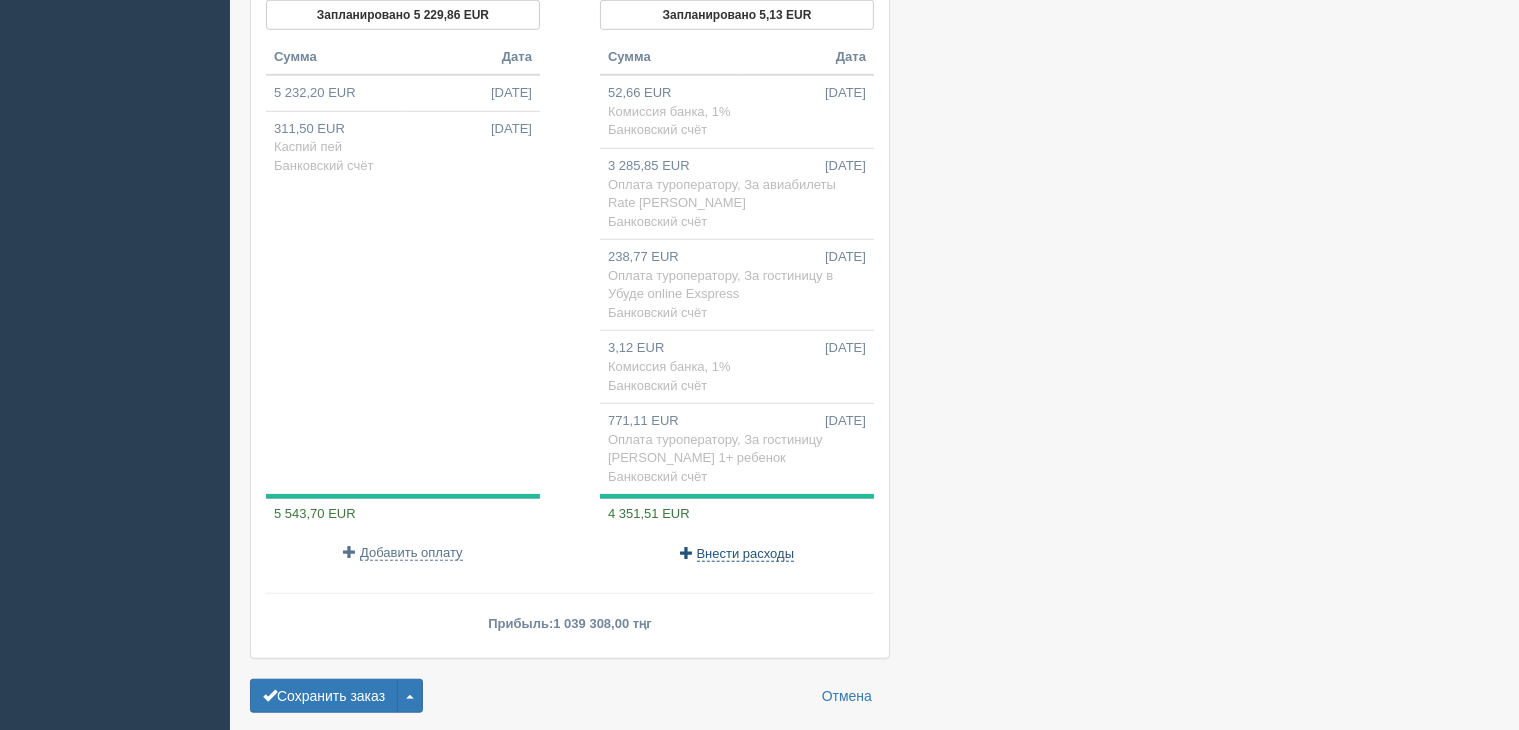 click on "Внести расходы" at bounding box center [746, 554] 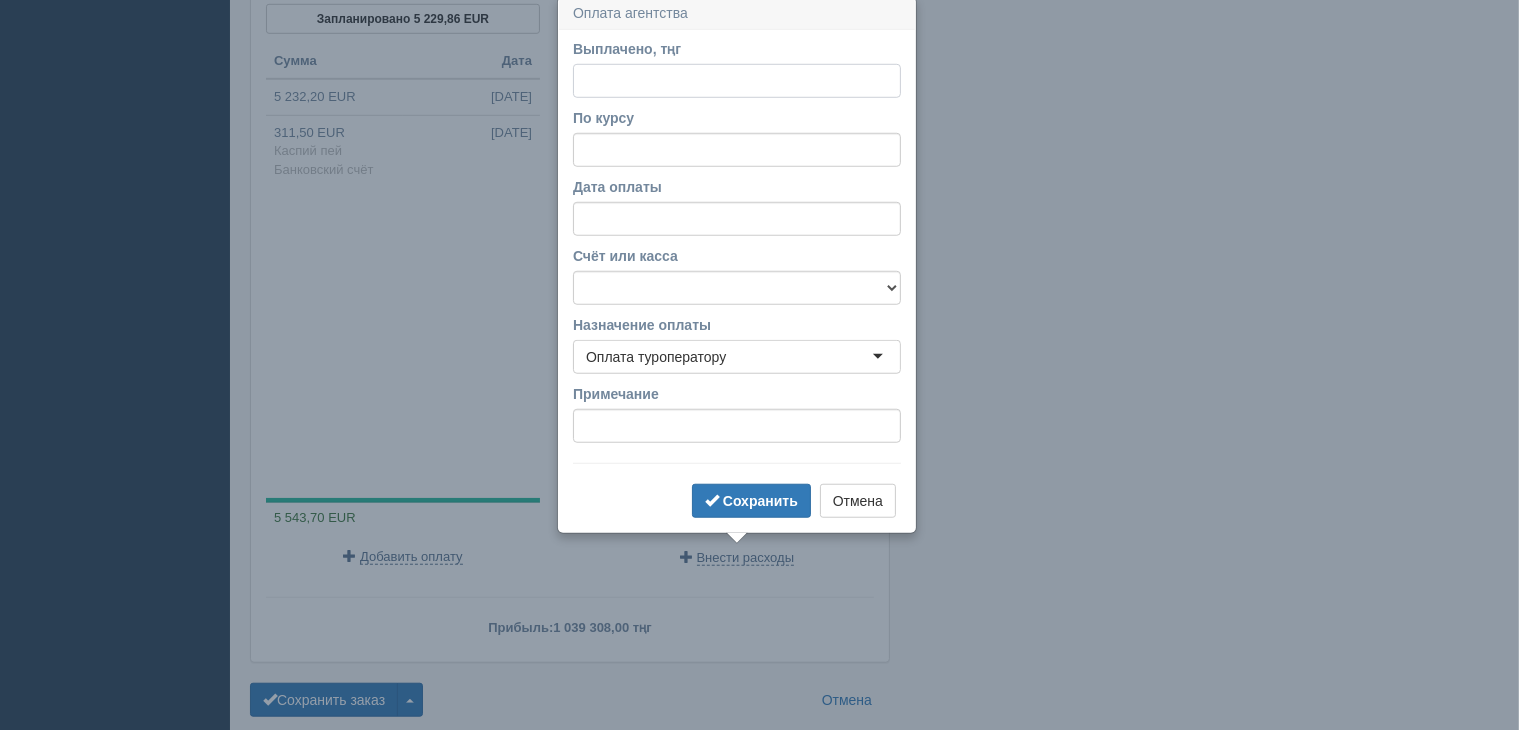 scroll, scrollTop: 1548, scrollLeft: 0, axis: vertical 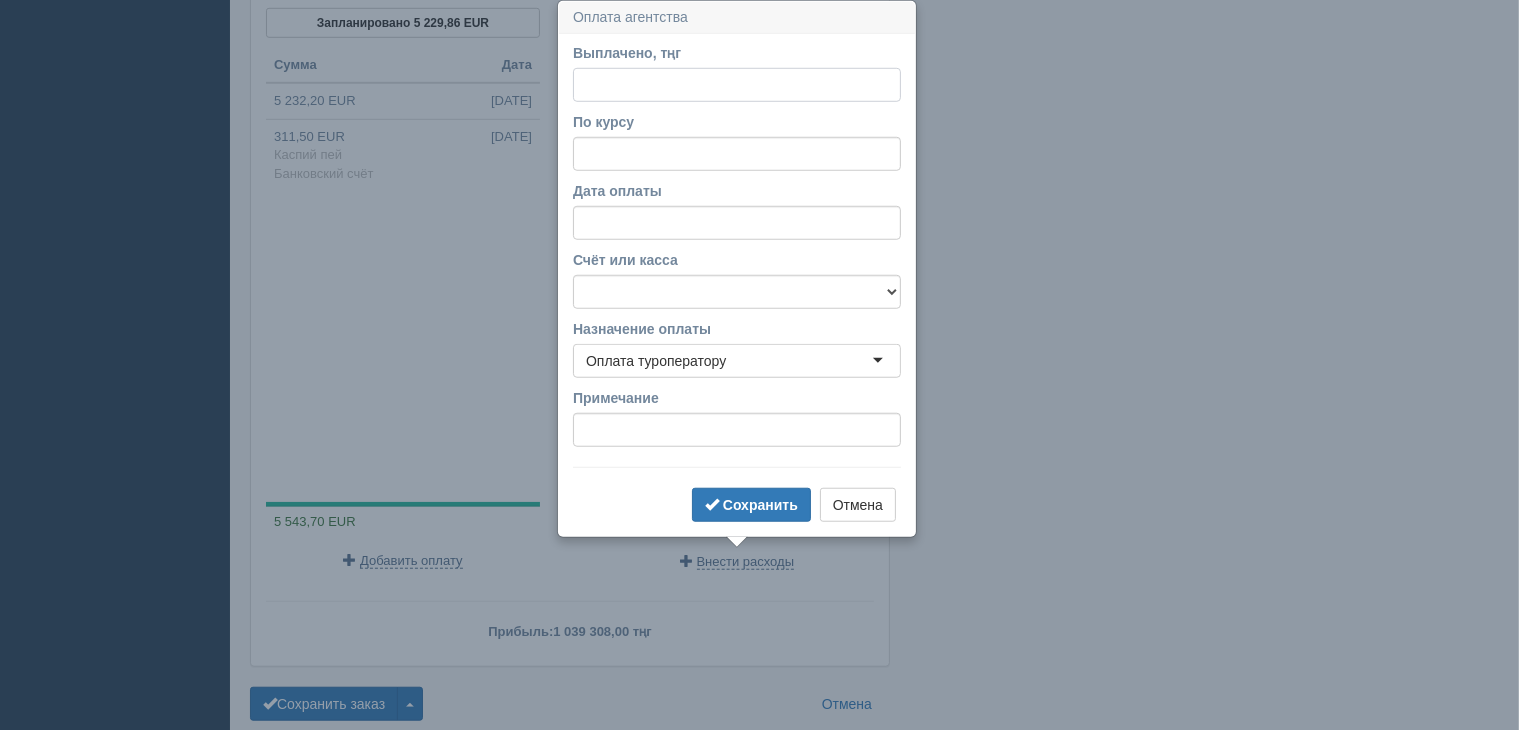 paste on "800000" 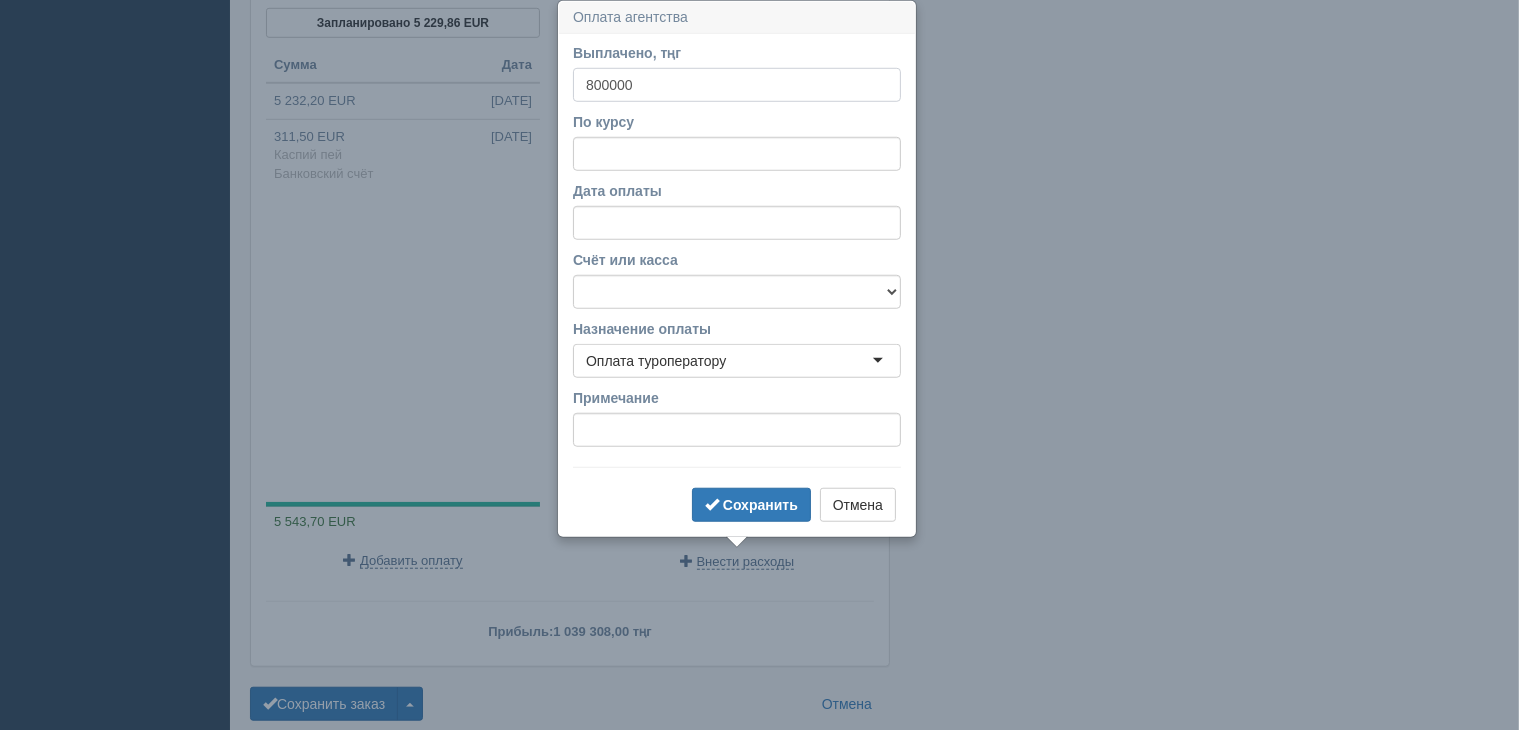type on "800000" 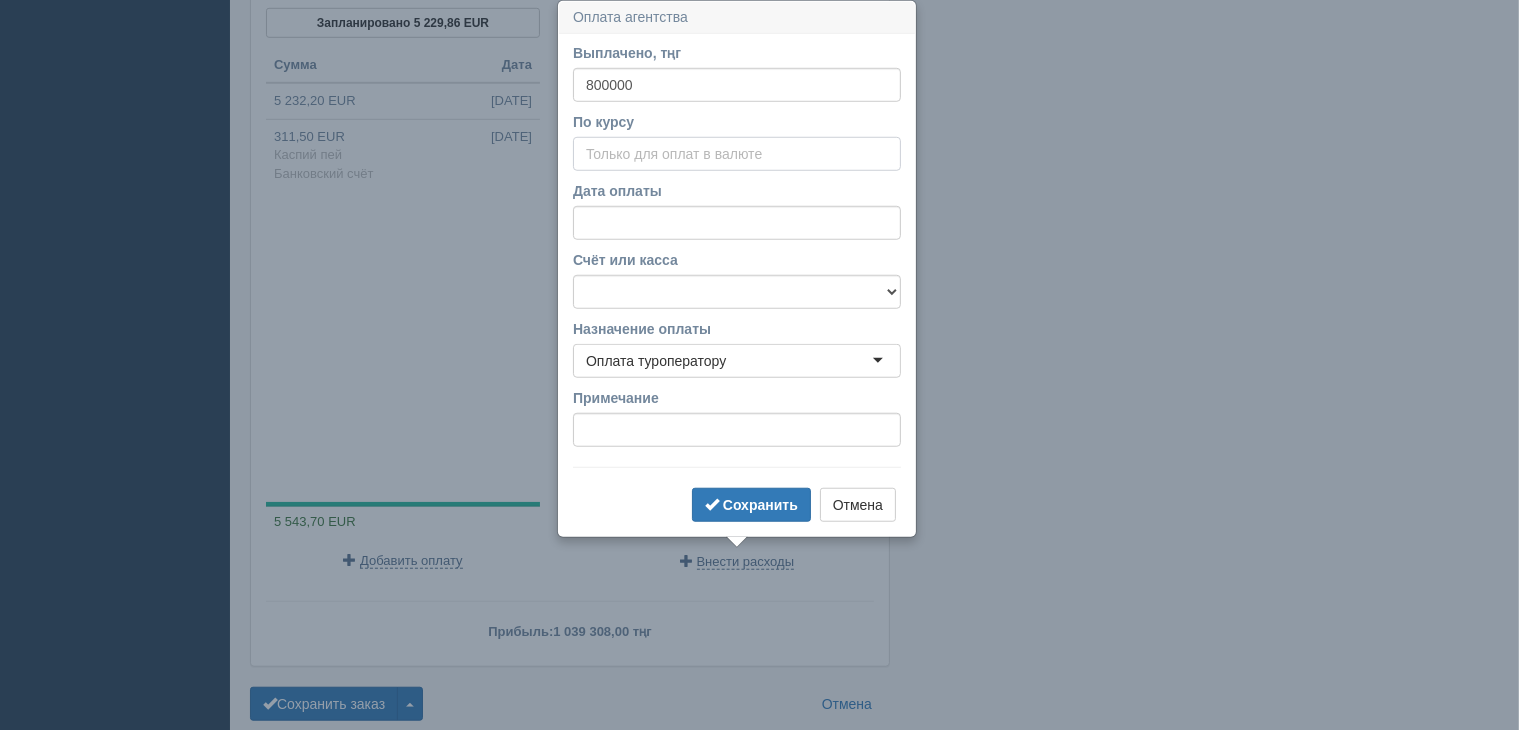 click on "По курсу" at bounding box center [737, 154] 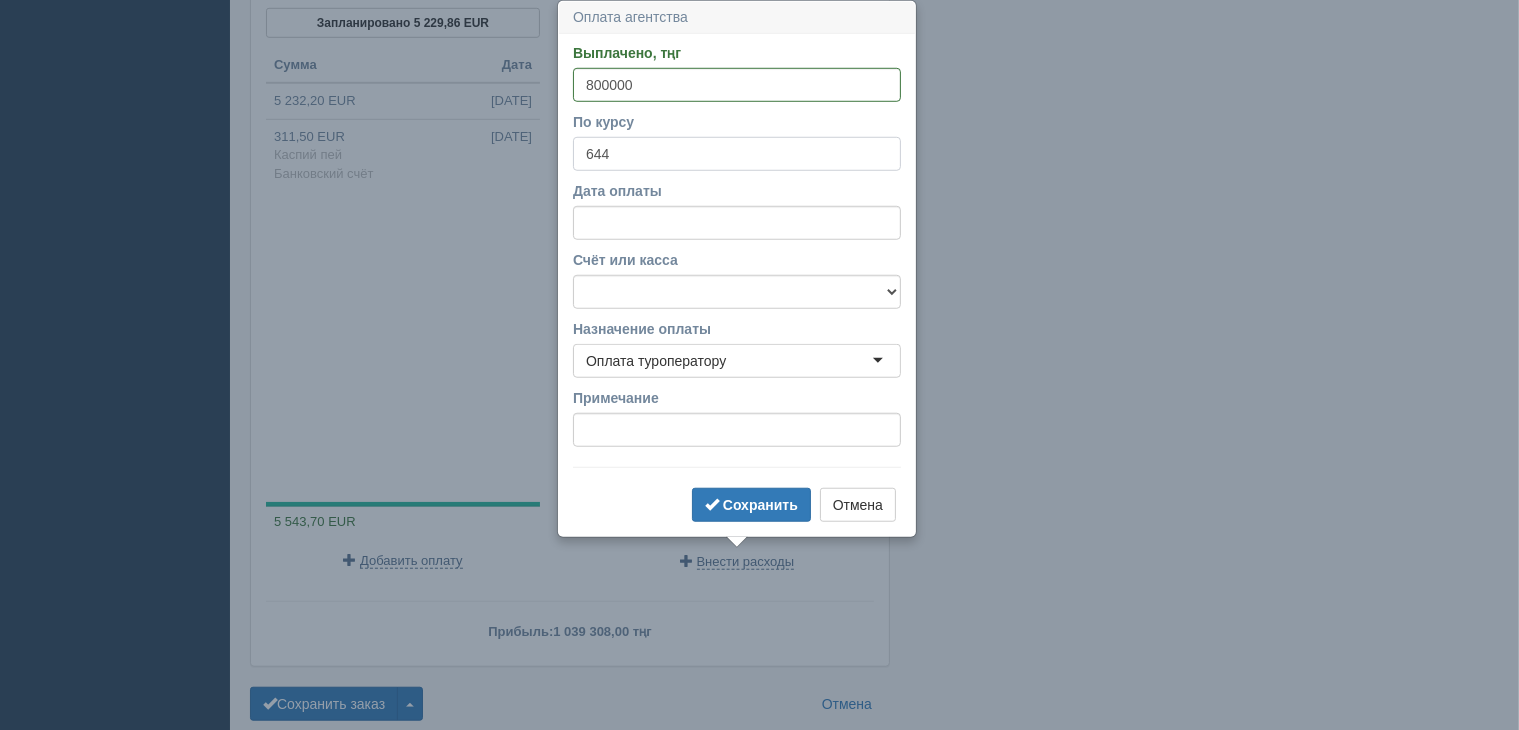 type on "644" 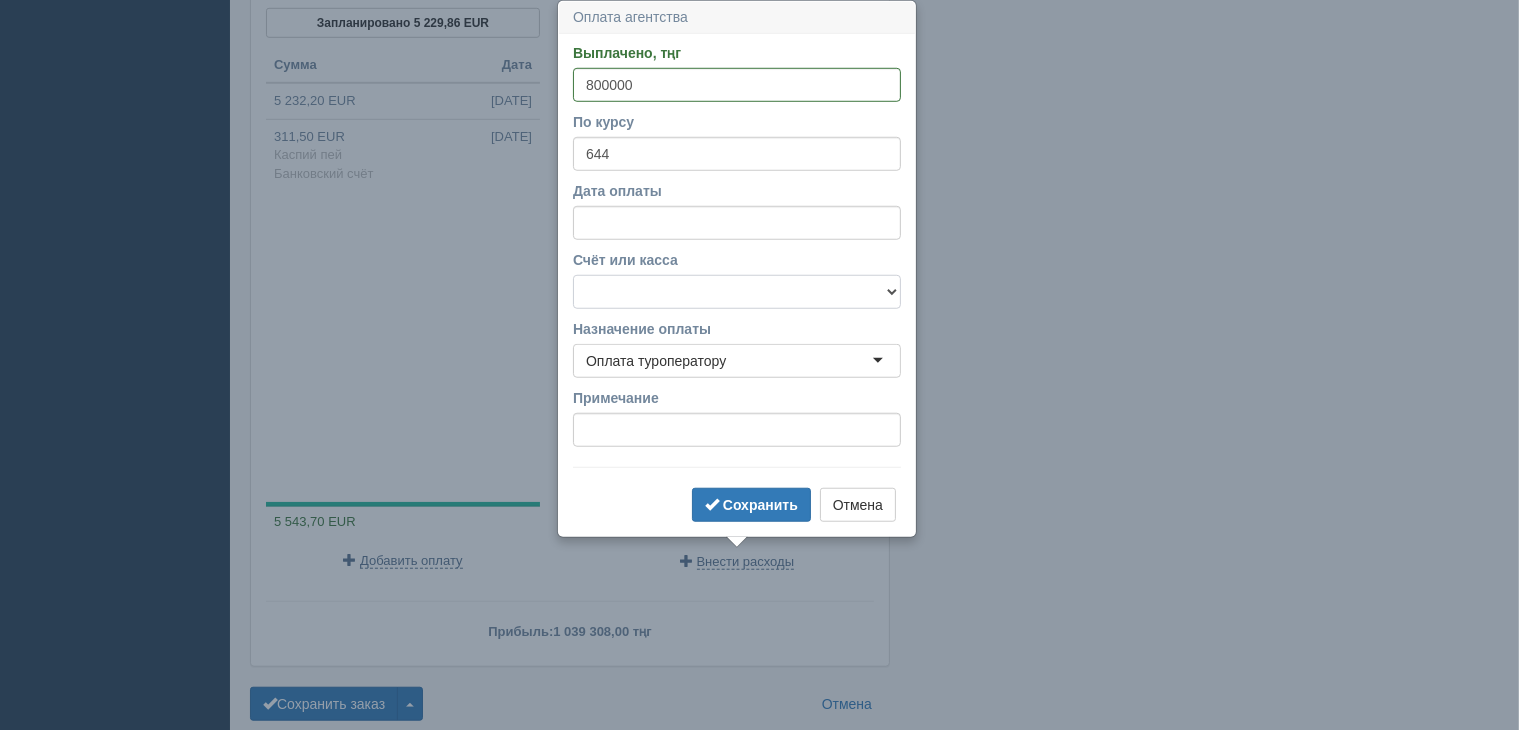 click on "f
Банковский счёт
Наличная касса" at bounding box center [737, 292] 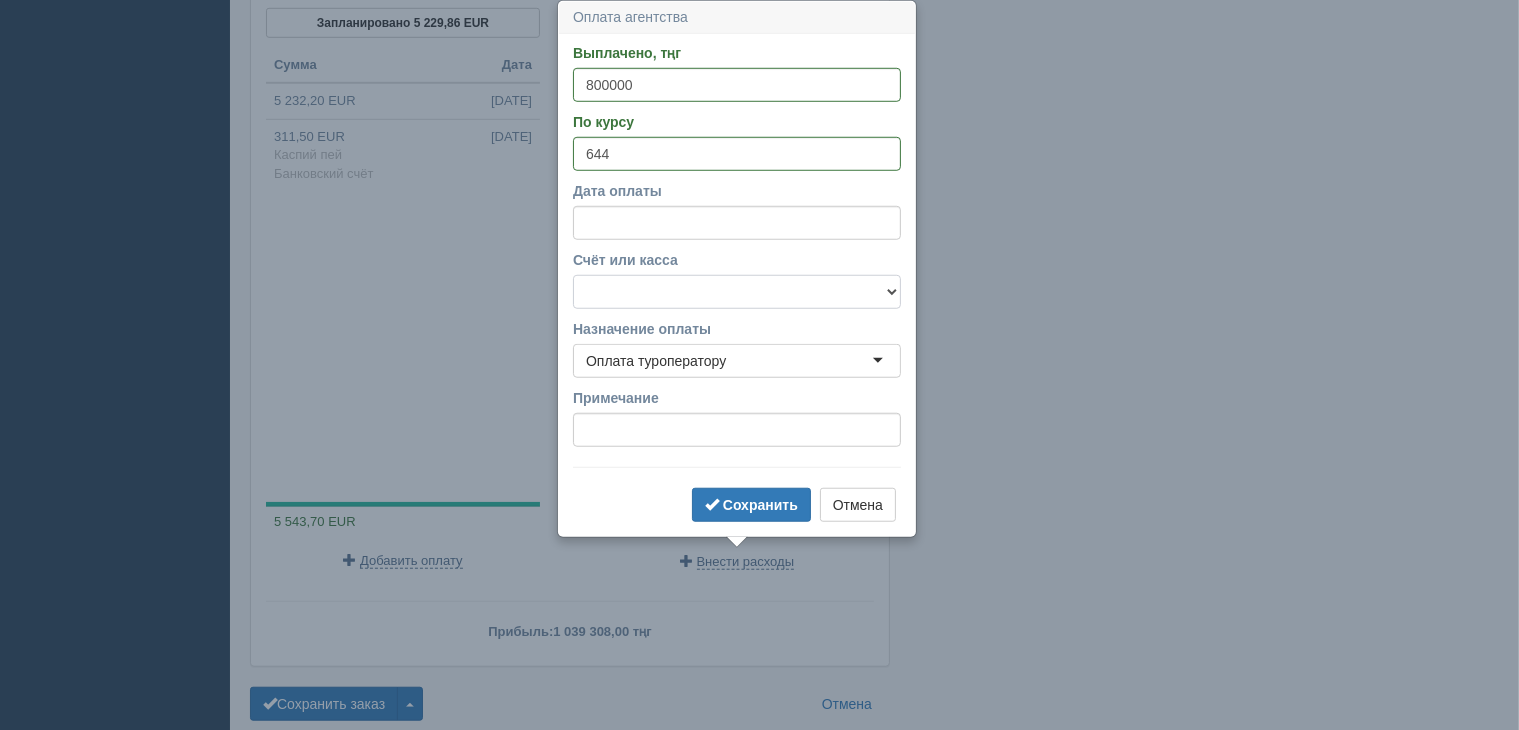 select on "1723" 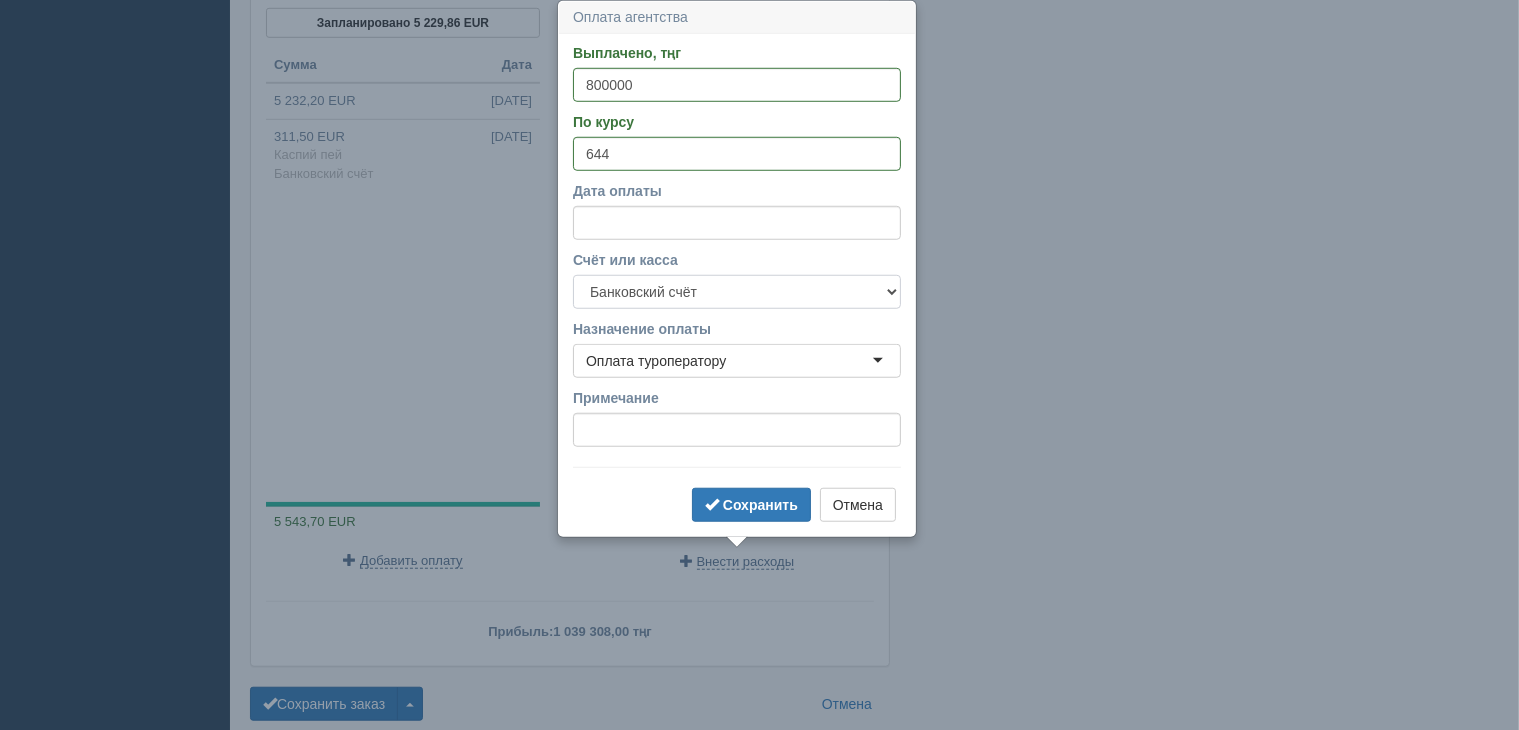 click on "f
Банковский счёт
Наличная касса" at bounding box center (737, 292) 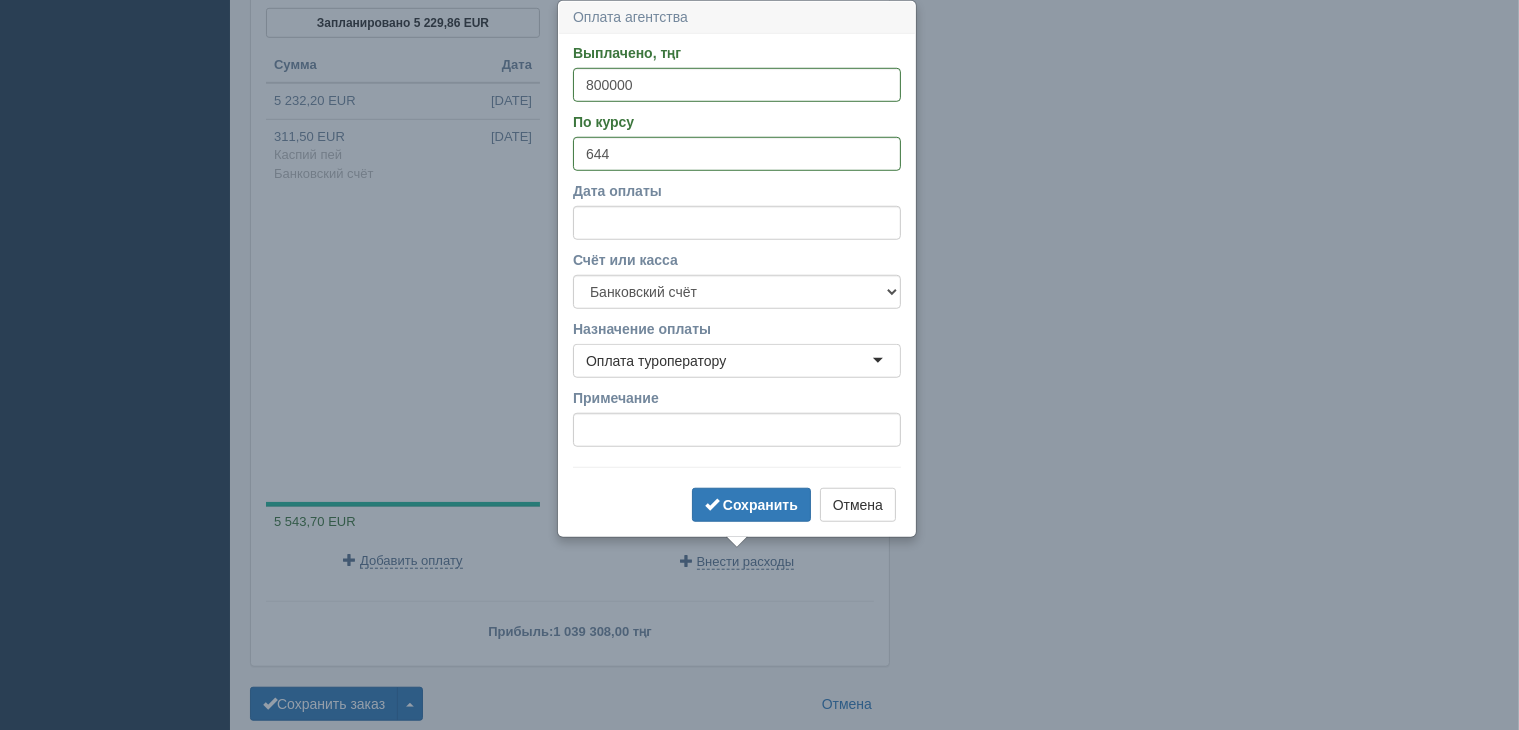click on "Оплата туроператору" at bounding box center [737, 361] 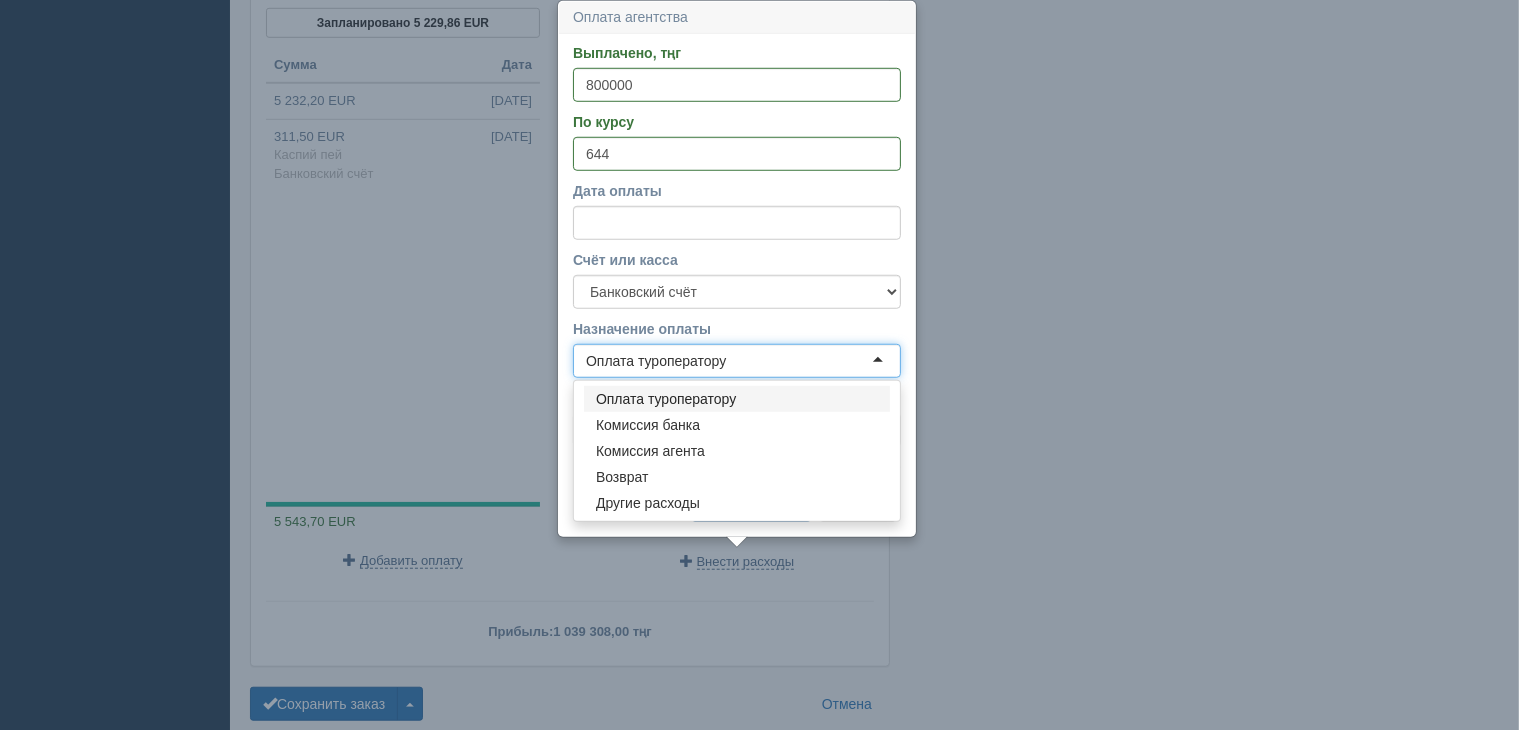 click on "Выплачено, тңг
800000
По курсу
644
Дата оплаты
Счёт или касса
f
Банковский счёт
Наличная касса
Назначение оплаты
Оплата туроператору Оплата туроператору Оплата туроператору Комиссия банка Комиссия агента Возврат Другие расходы
Примечание
Сохранить
Отмена" at bounding box center [737, 285] 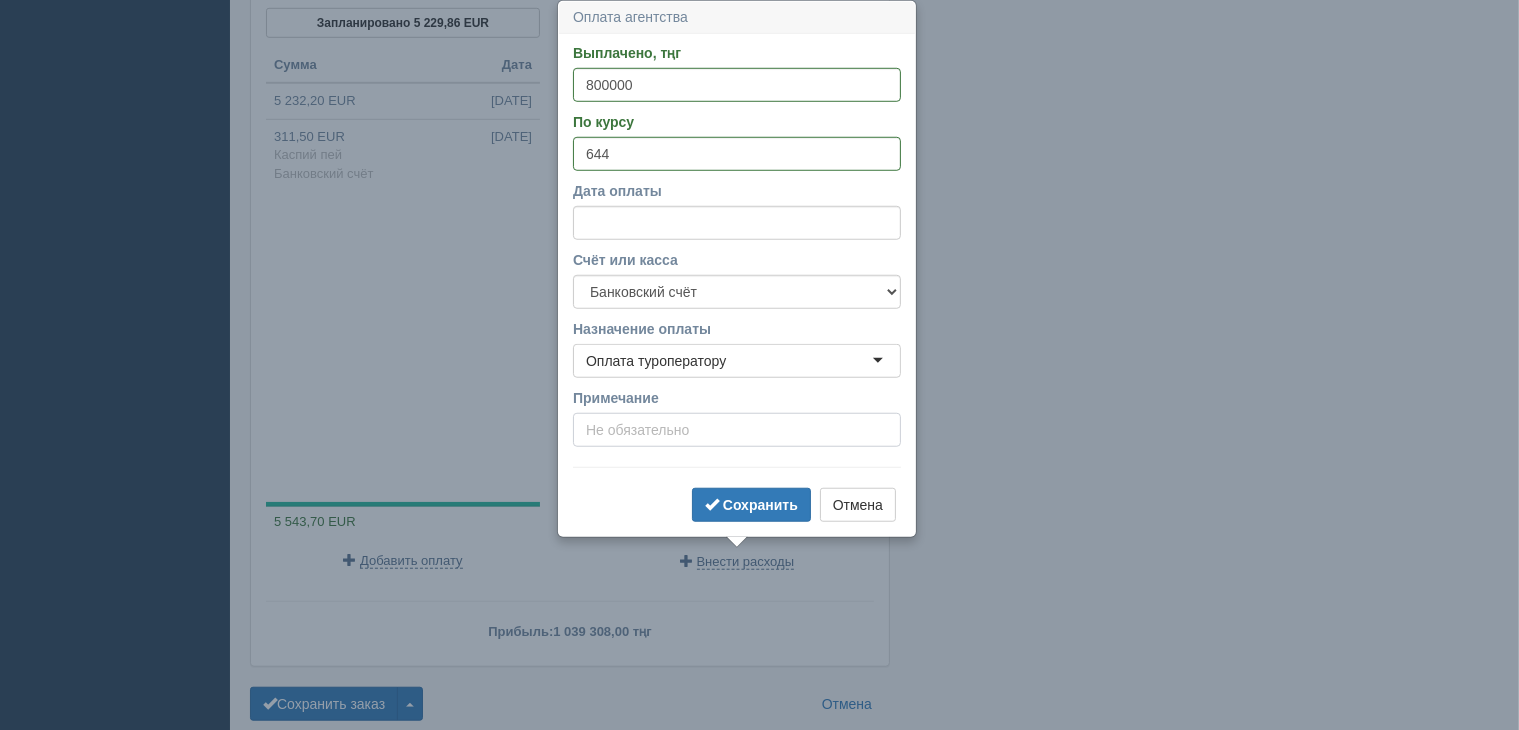 click on "Примечание" at bounding box center (737, 430) 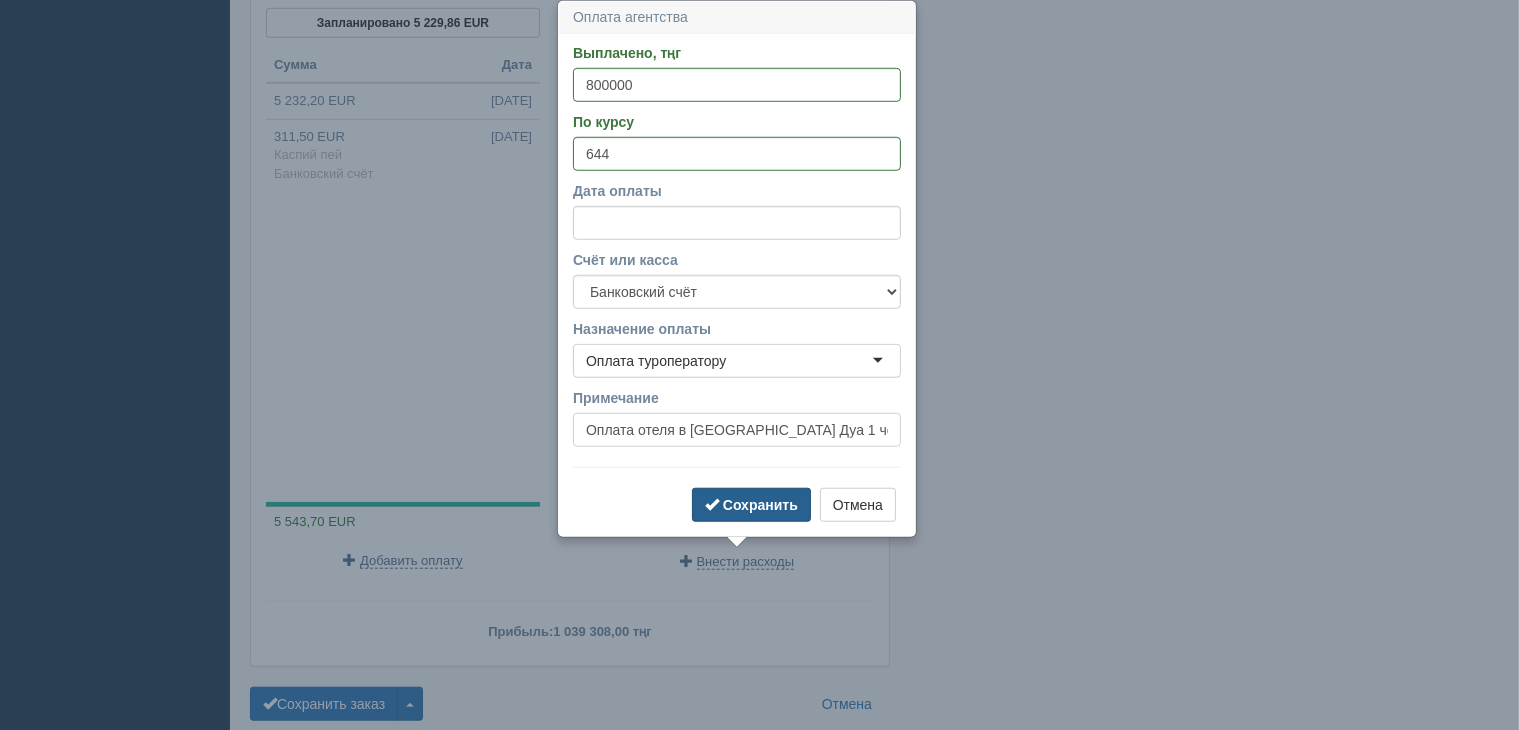 type on "Оплата отеля в [GEOGRAPHIC_DATA] Дуа 1 человек" 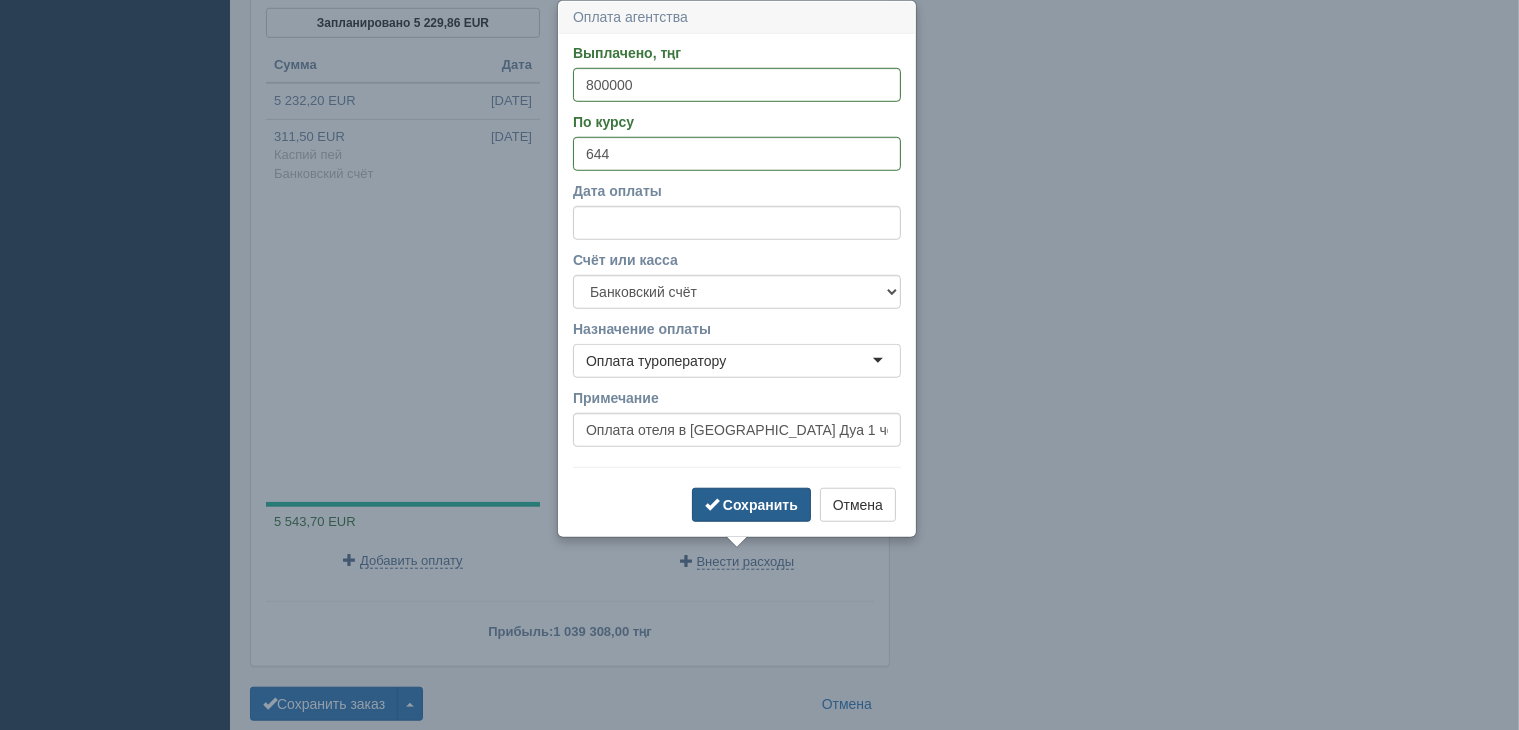 click on "Сохранить" at bounding box center [760, 505] 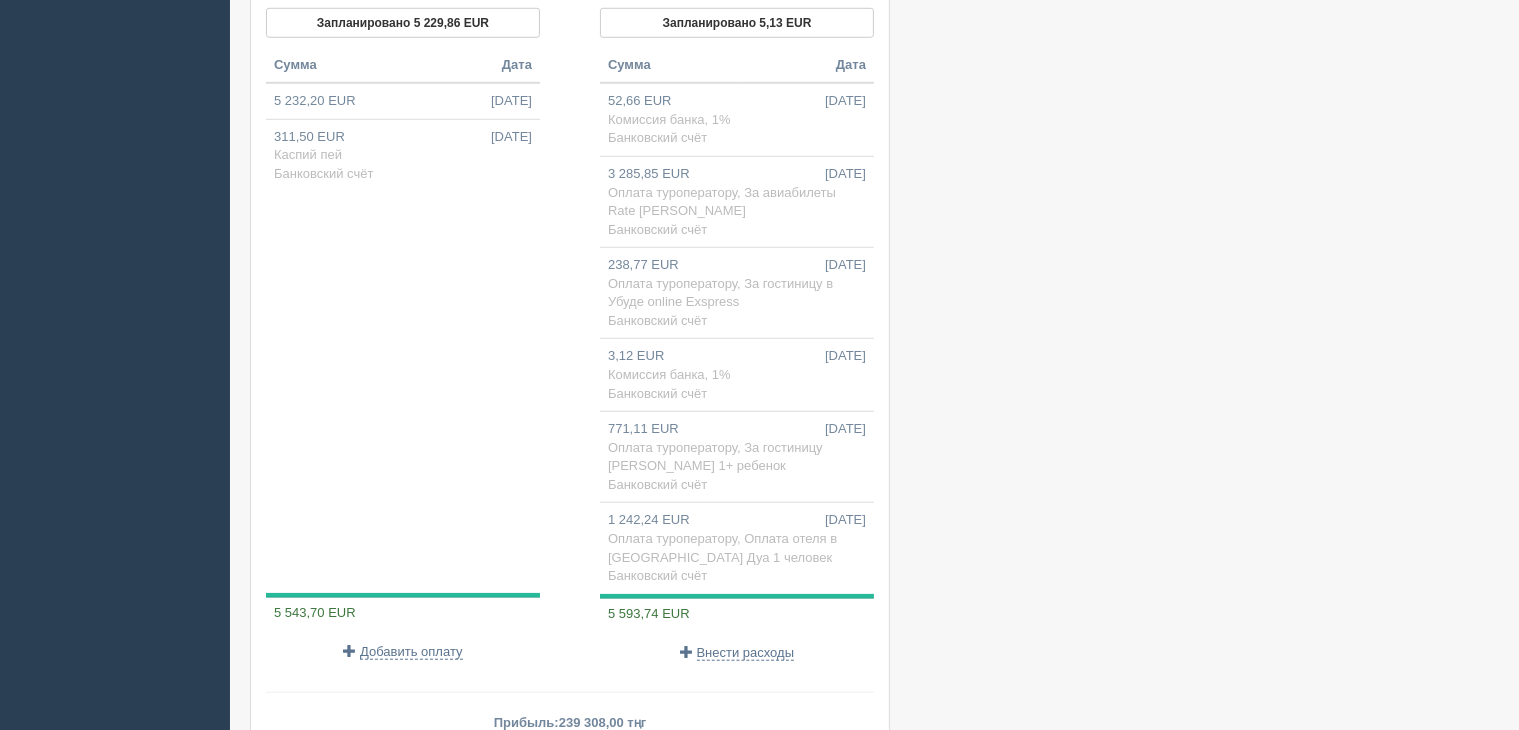 click on "Наши расходы
Запланировано 5,13 EUR
Сумма
Дата
52,66 EUR
[DATE]
Комиссия банка, 1%
Банковский счёт" at bounding box center (727, 320) 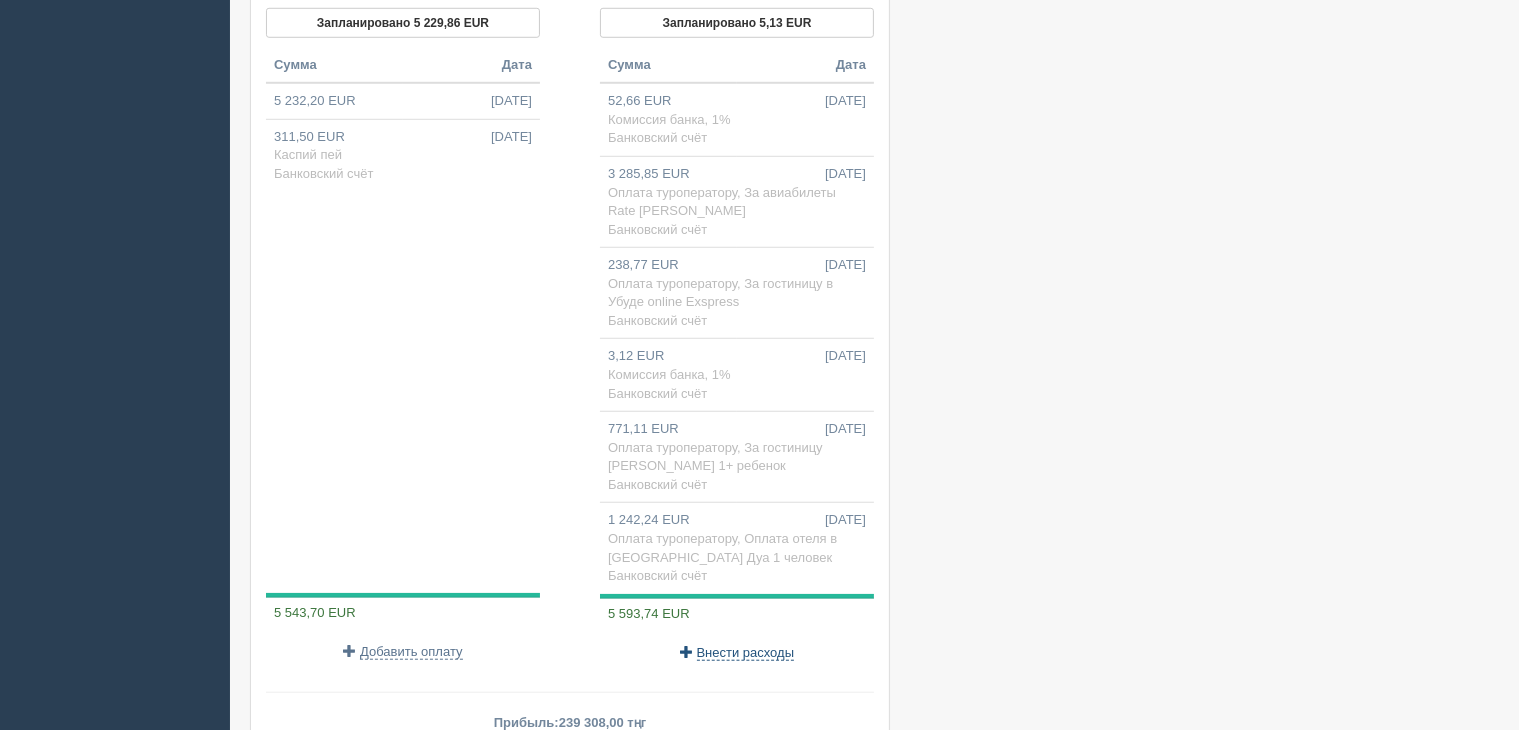 click on "Внести расходы" at bounding box center [746, 653] 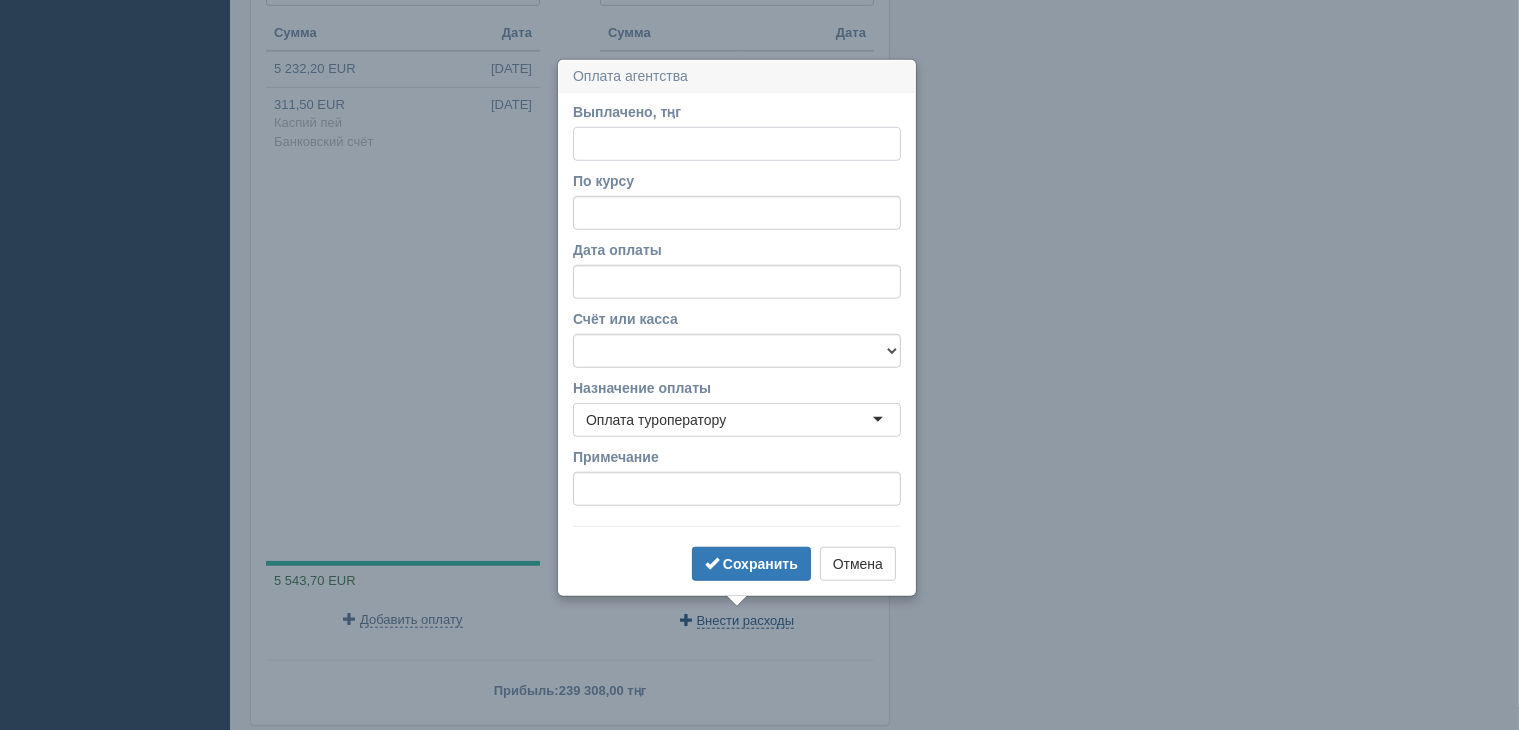scroll, scrollTop: 1638, scrollLeft: 0, axis: vertical 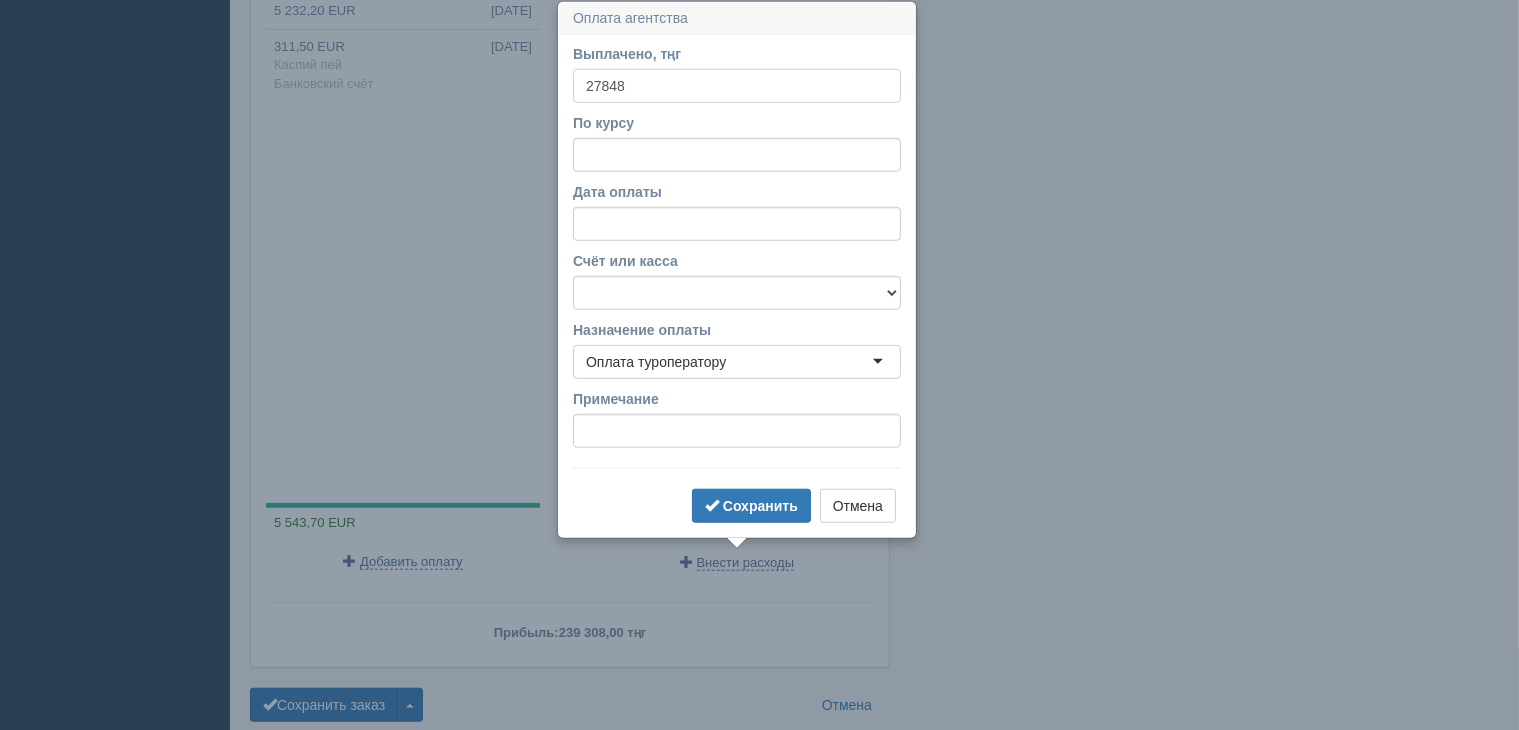 type on "27848" 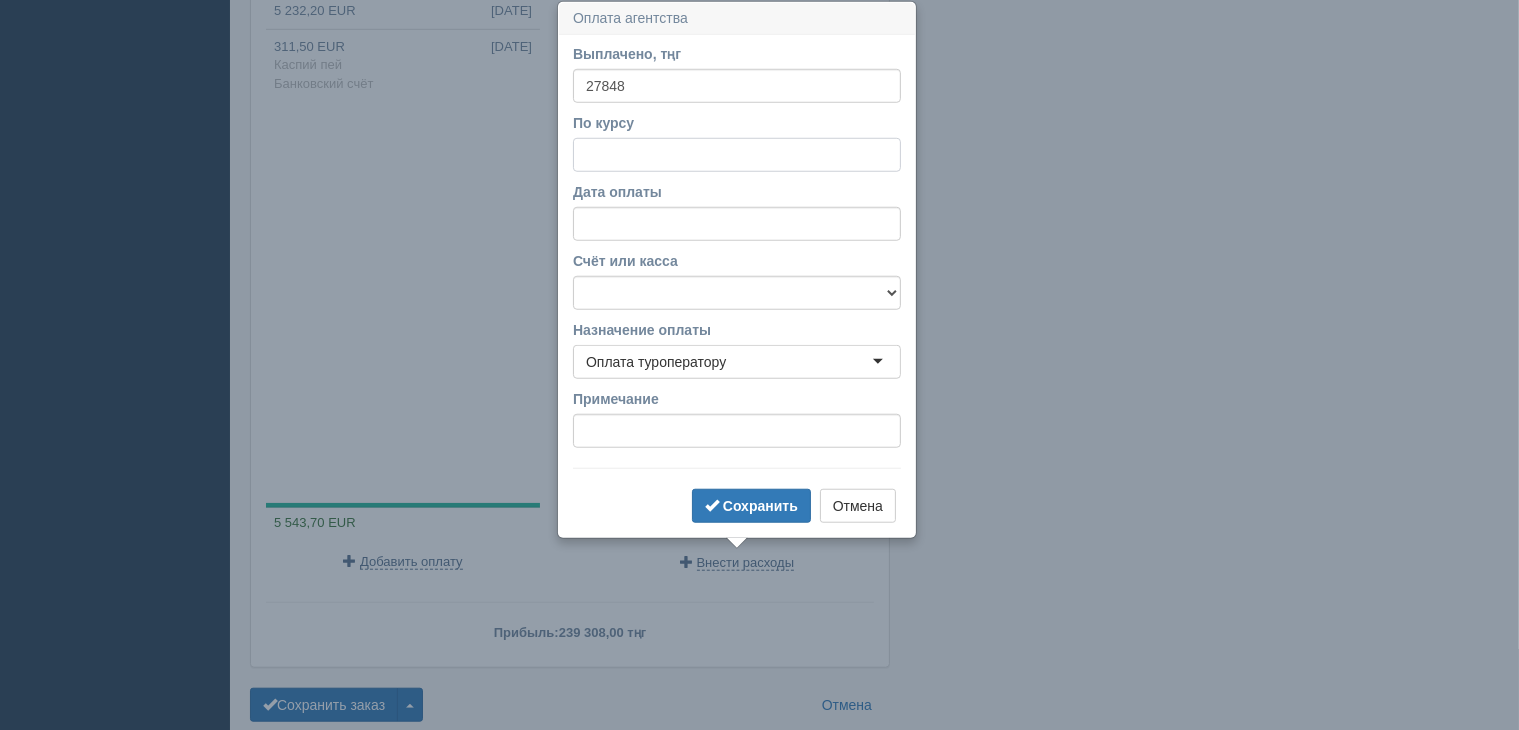 click on "По курсу" at bounding box center (737, 155) 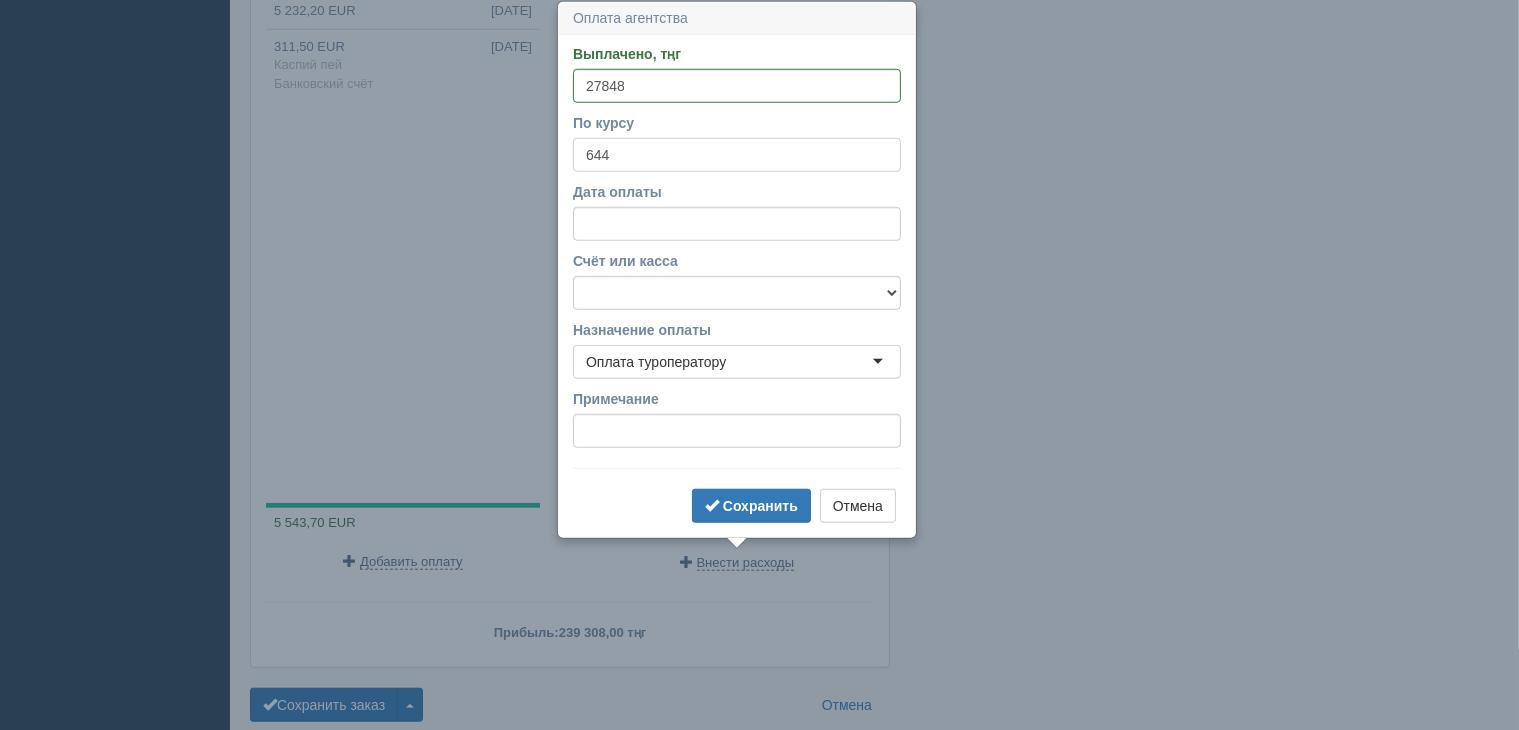 type on "644" 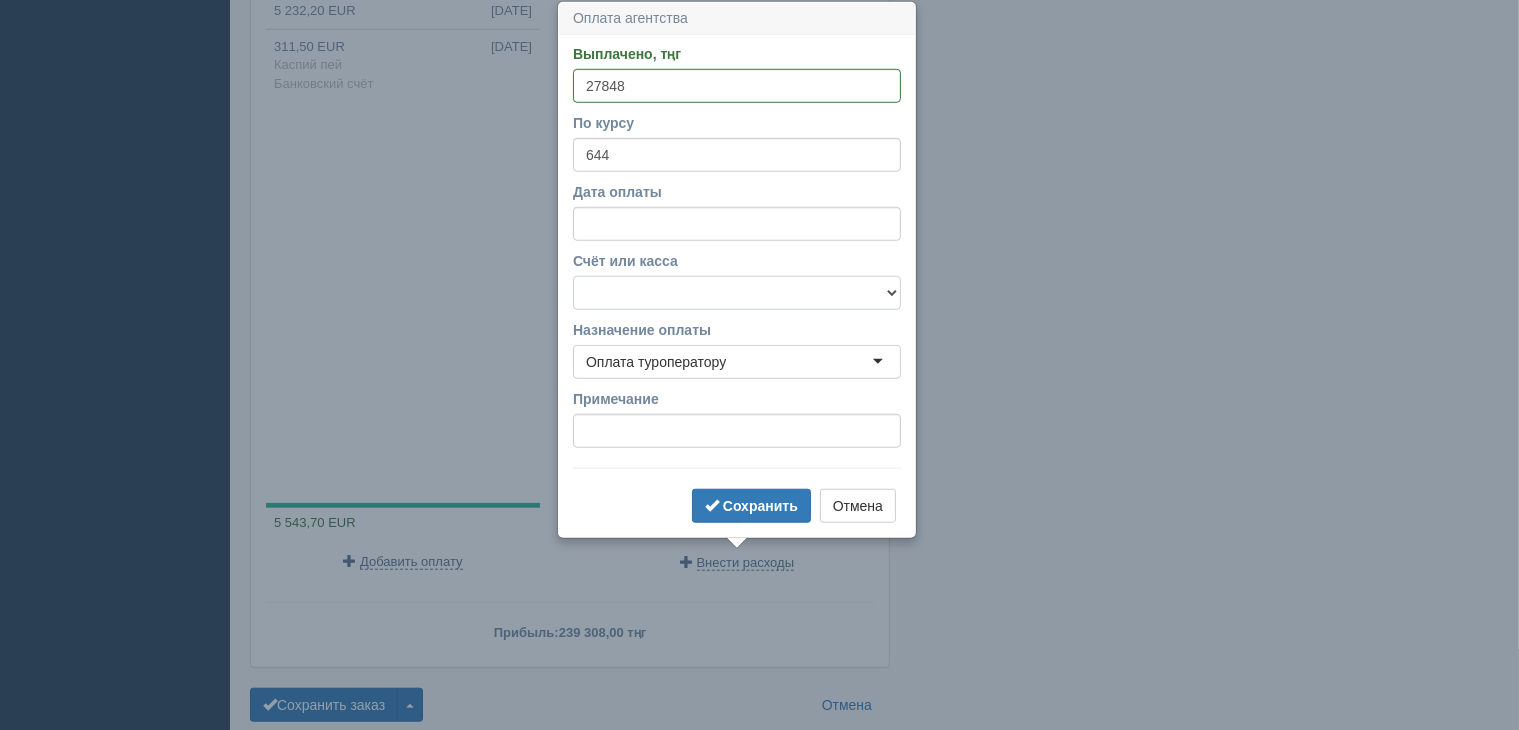click on "f
Банковский счёт
Наличная касса" at bounding box center [737, 293] 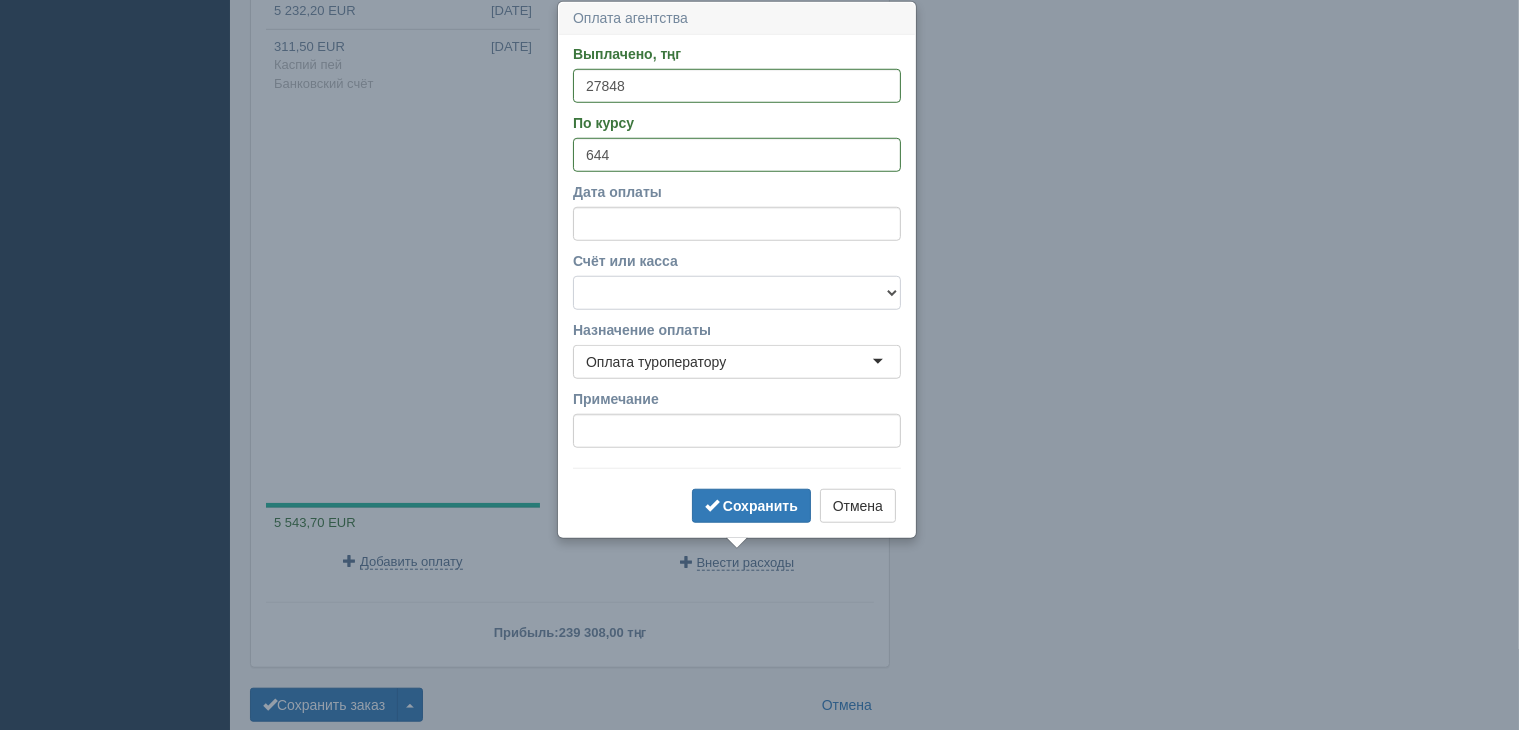 select on "1723" 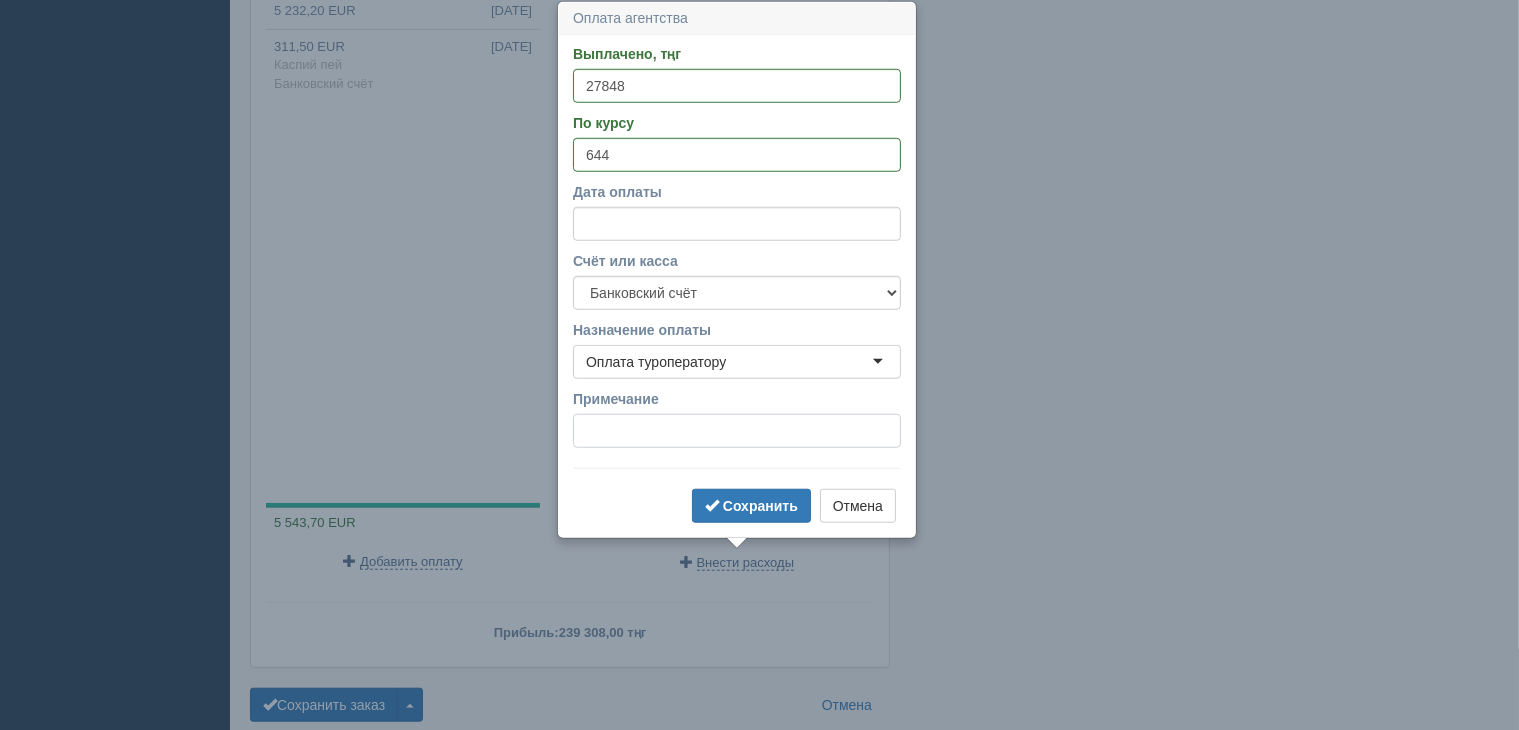 click on "Примечание" at bounding box center (737, 431) 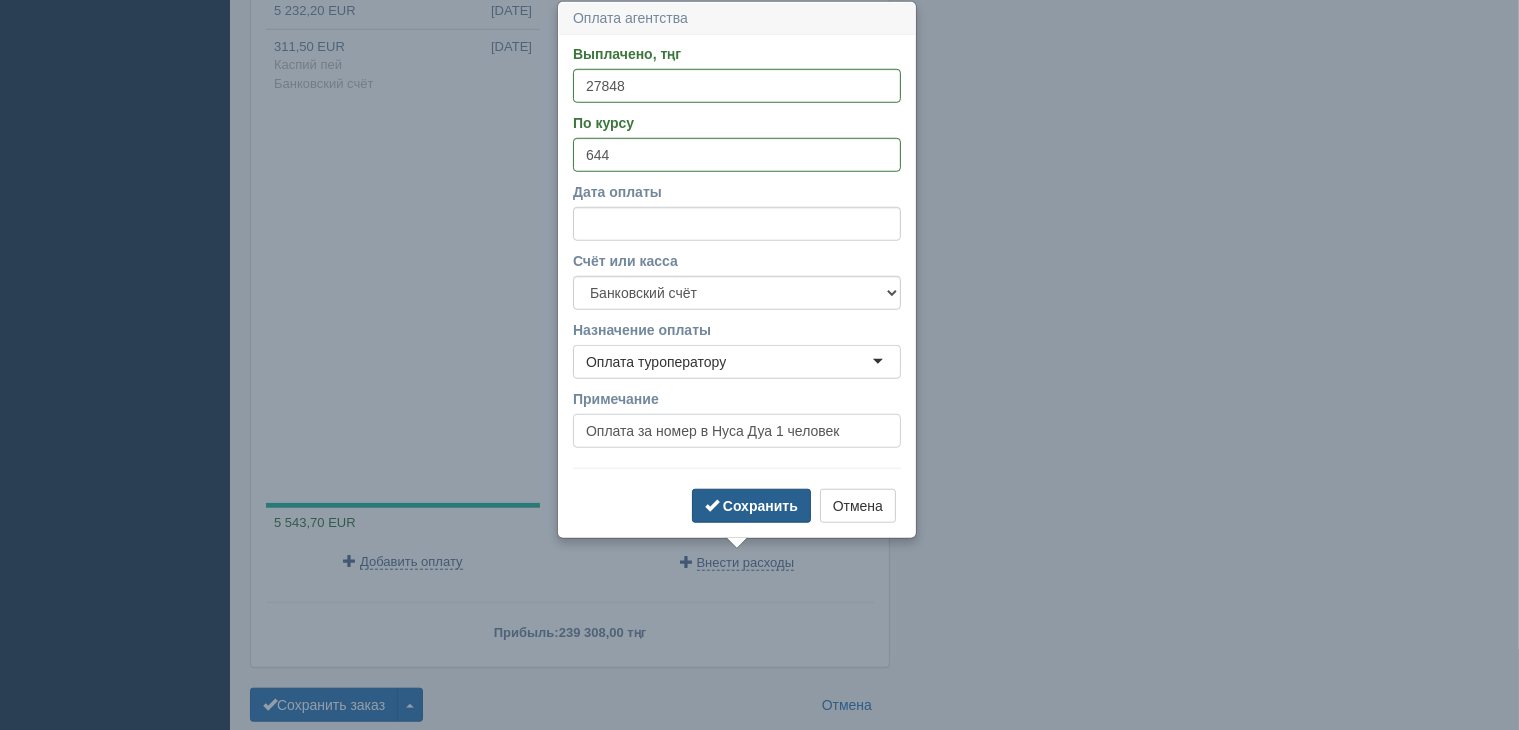 type on "Оплата за номер в Нуса Дуа 1 человек" 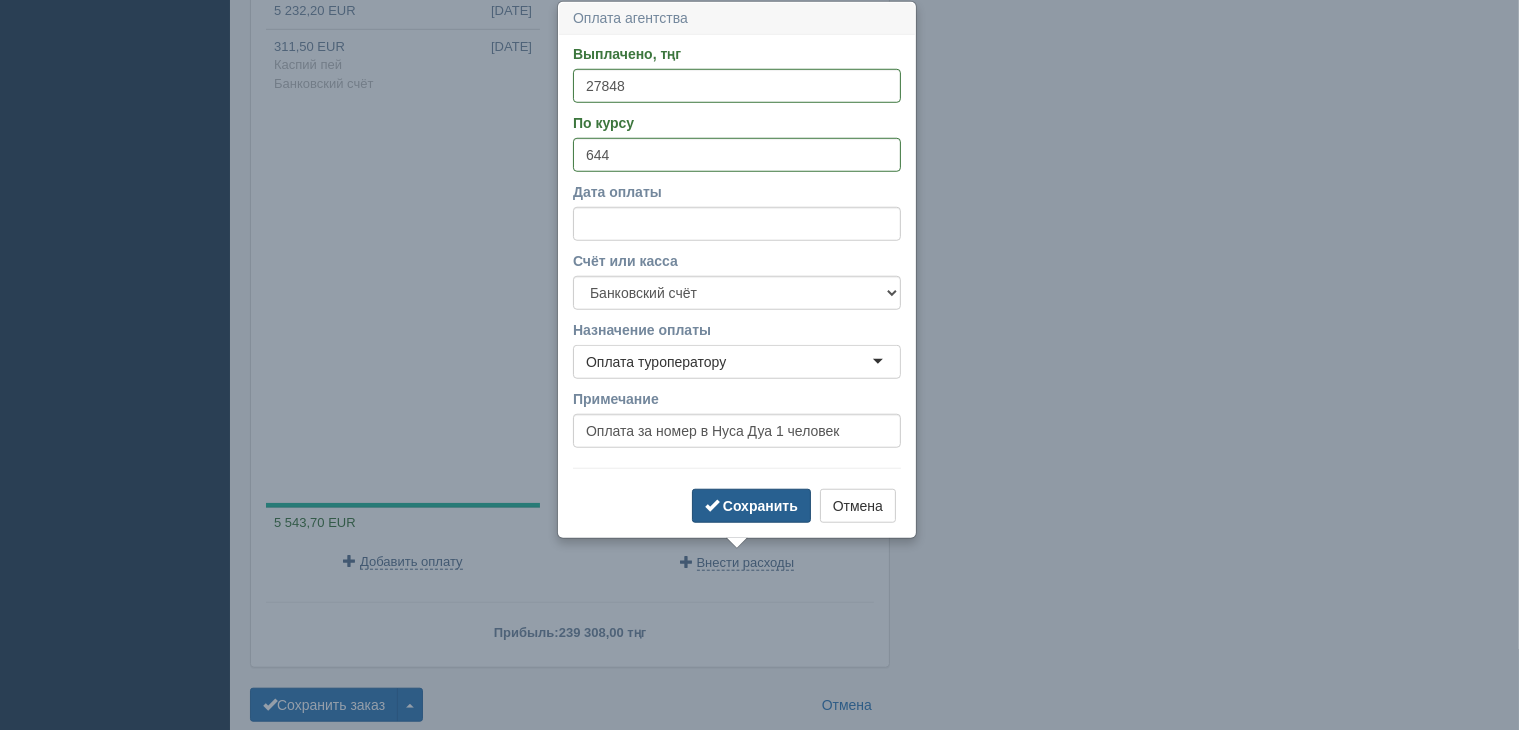 click on "Сохранить" at bounding box center [751, 506] 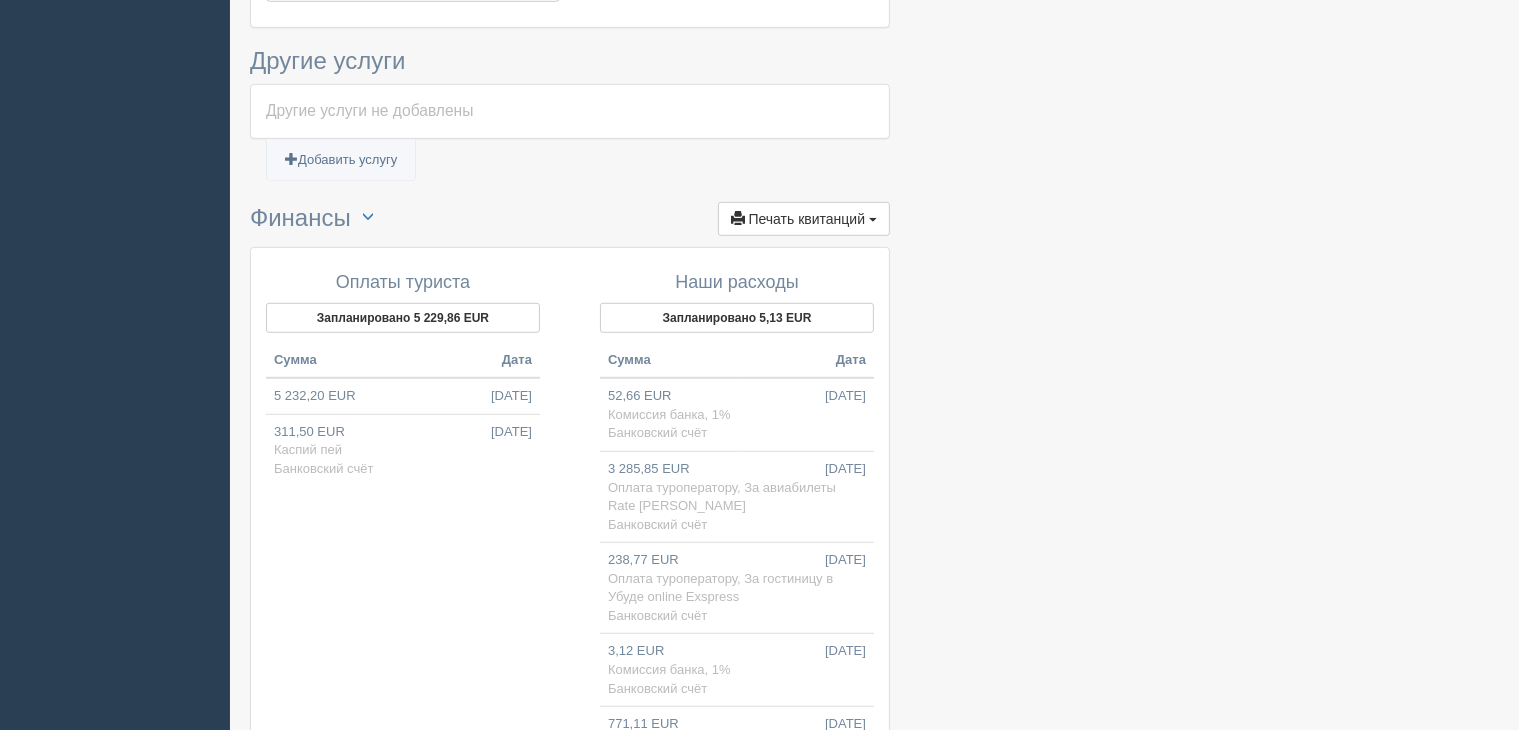 scroll, scrollTop: 1138, scrollLeft: 0, axis: vertical 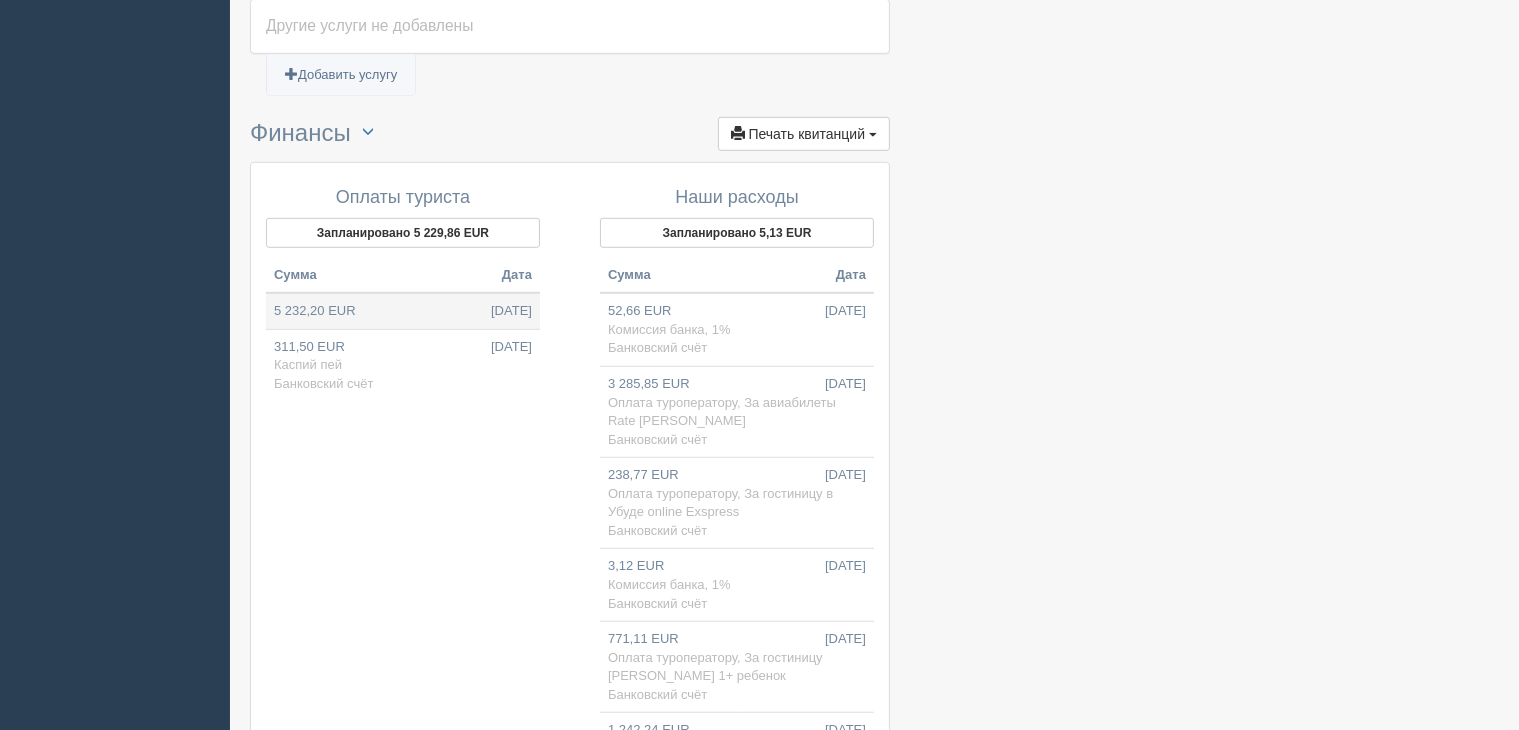 click on "5 232,20 EUR
[DATE]" at bounding box center [403, 311] 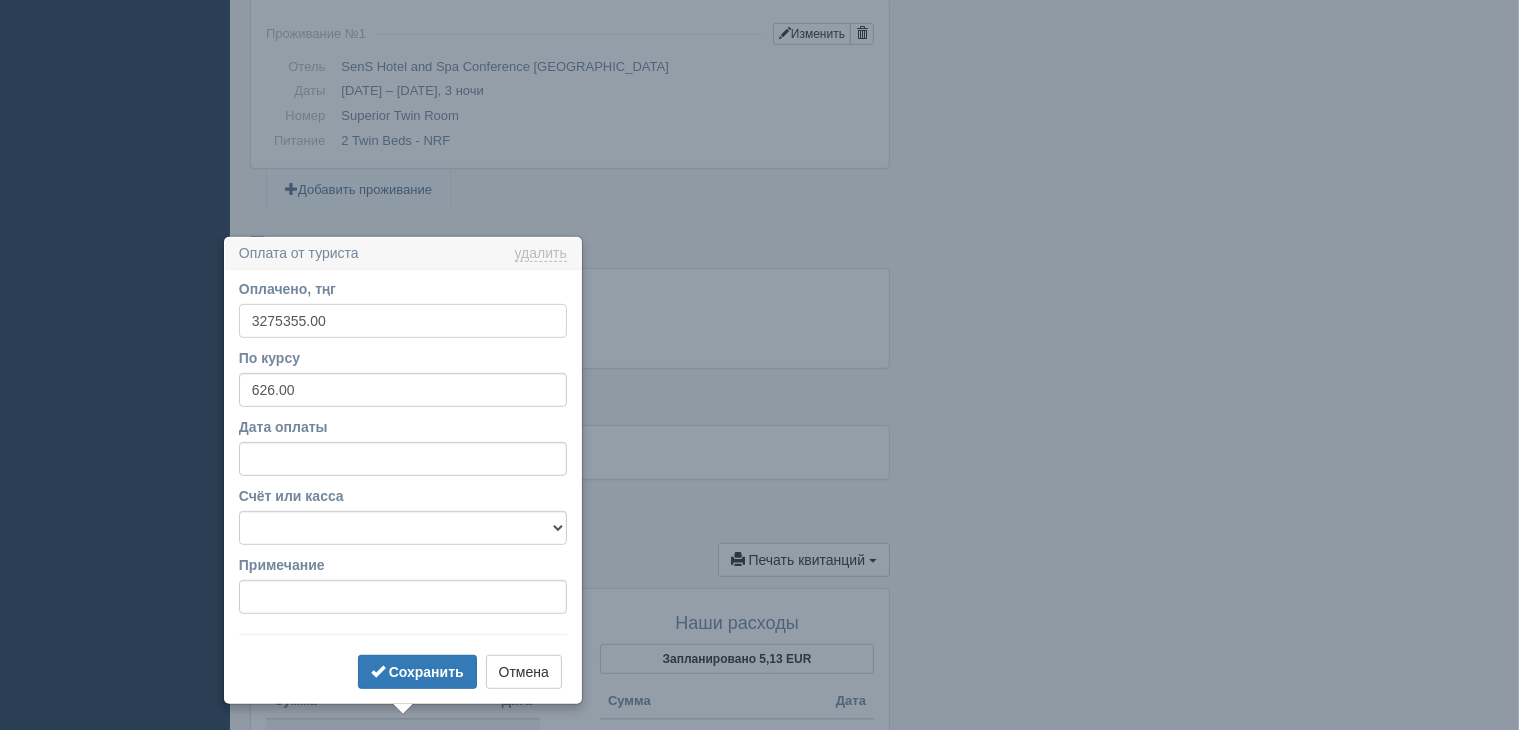 scroll, scrollTop: 1148, scrollLeft: 0, axis: vertical 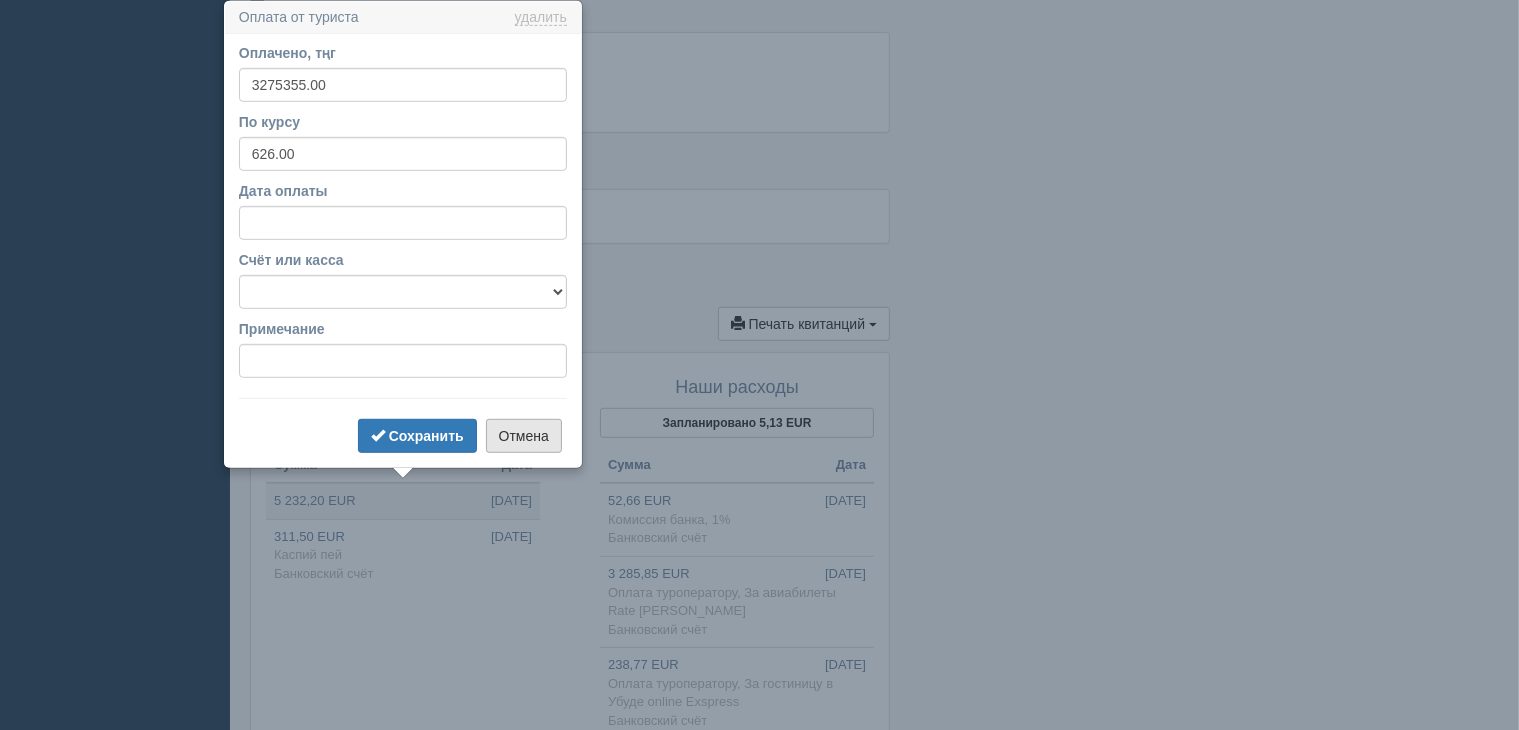 click on "Отмена" at bounding box center (524, 436) 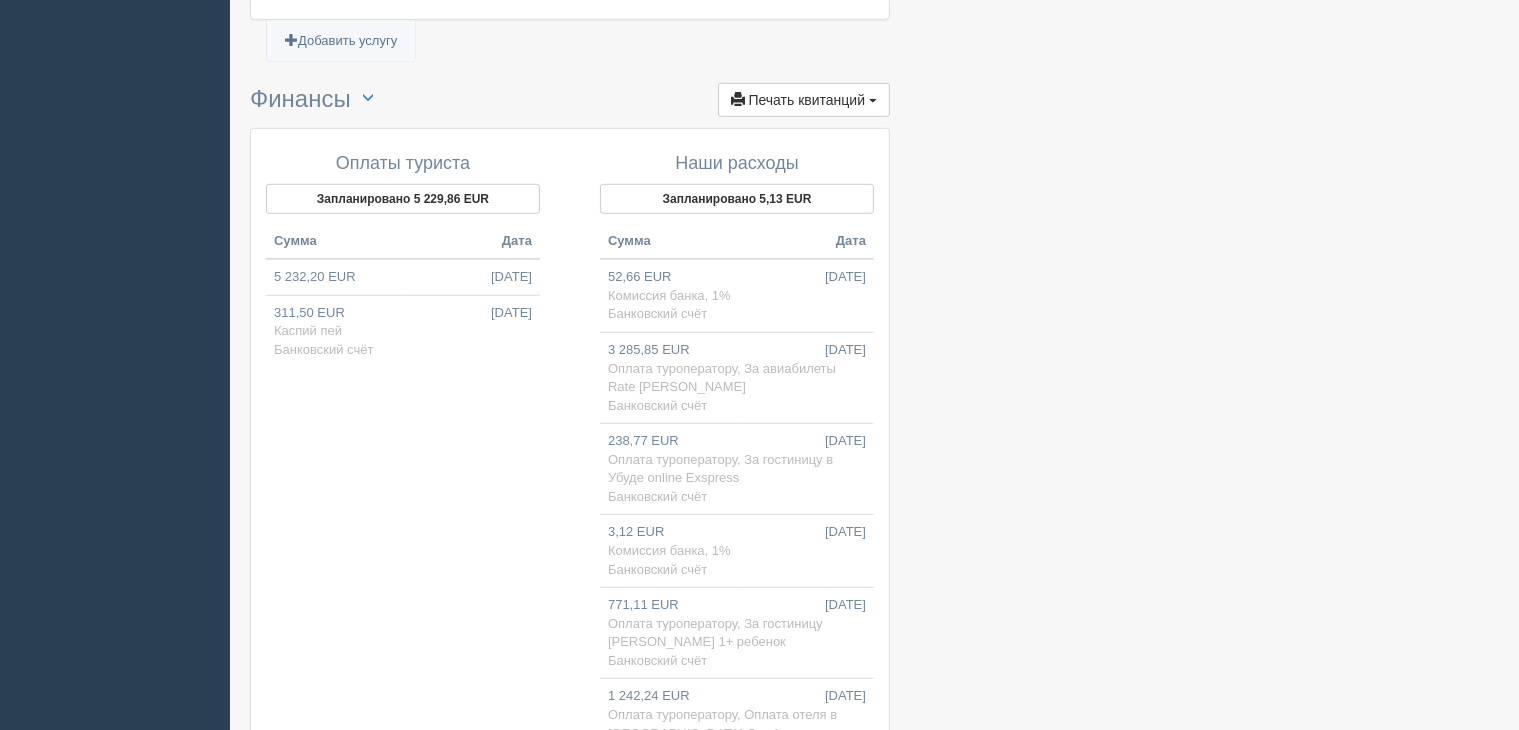 scroll, scrollTop: 1448, scrollLeft: 0, axis: vertical 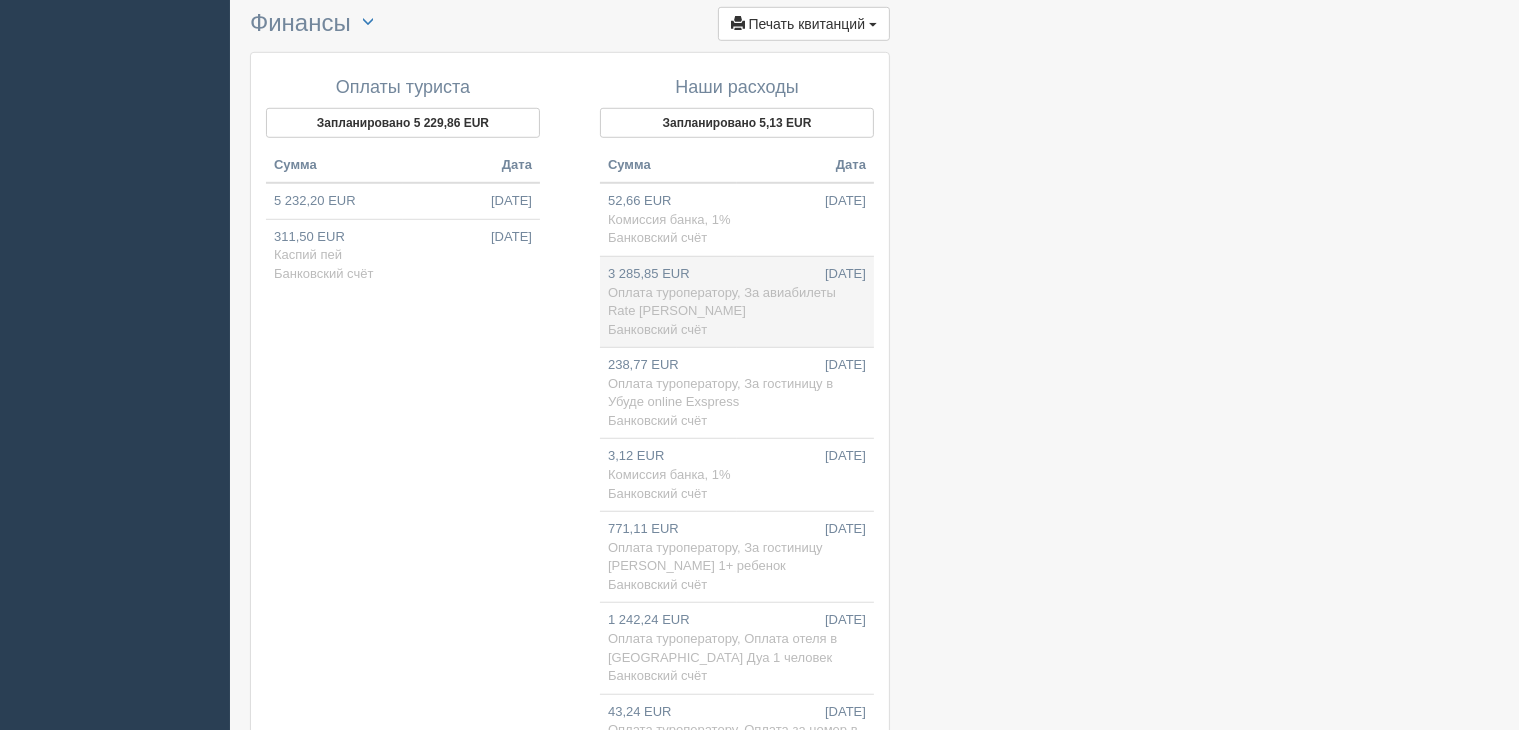 click on "3 285,85 EUR
[DATE]
Оплата туроператору, За авиабилеты Rate [PERSON_NAME]
Банковский счёт" at bounding box center [737, 301] 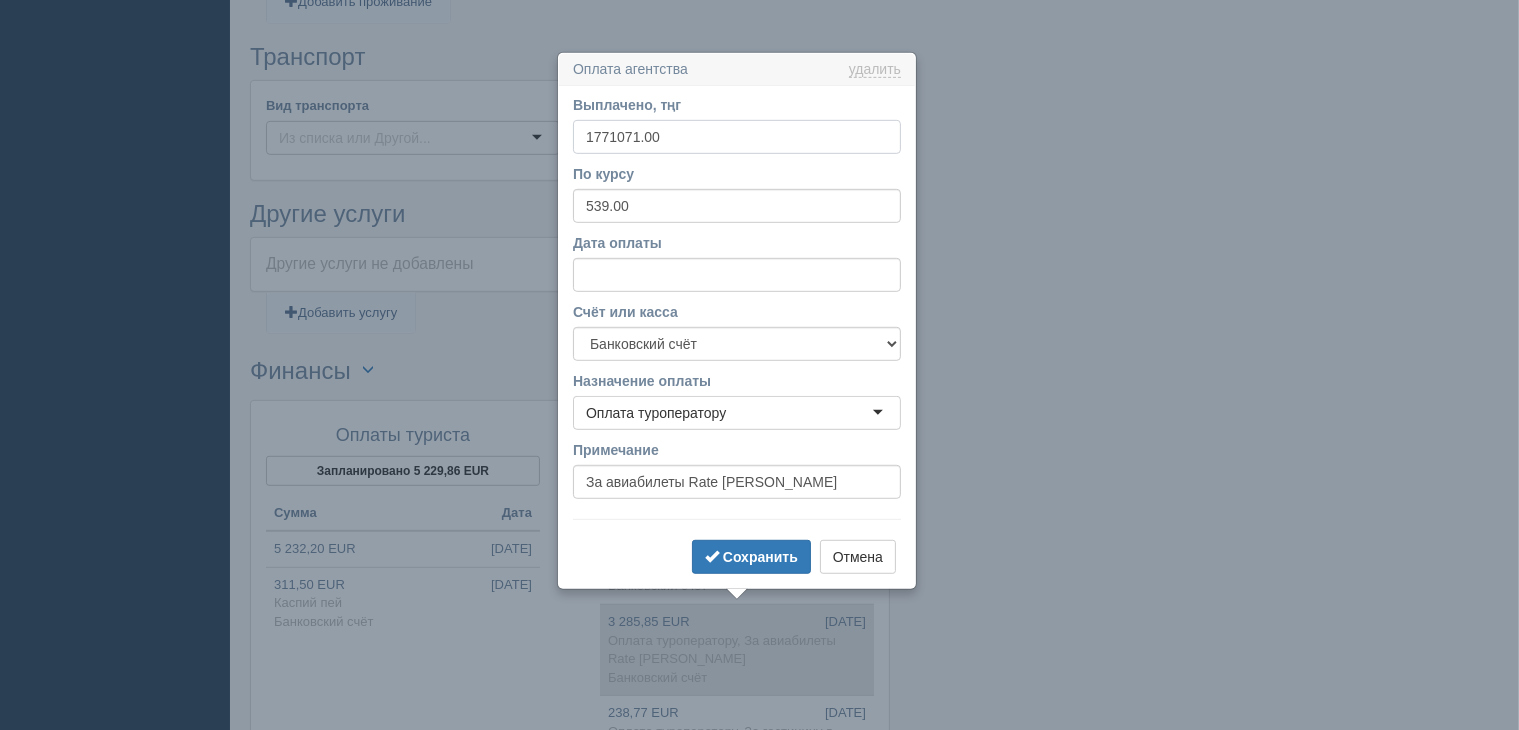 scroll, scrollTop: 1152, scrollLeft: 0, axis: vertical 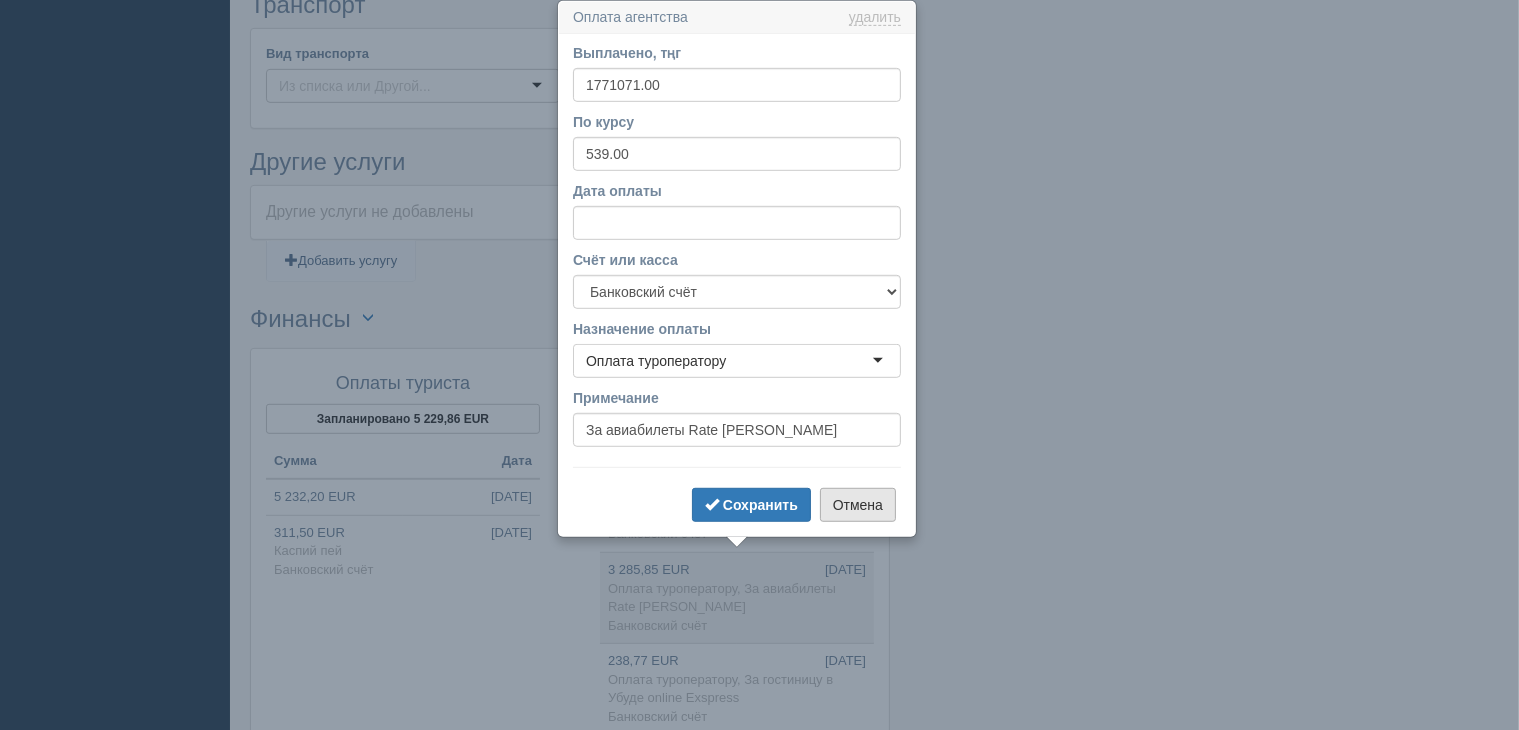 click on "Отмена" at bounding box center (858, 505) 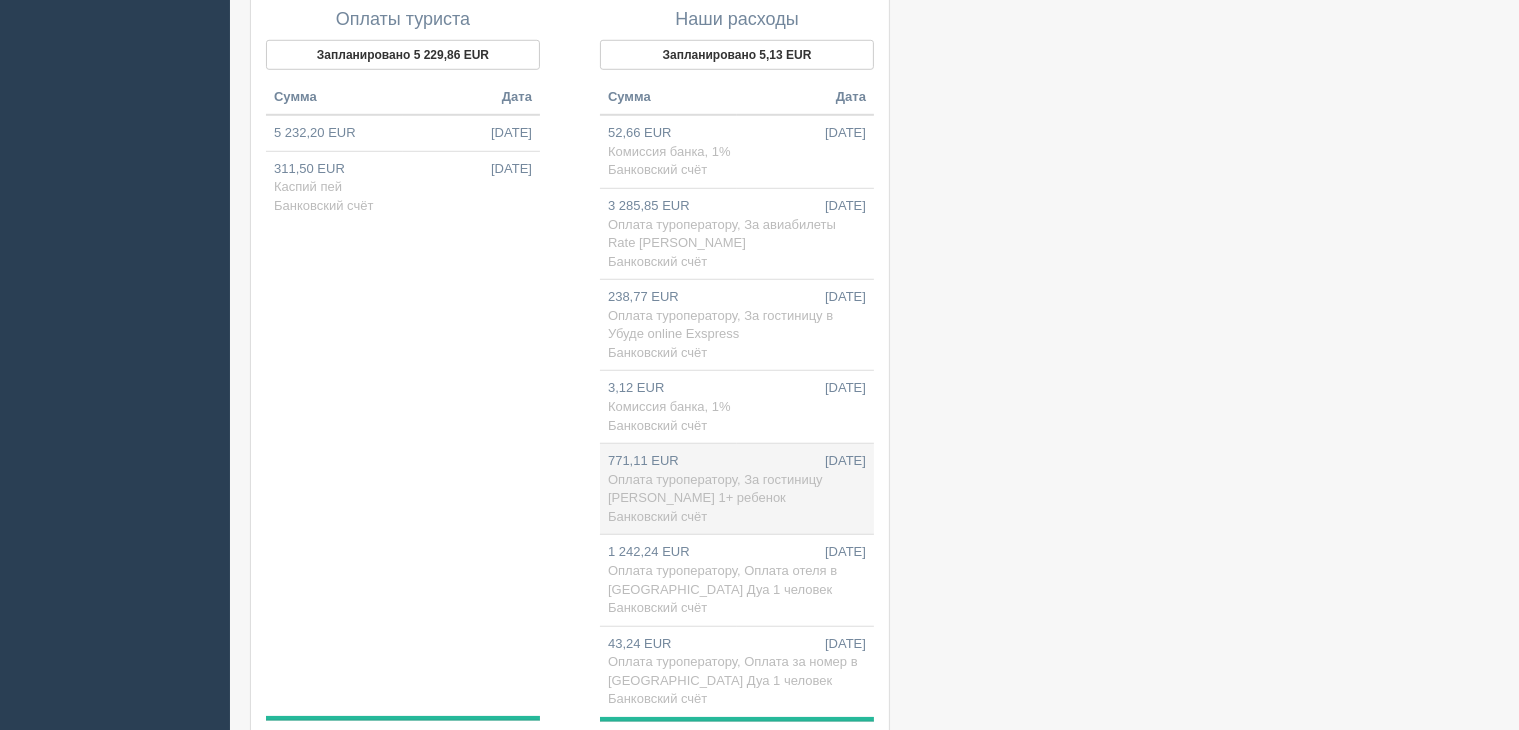 scroll, scrollTop: 1552, scrollLeft: 0, axis: vertical 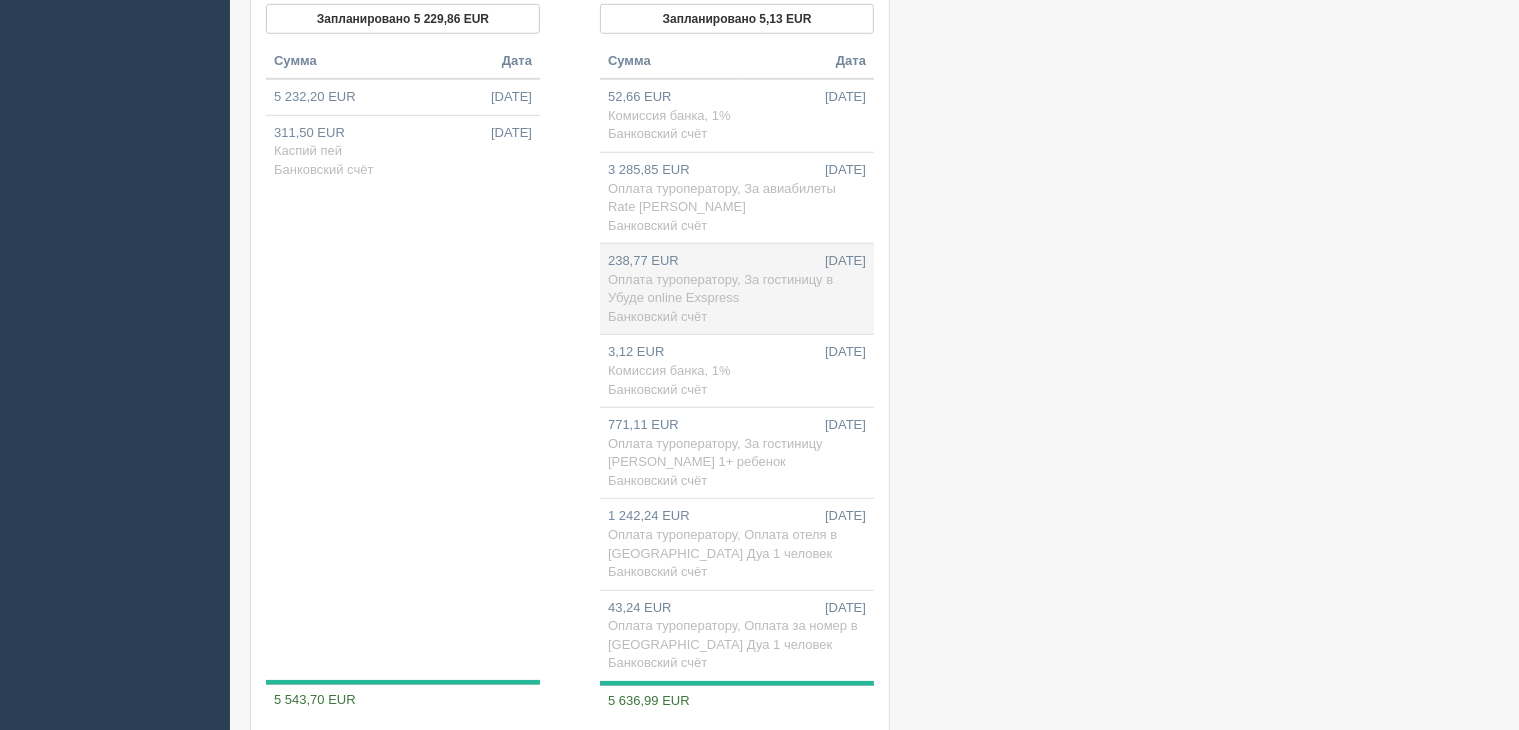 click on "238,77 EUR
[DATE]
Оплата туроператору, За гостиницу в Убуде online Exspress
Банковский счёт" at bounding box center [737, 289] 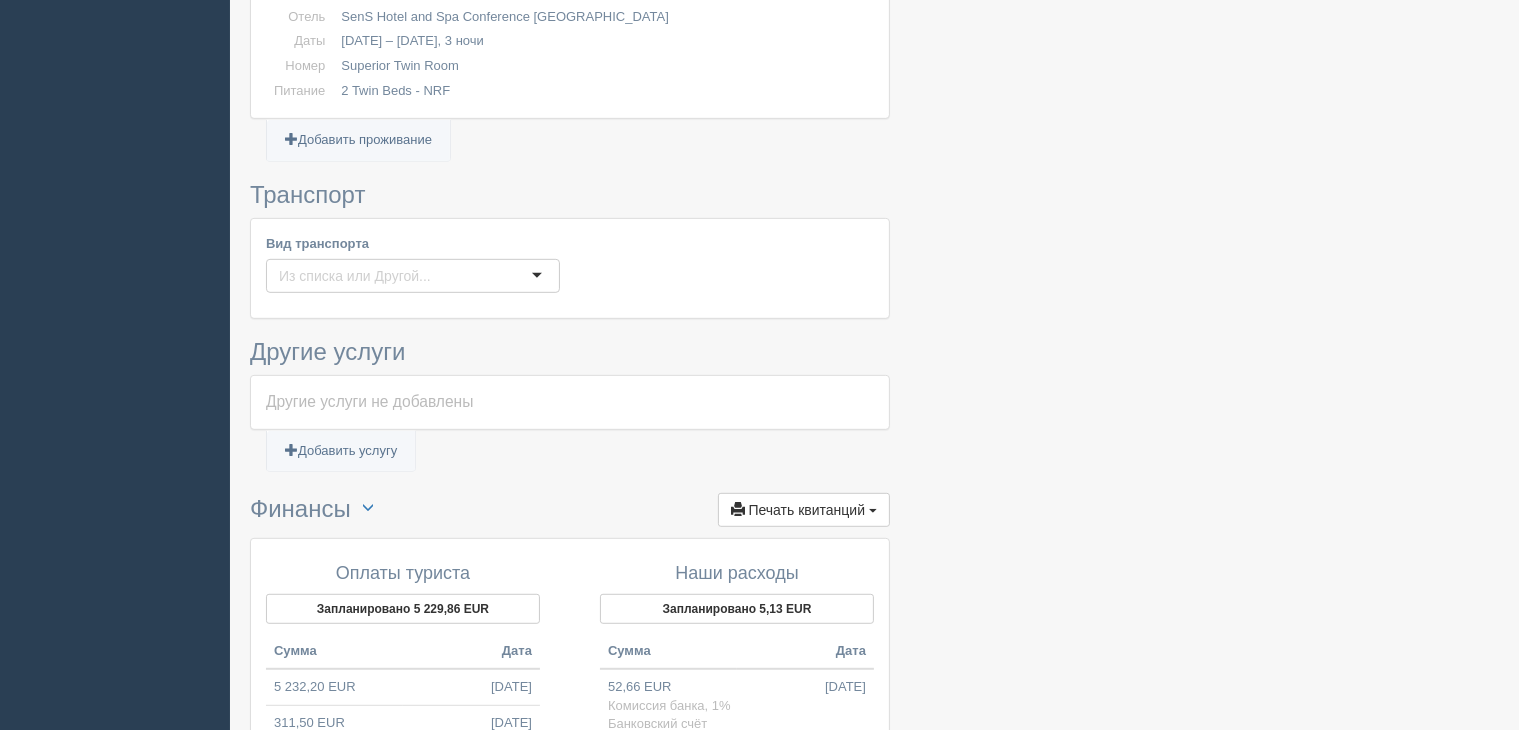 type on "128675.00" 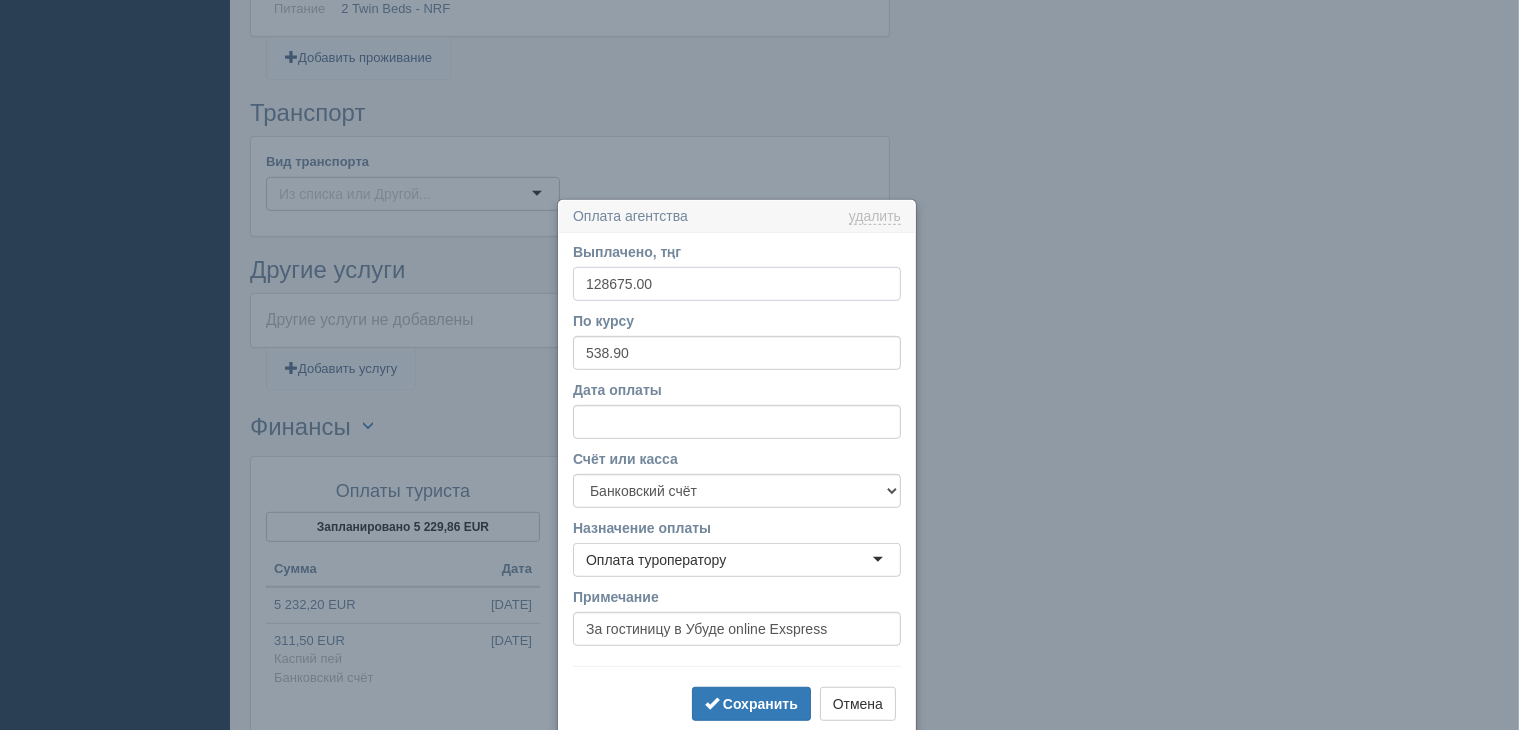 scroll, scrollTop: 1242, scrollLeft: 0, axis: vertical 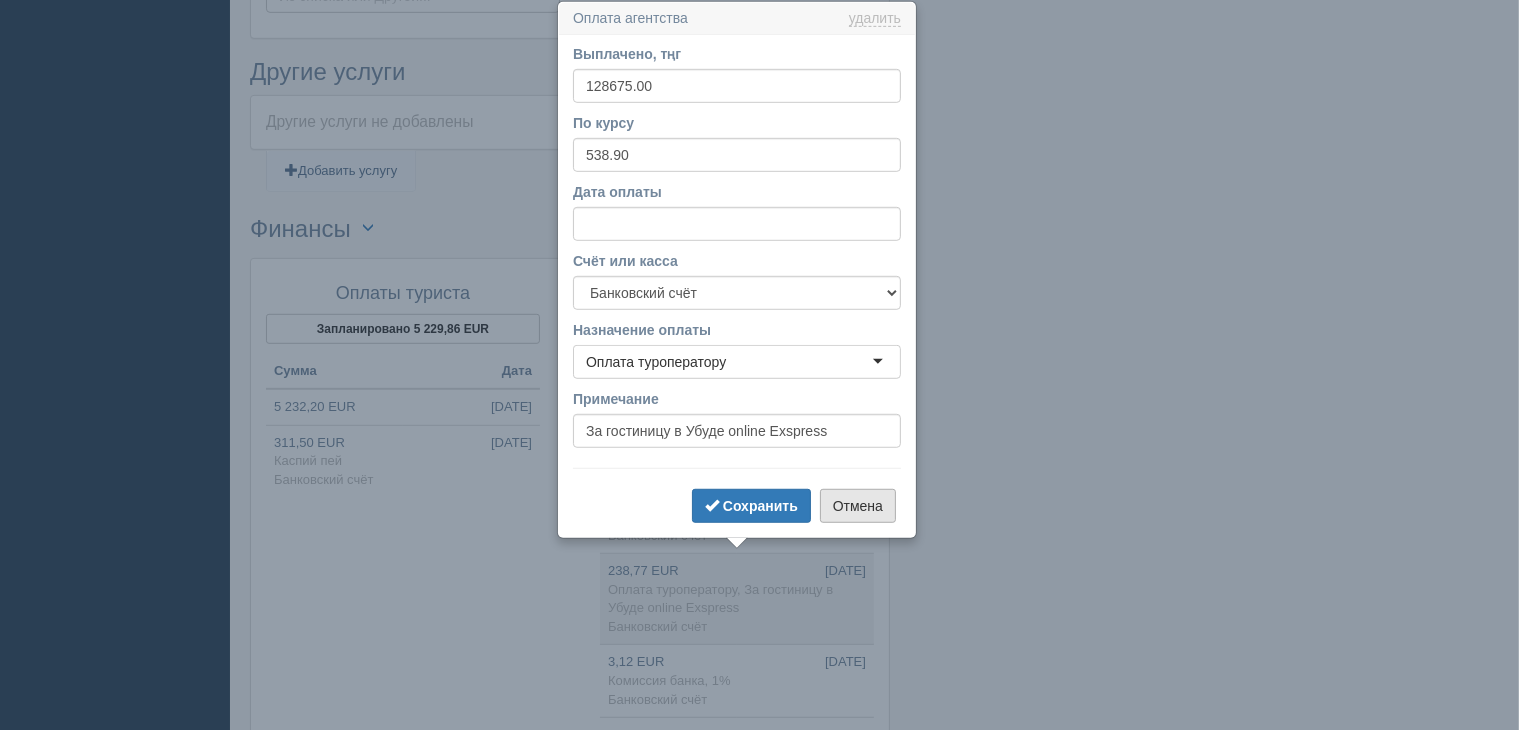 click on "Отмена" at bounding box center [858, 506] 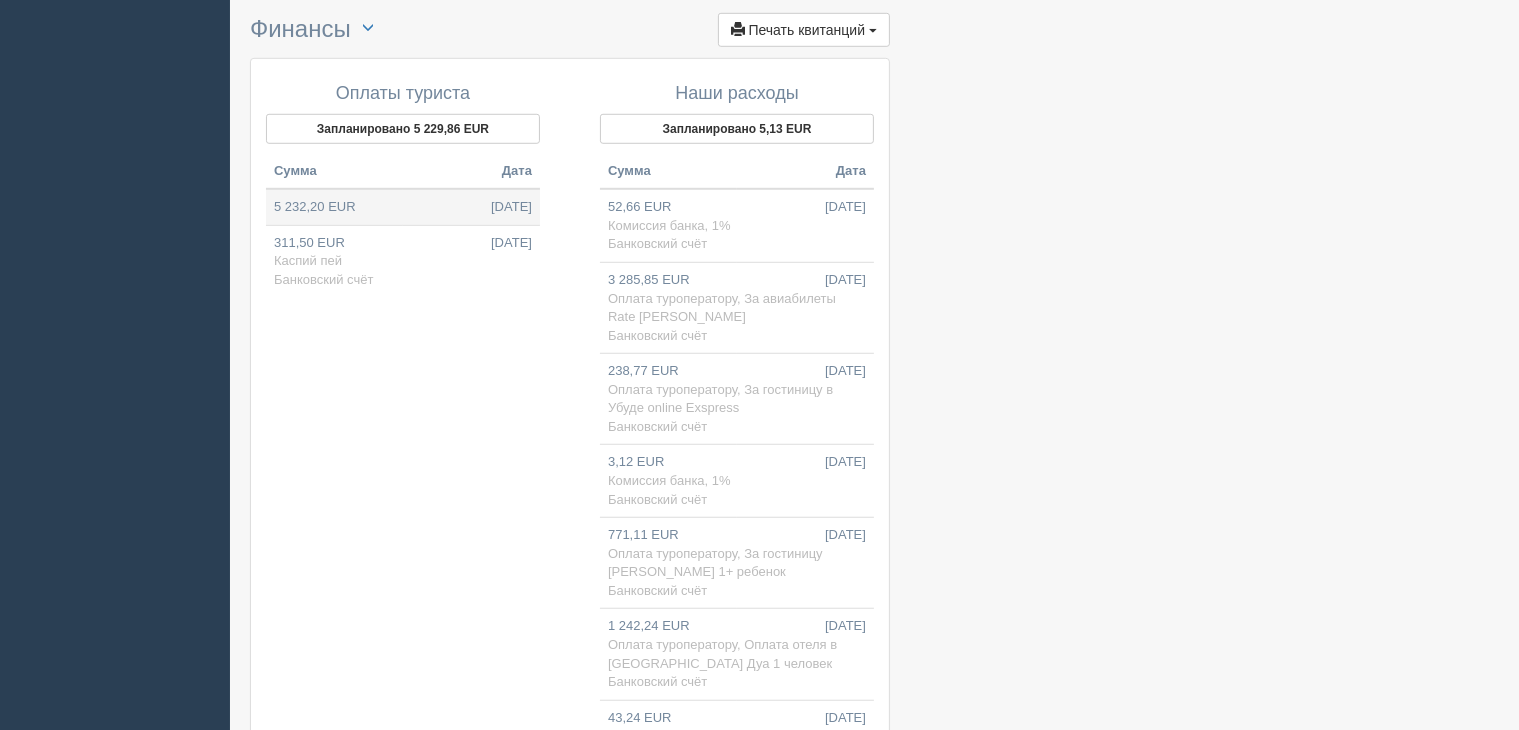 click on "5 232,20 EUR
[DATE]" at bounding box center (403, 207) 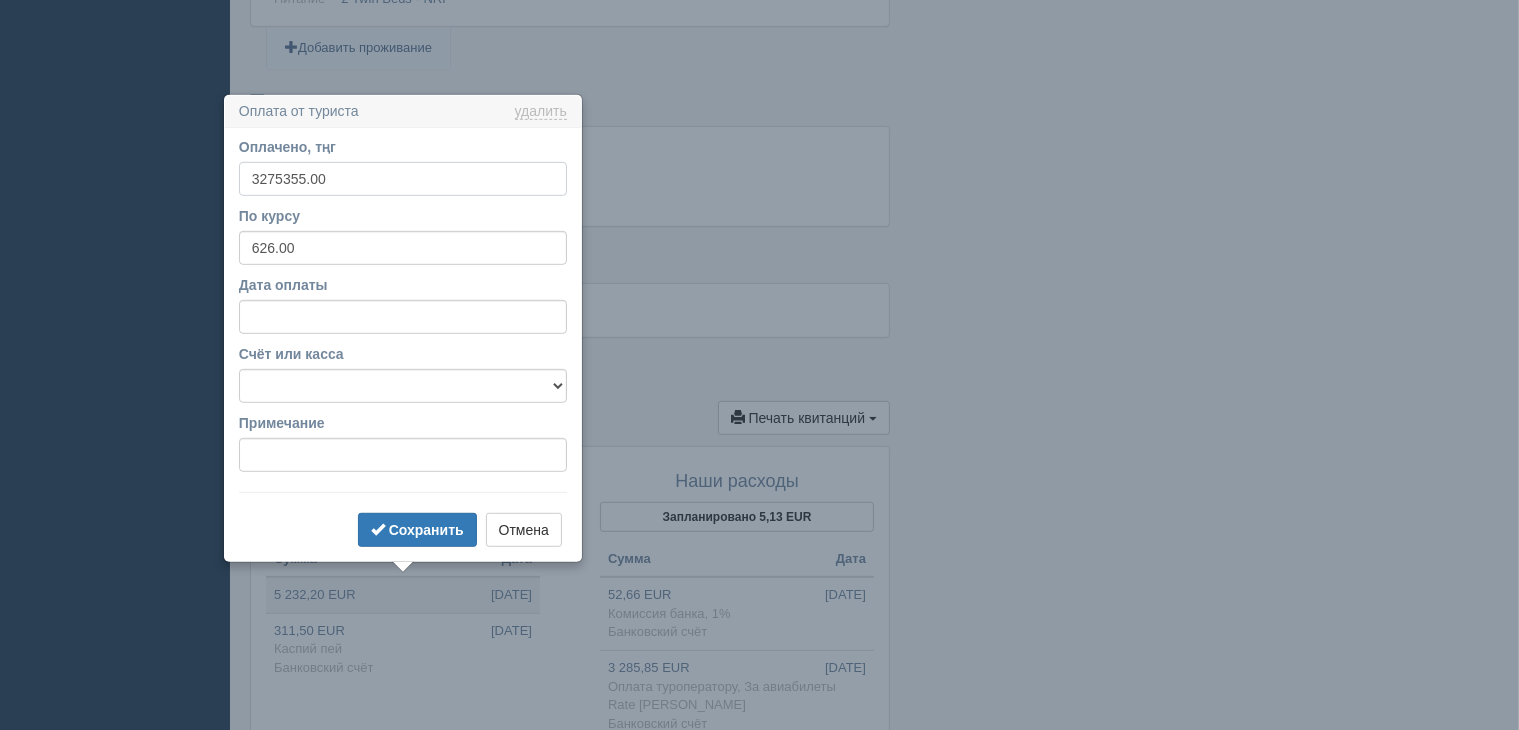 scroll, scrollTop: 1148, scrollLeft: 0, axis: vertical 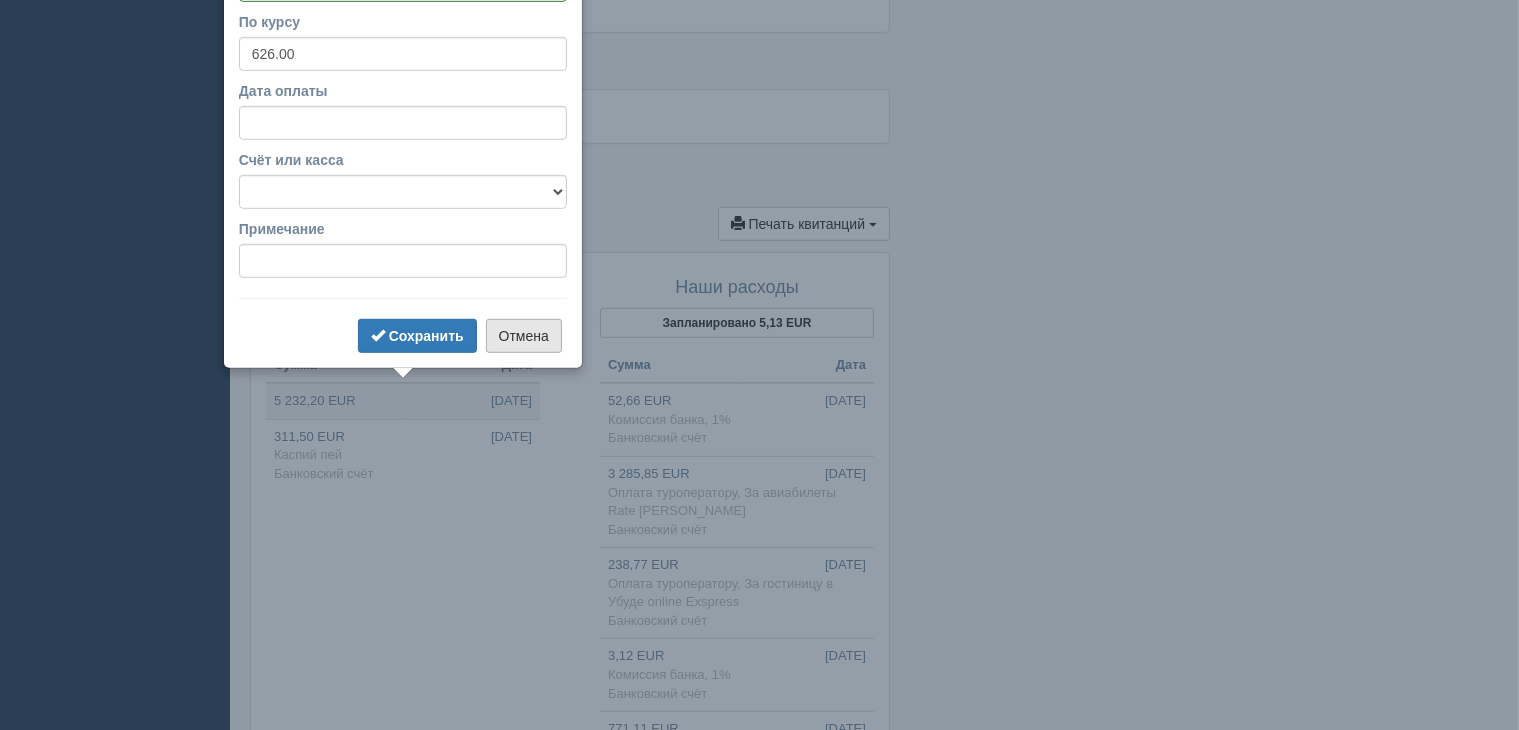 click on "Отмена" at bounding box center (524, 336) 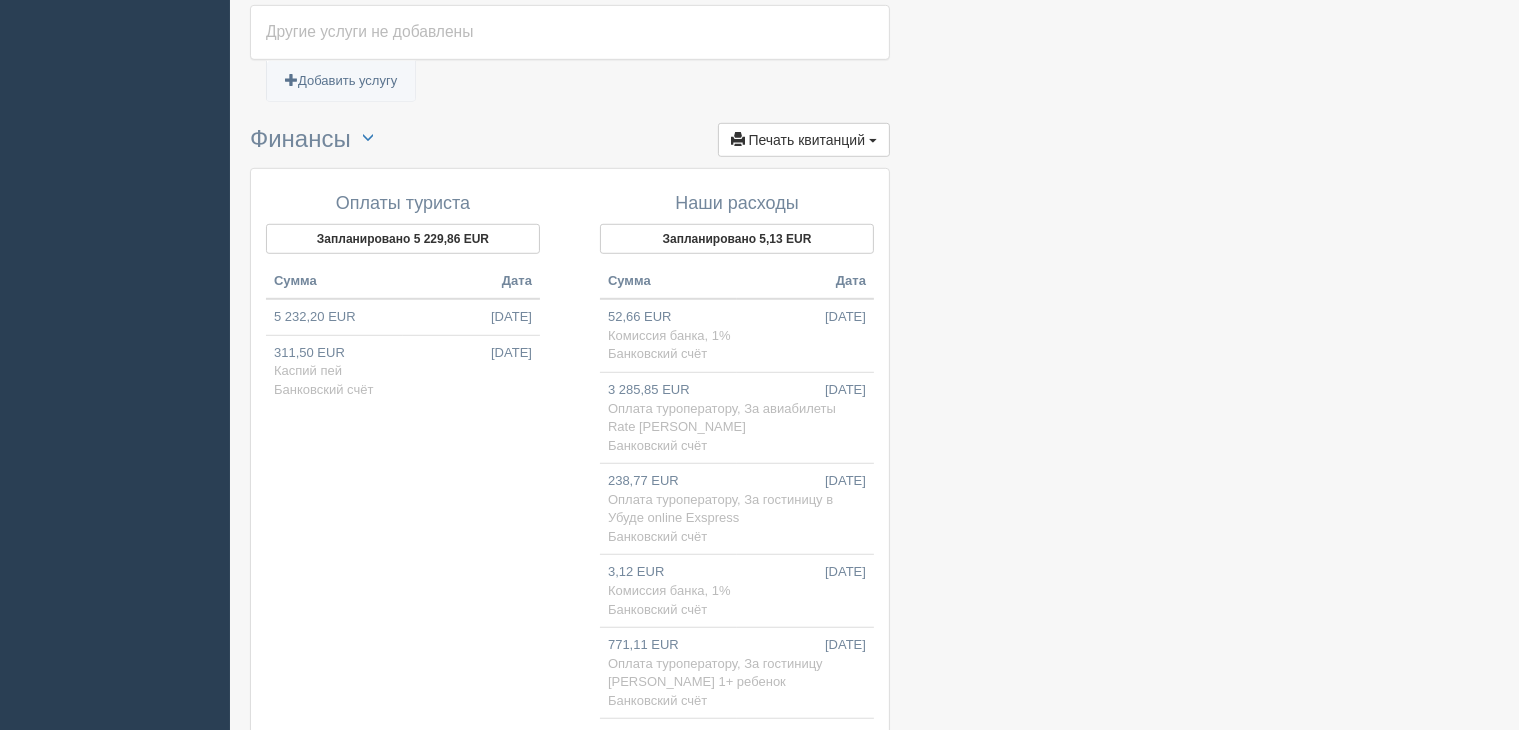 scroll, scrollTop: 1448, scrollLeft: 0, axis: vertical 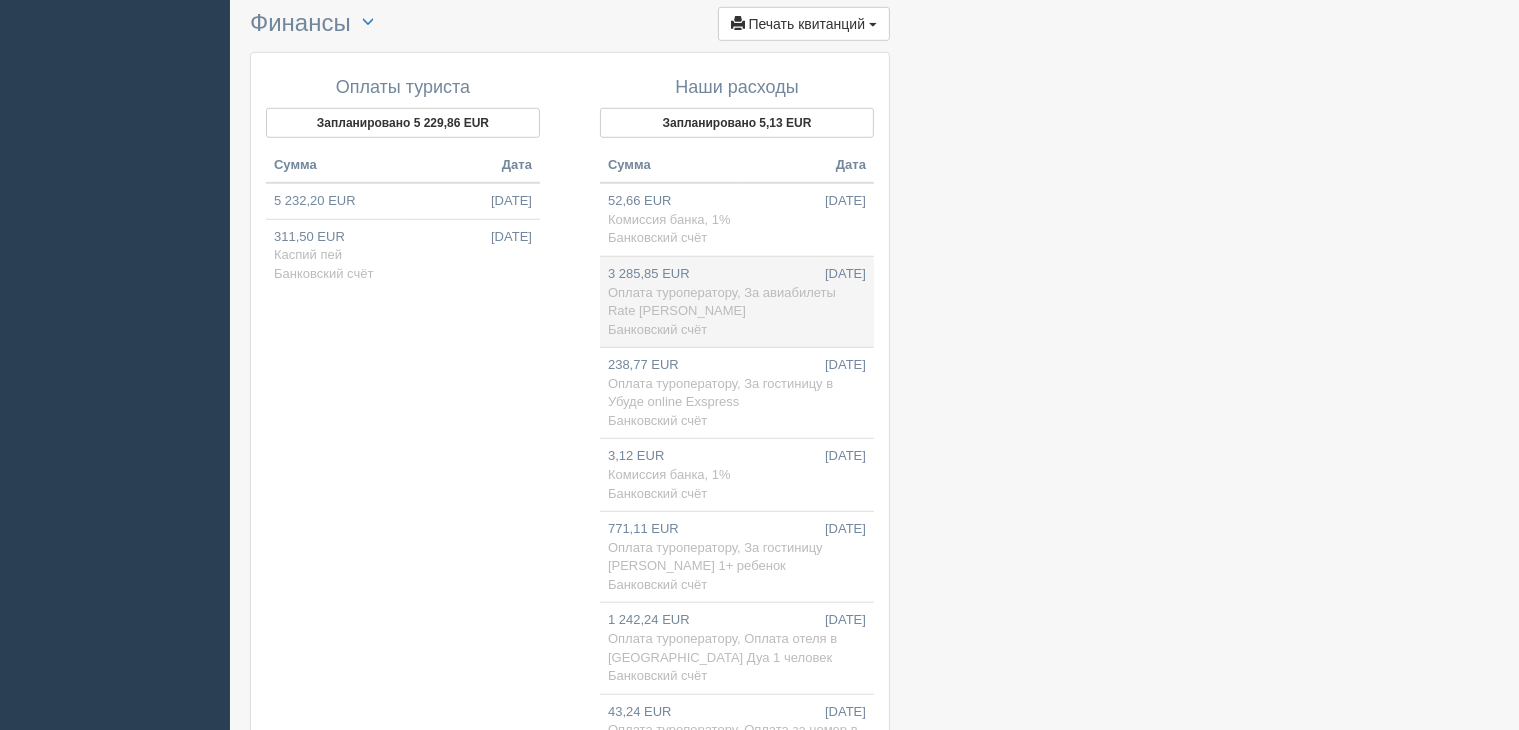 click on "Оплата туроператору, За авиабилеты Rate [PERSON_NAME]" at bounding box center (722, 302) 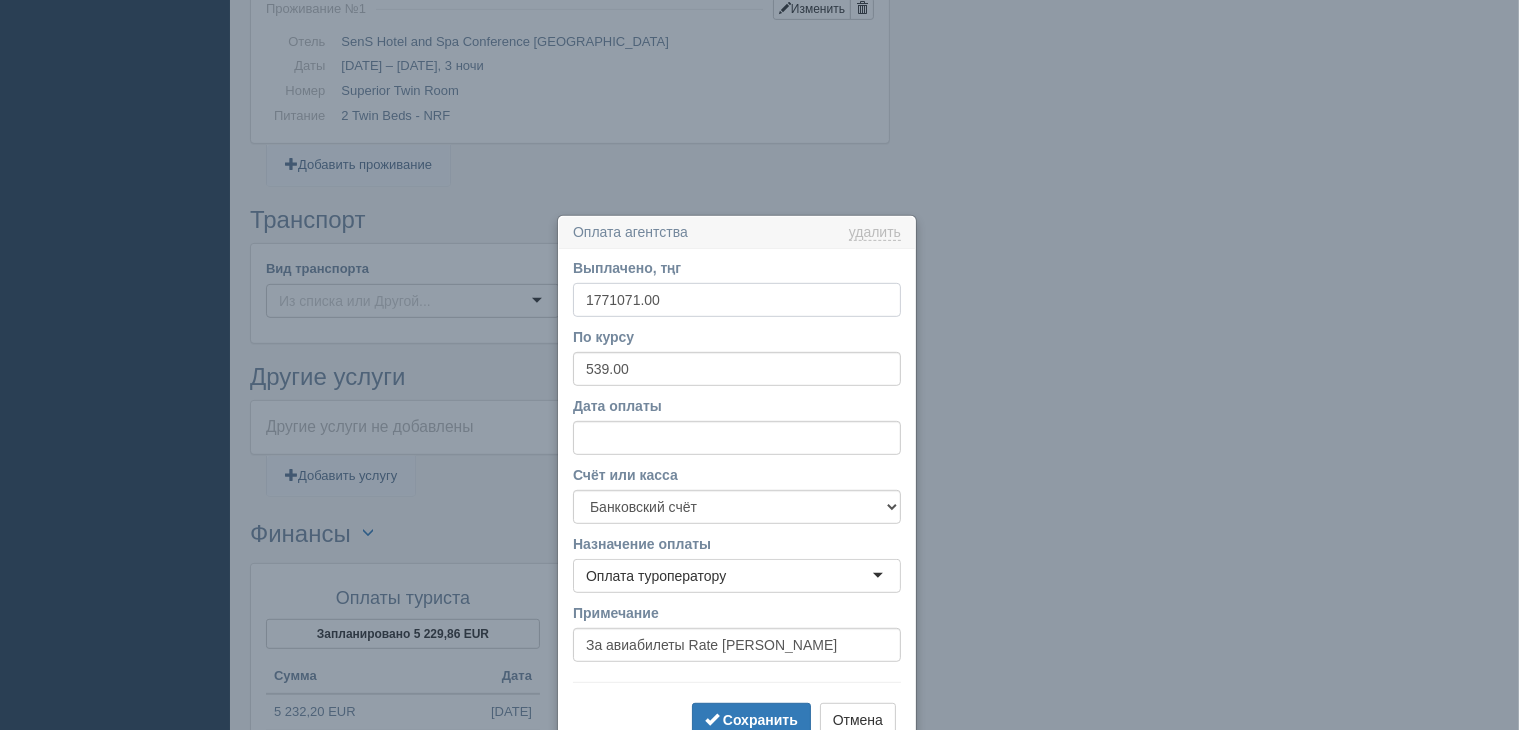scroll, scrollTop: 1152, scrollLeft: 0, axis: vertical 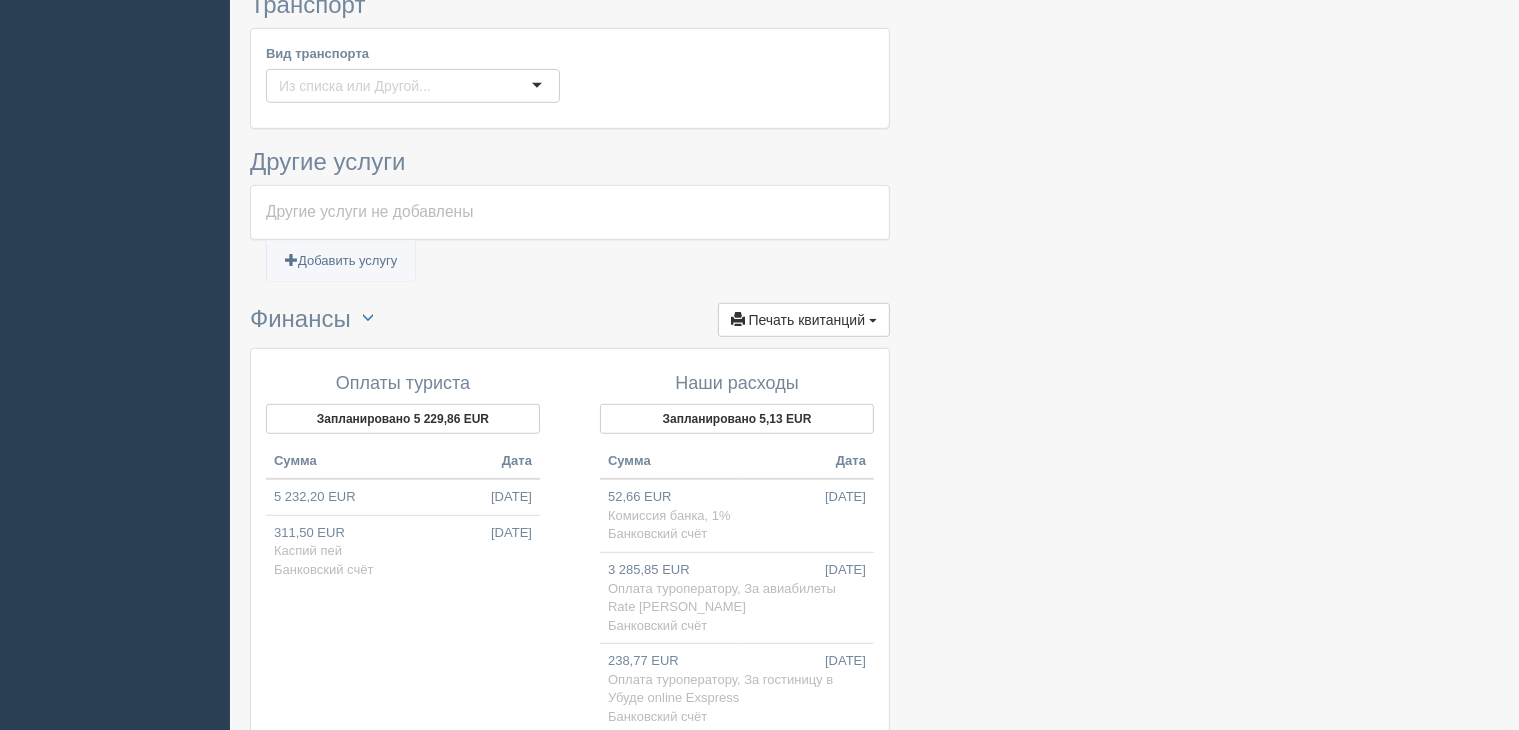 click at bounding box center (874, 112) 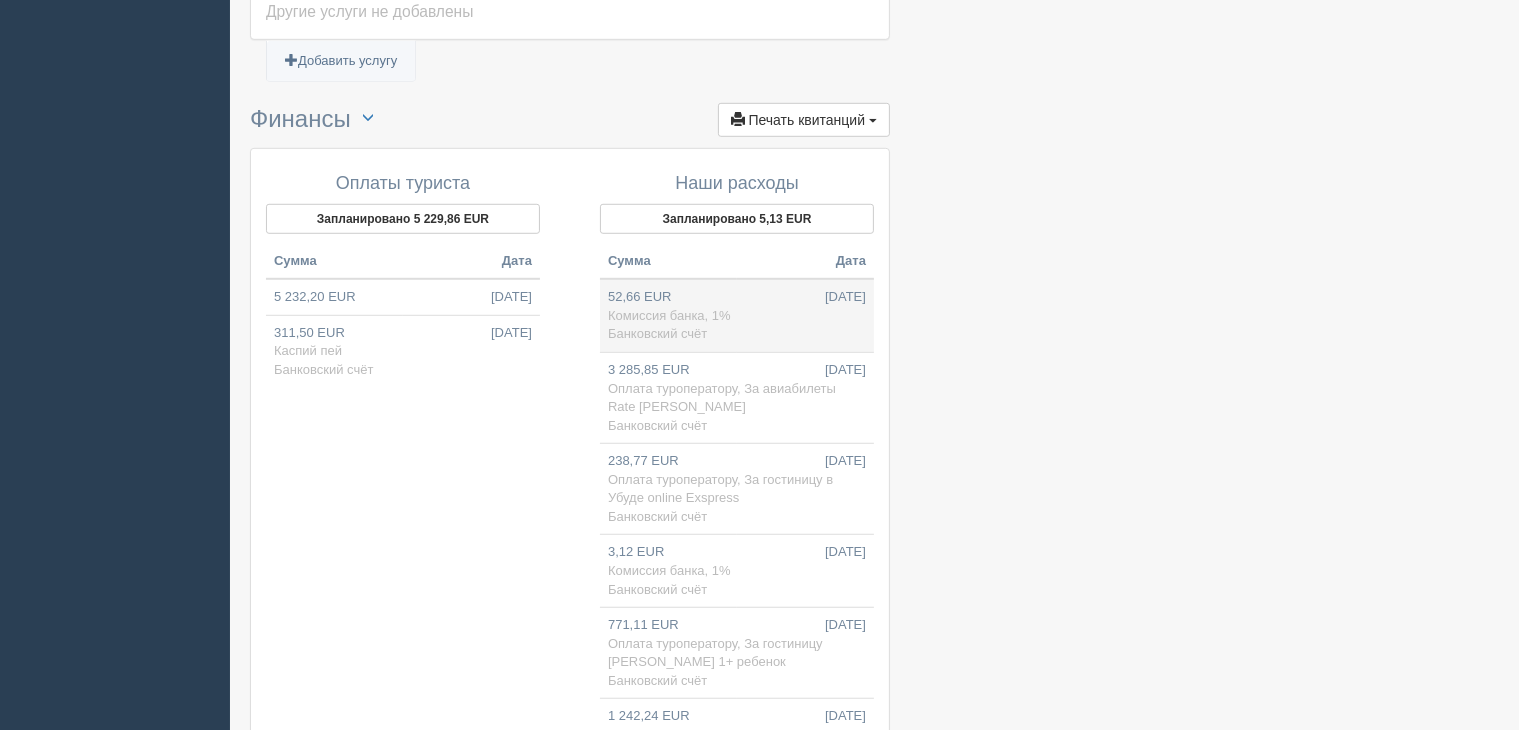 scroll, scrollTop: 1452, scrollLeft: 0, axis: vertical 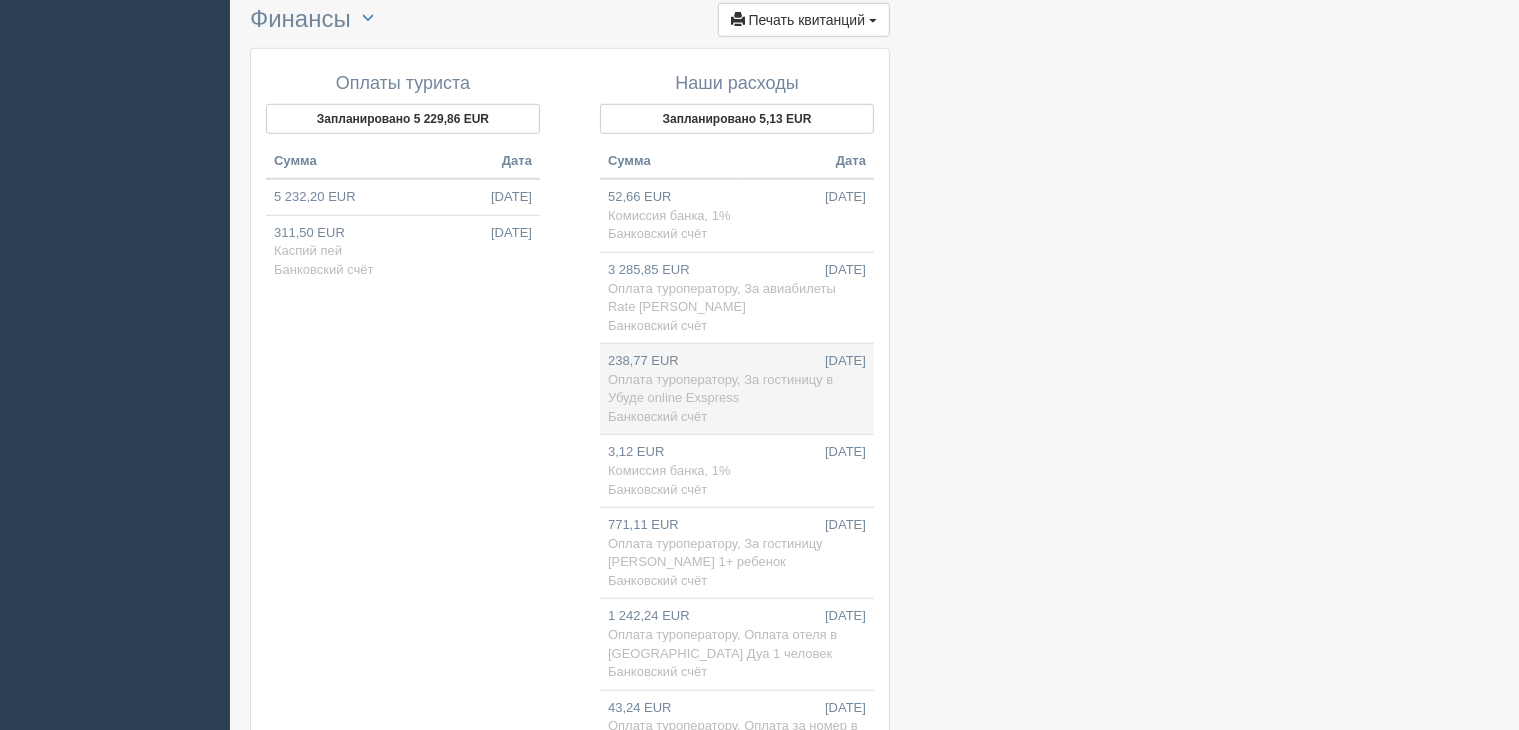 click on "Оплата туроператору, За гостиницу в Убуде online Exspress" at bounding box center (720, 389) 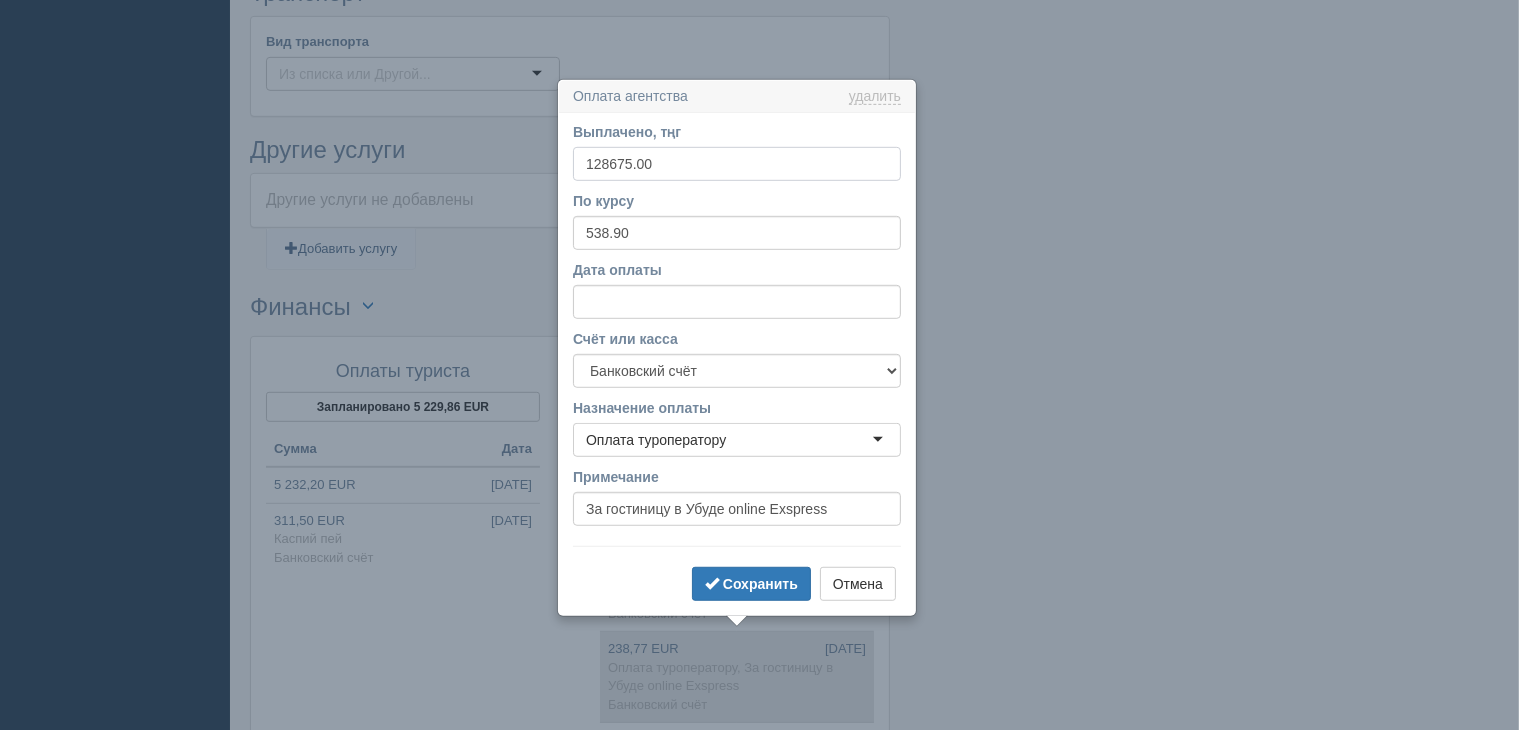 scroll, scrollTop: 1242, scrollLeft: 0, axis: vertical 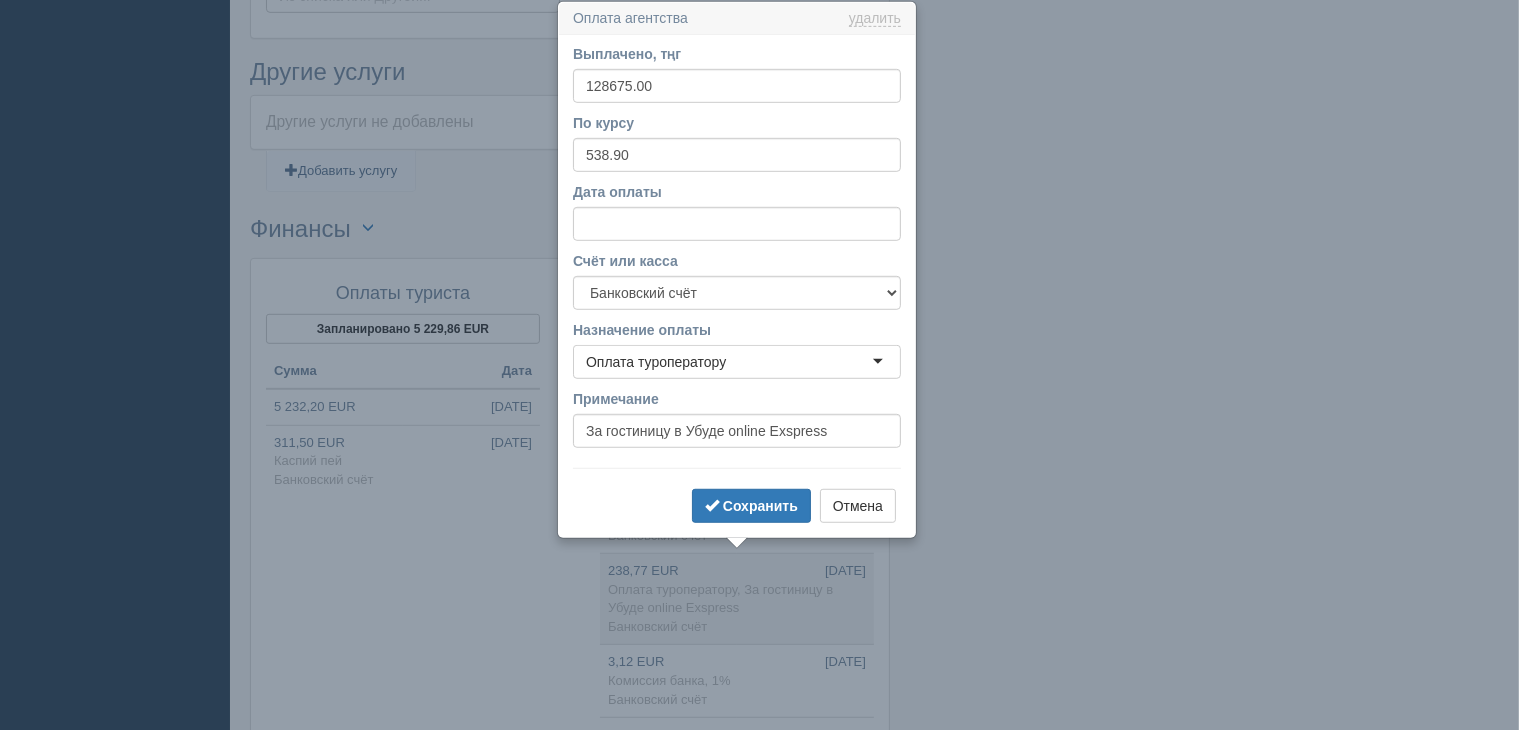 click at bounding box center [874, 22] 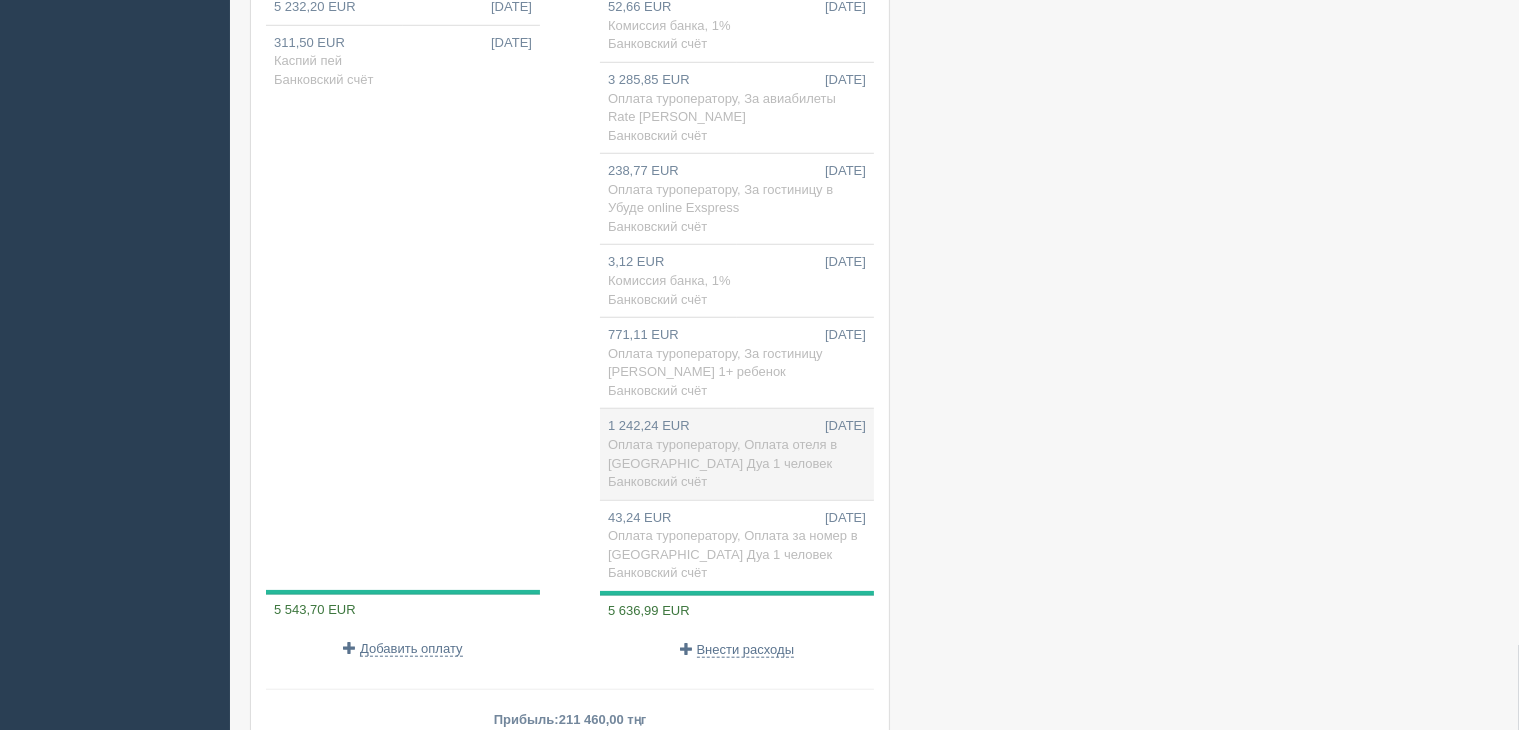click on "1 242,24 EUR
[DATE]
Оплата туроператору, Оплата отеля в [GEOGRAPHIC_DATA] Дуа 1 человек
Банковский счёт" at bounding box center (737, 454) 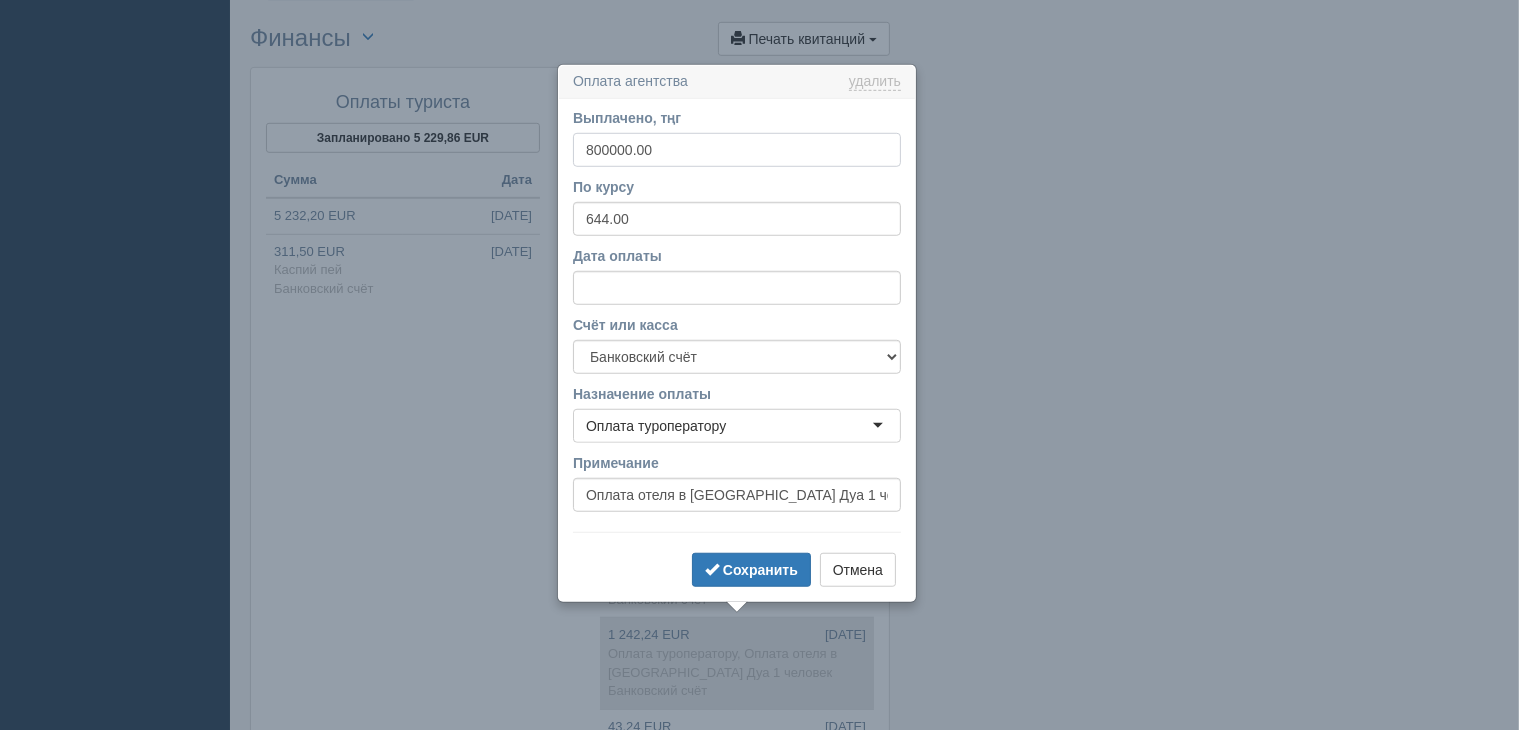 scroll, scrollTop: 1496, scrollLeft: 0, axis: vertical 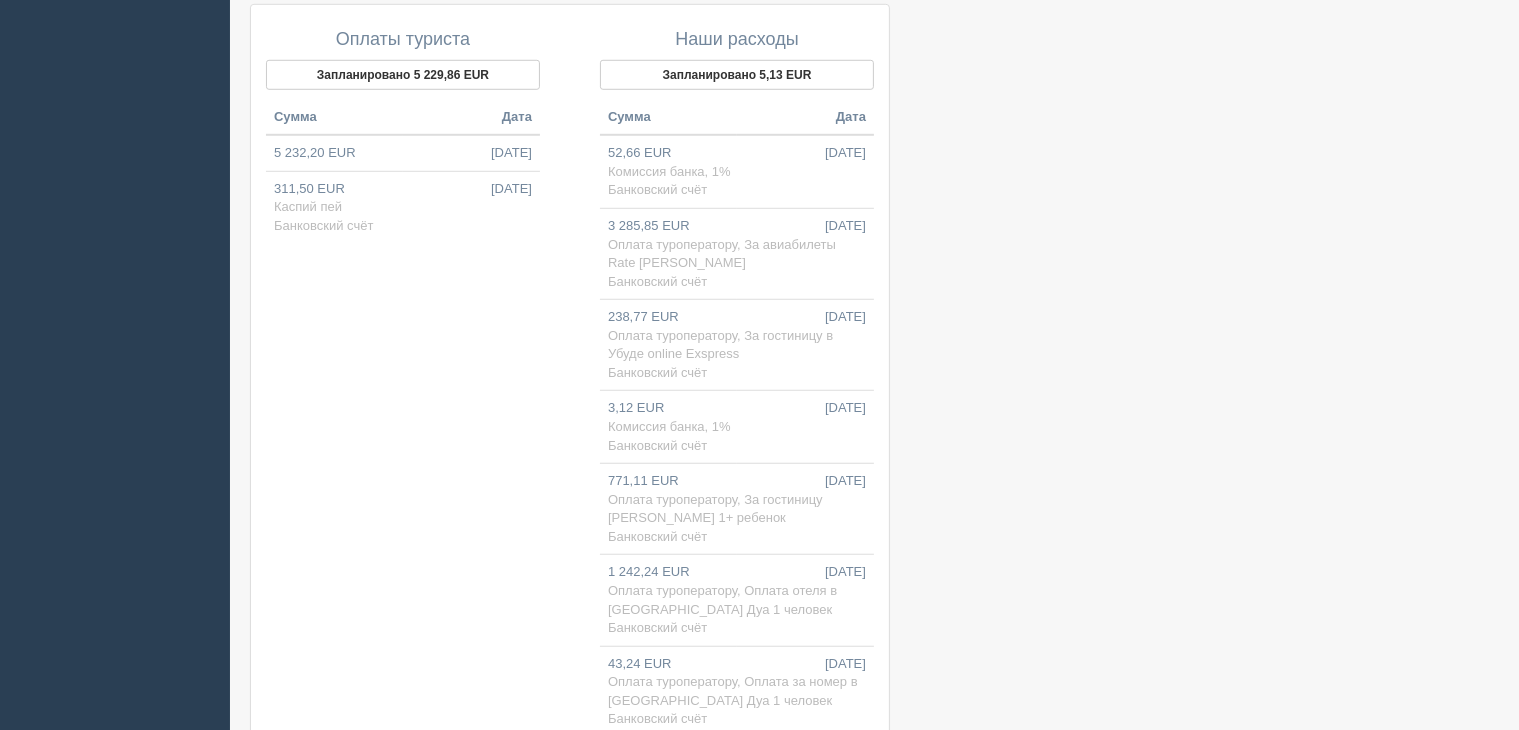click at bounding box center [874, -232] 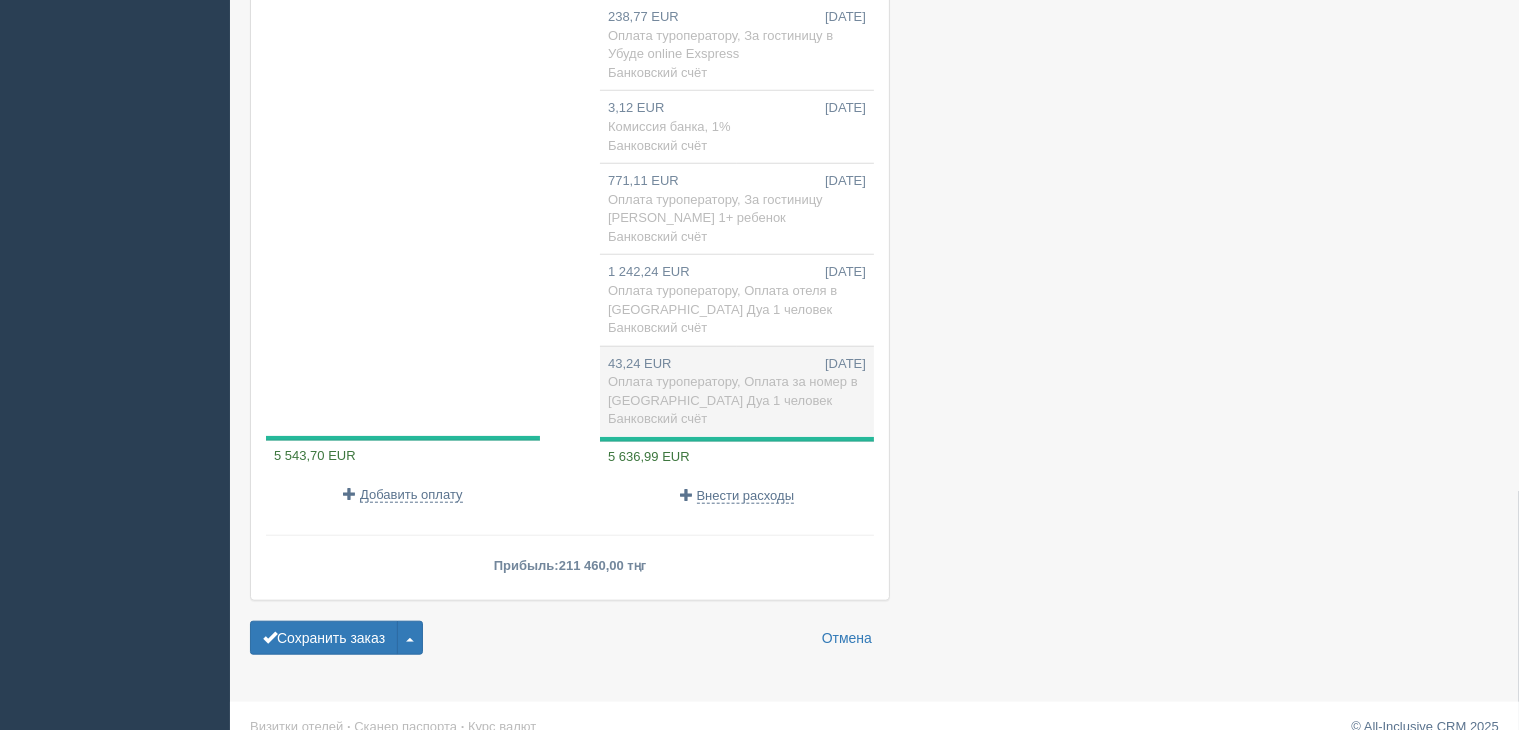 click on "Оплата туроператору, Оплата за номер в [GEOGRAPHIC_DATA] Дуа 1 человек" at bounding box center (733, 391) 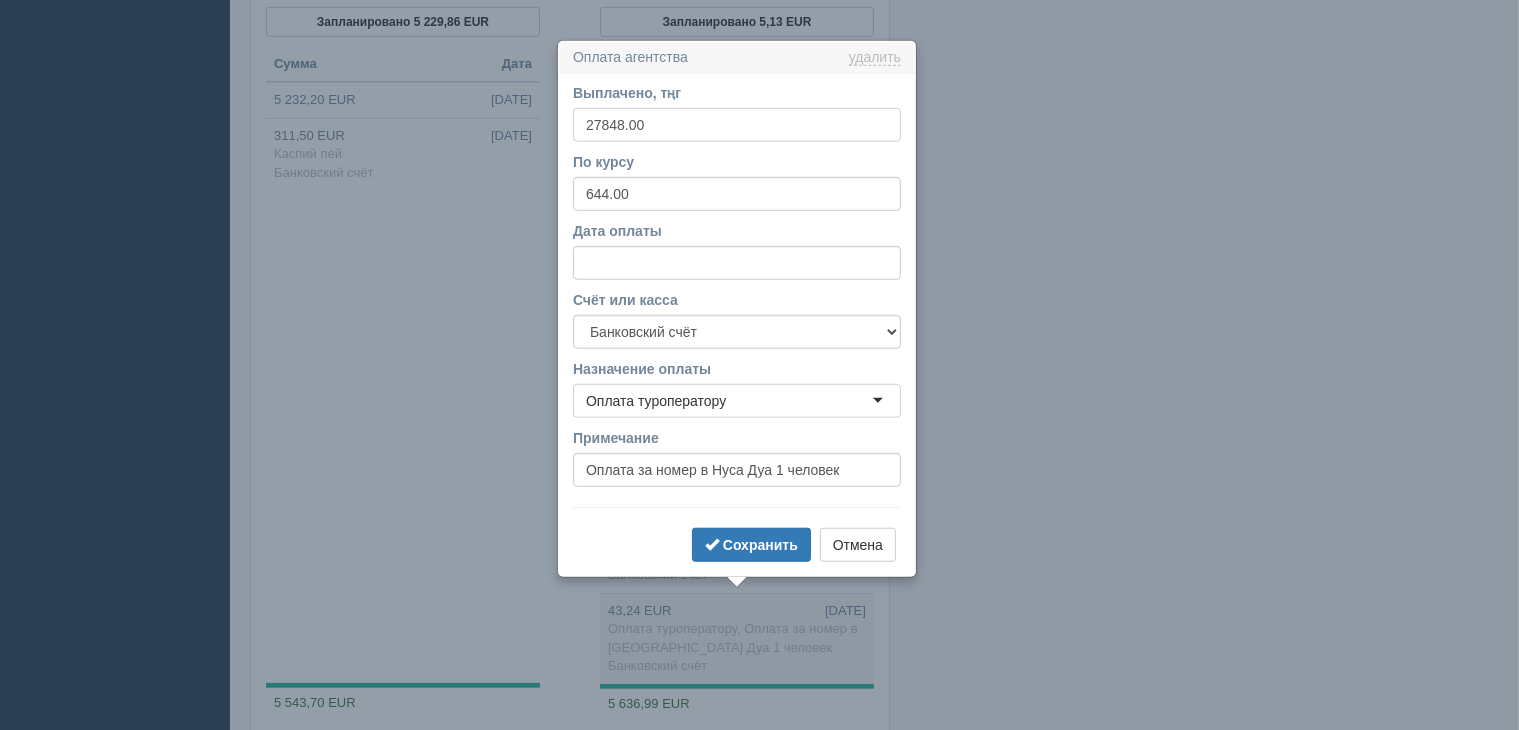 scroll, scrollTop: 1588, scrollLeft: 0, axis: vertical 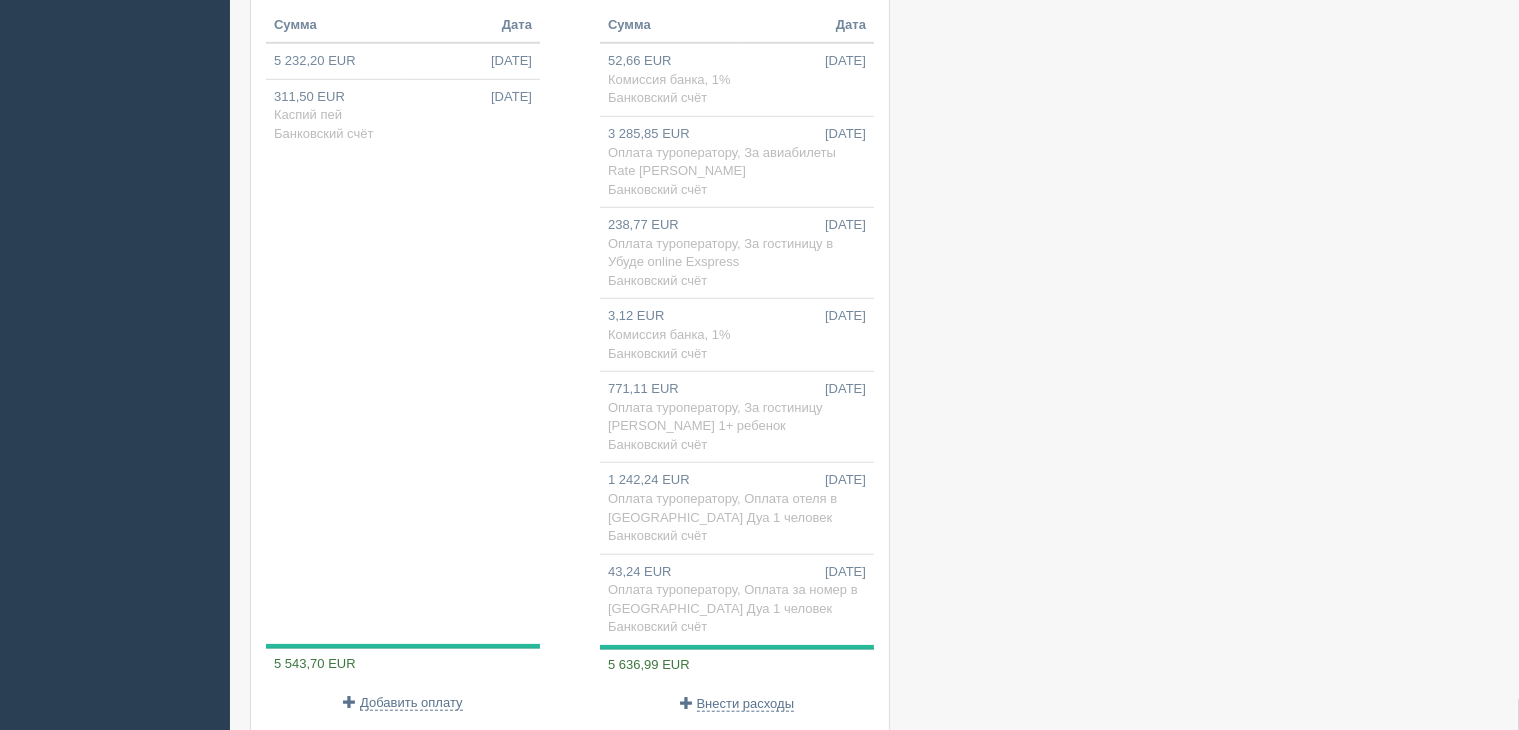 drag, startPoint x: 1085, startPoint y: 366, endPoint x: 970, endPoint y: 385, distance: 116.559 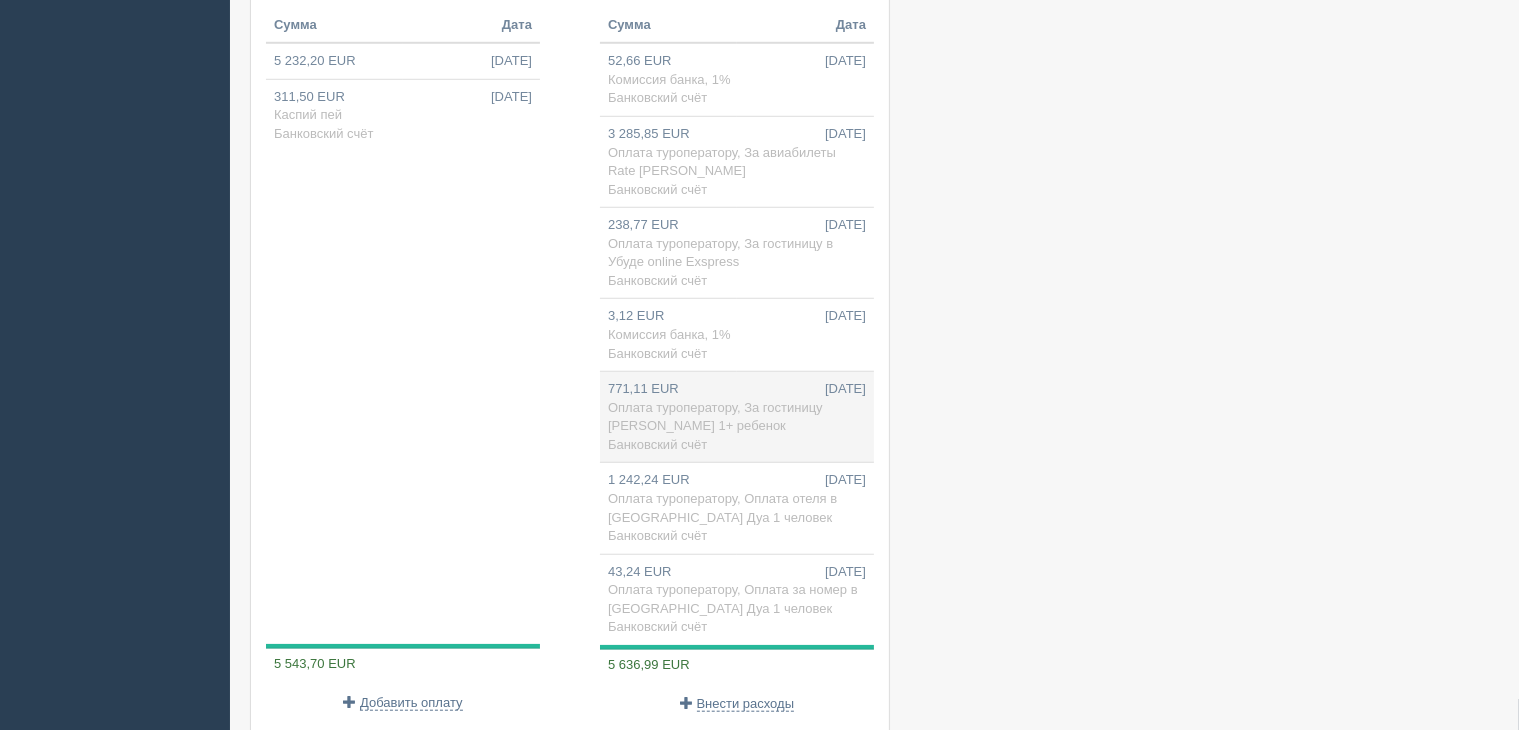 click on "771,11 EUR
[DATE]
Оплата туроператору, За гостиницу [PERSON_NAME] 1+ ребенок
Банковский счёт" at bounding box center (737, 417) 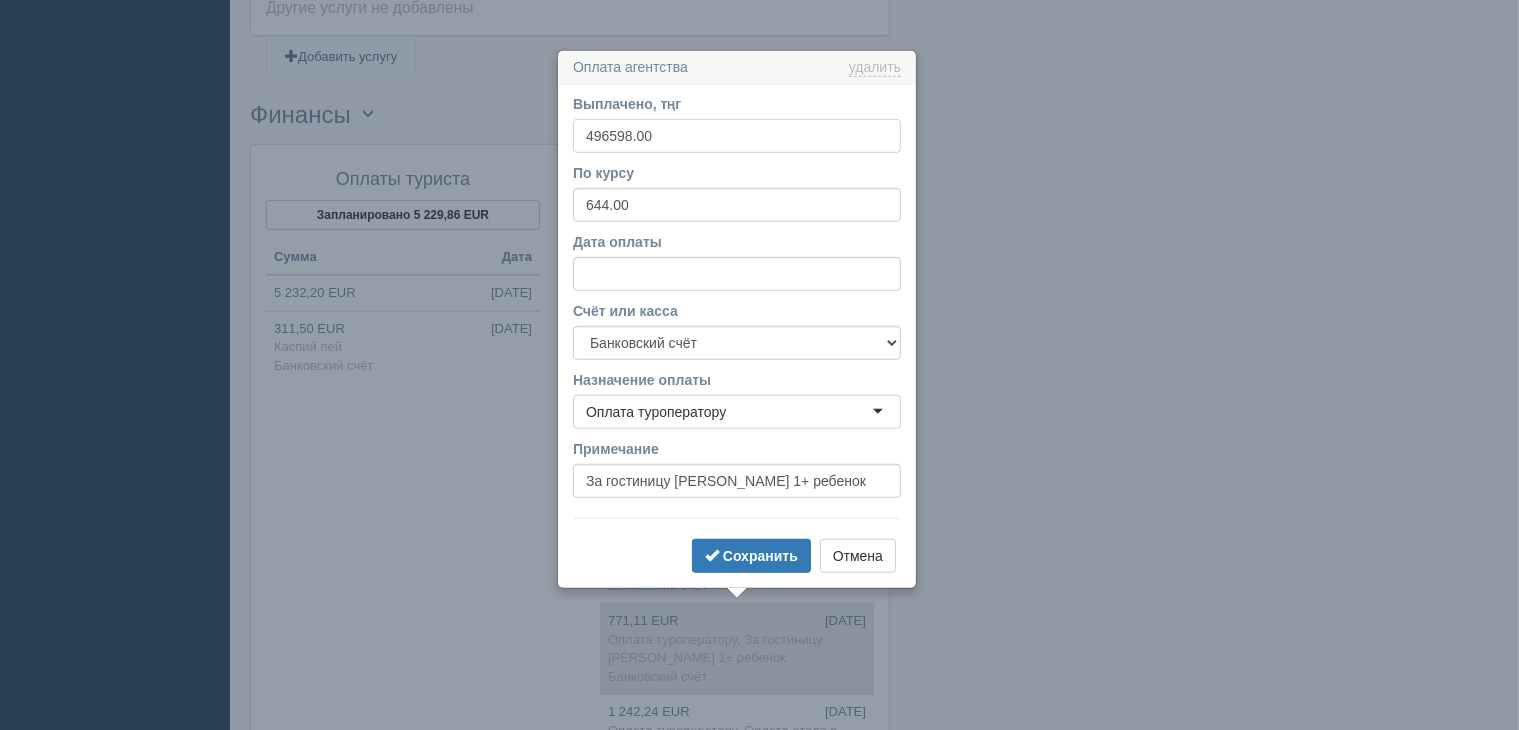 scroll, scrollTop: 1405, scrollLeft: 0, axis: vertical 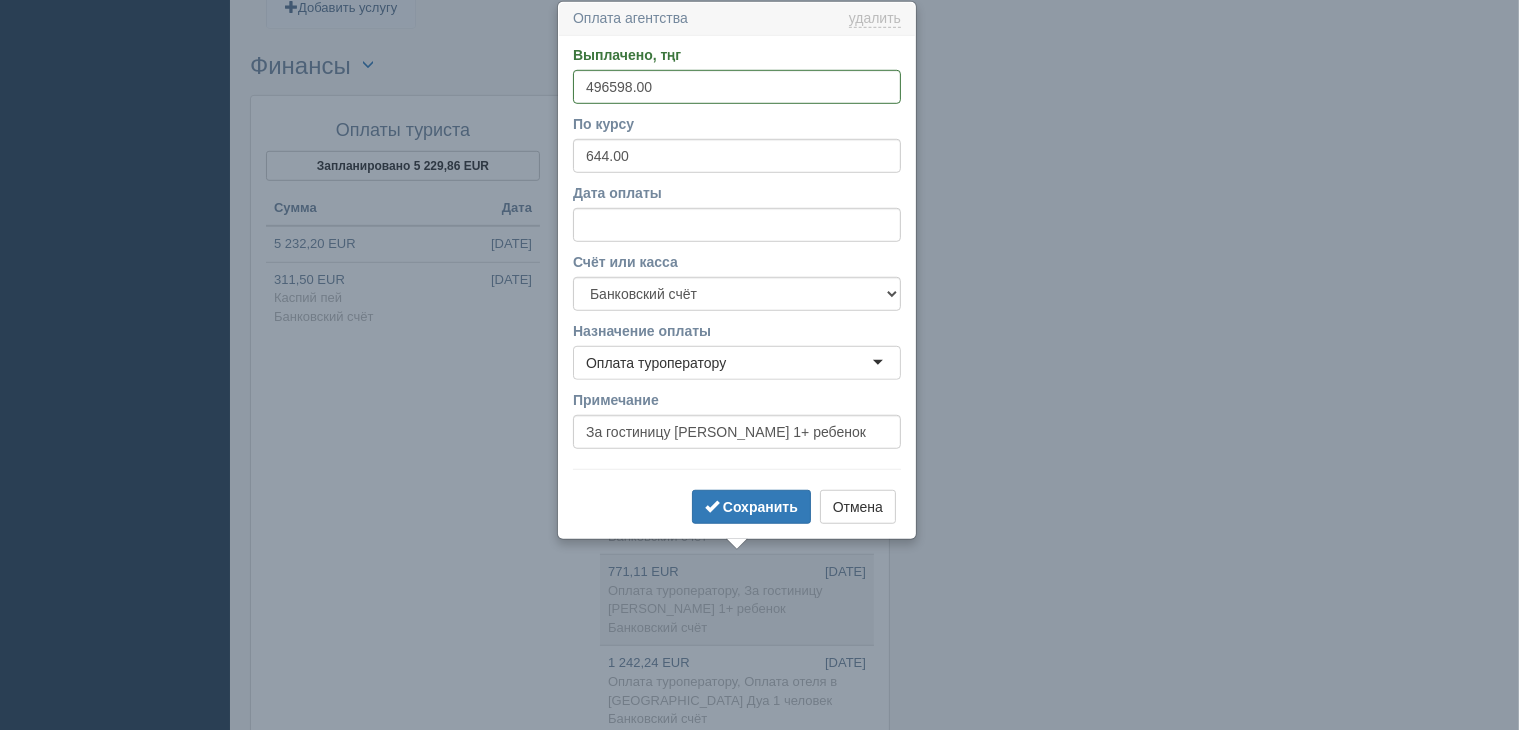 drag, startPoint x: 743, startPoint y: 464, endPoint x: 757, endPoint y: 466, distance: 14.142136 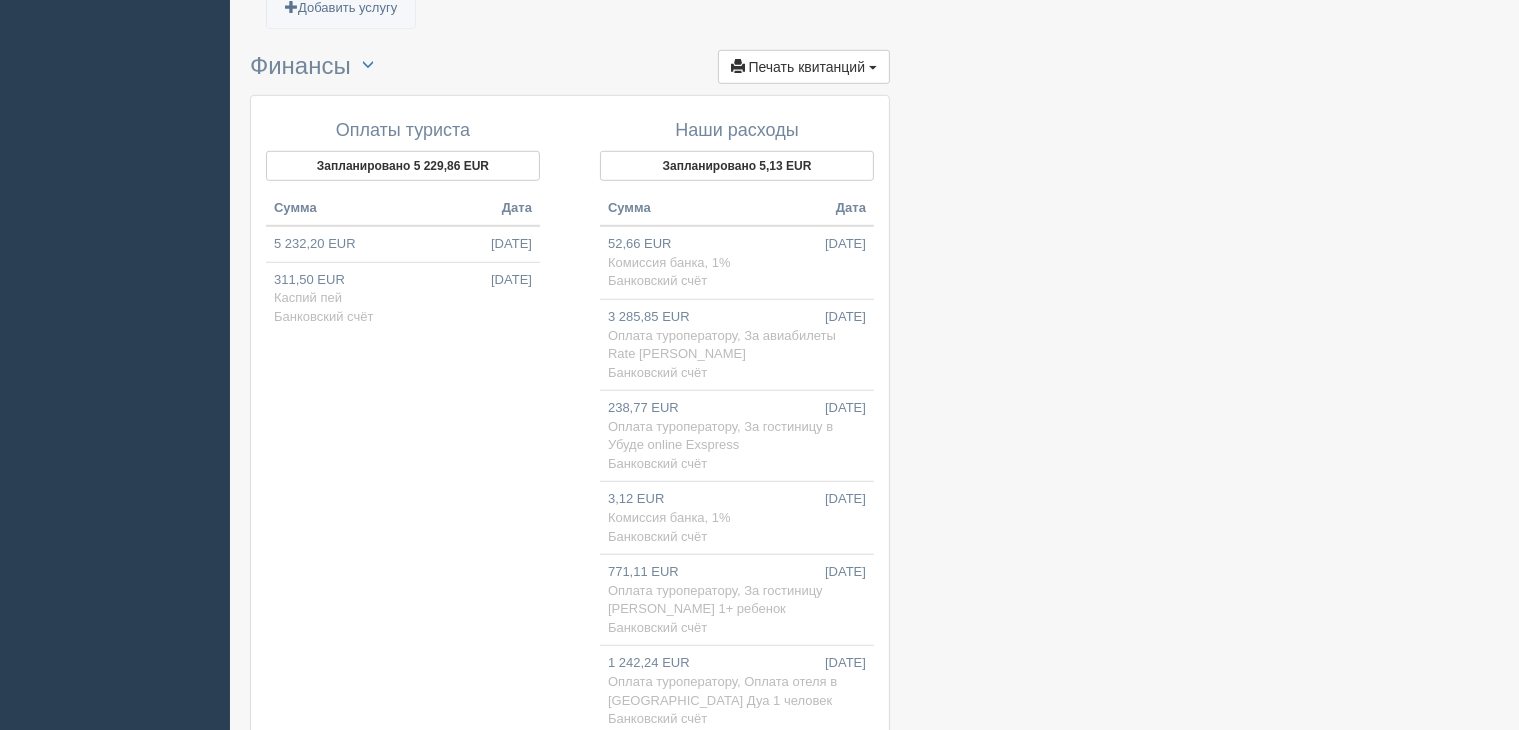 click at bounding box center [874, -141] 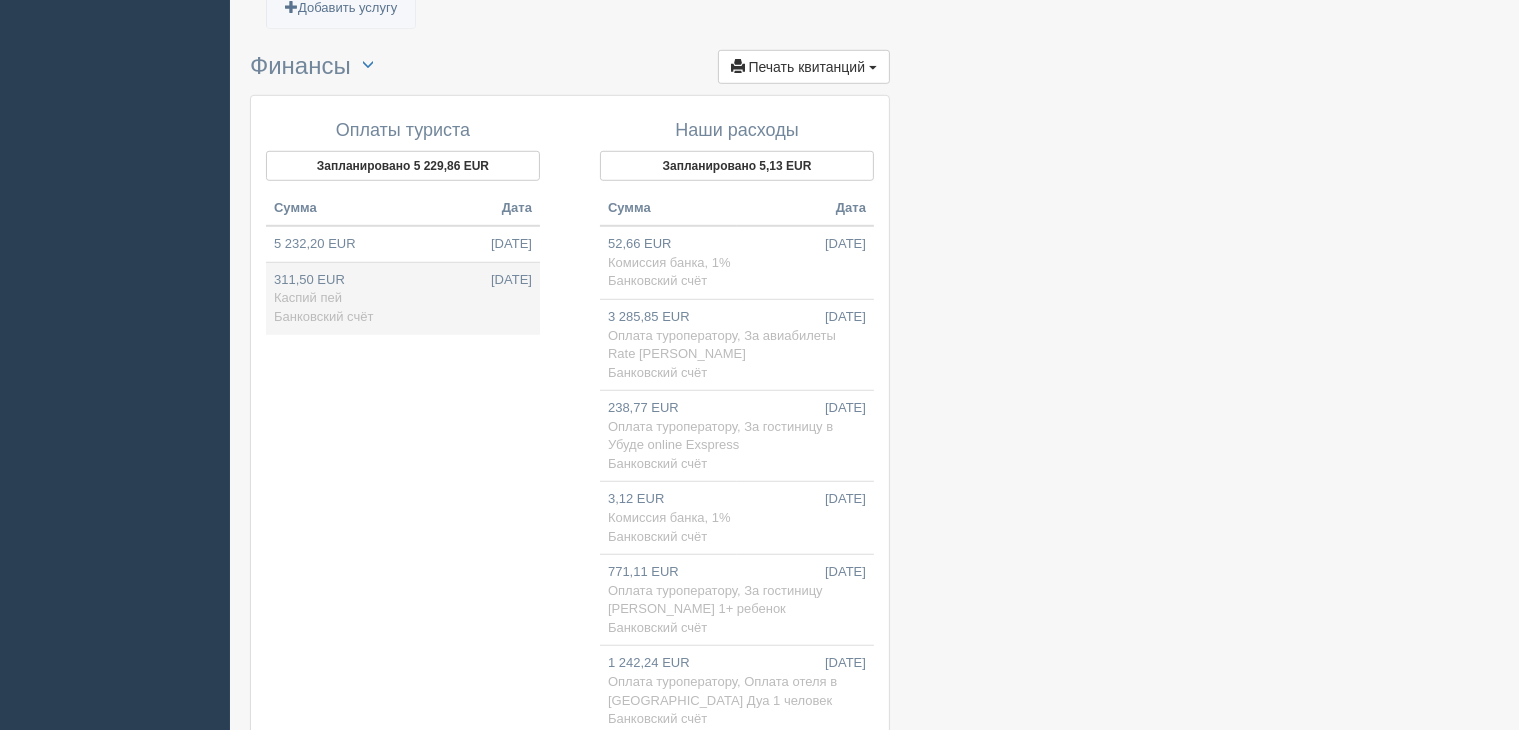 scroll, scrollTop: 1505, scrollLeft: 0, axis: vertical 